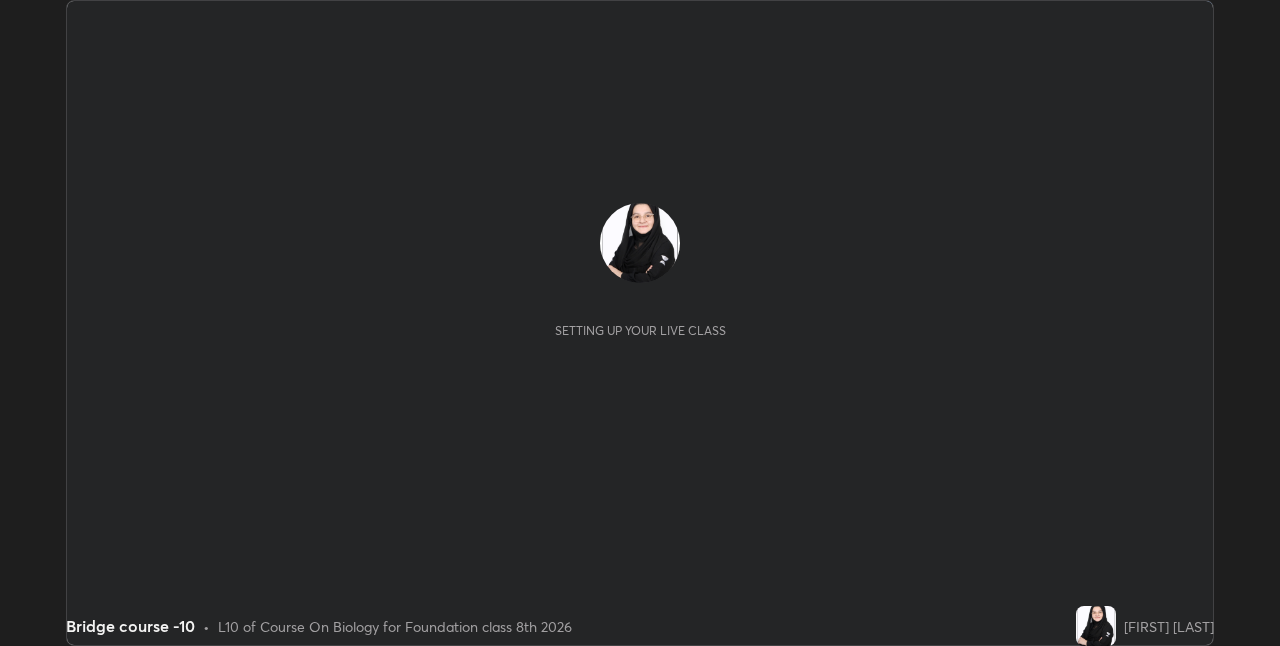 scroll, scrollTop: 0, scrollLeft: 0, axis: both 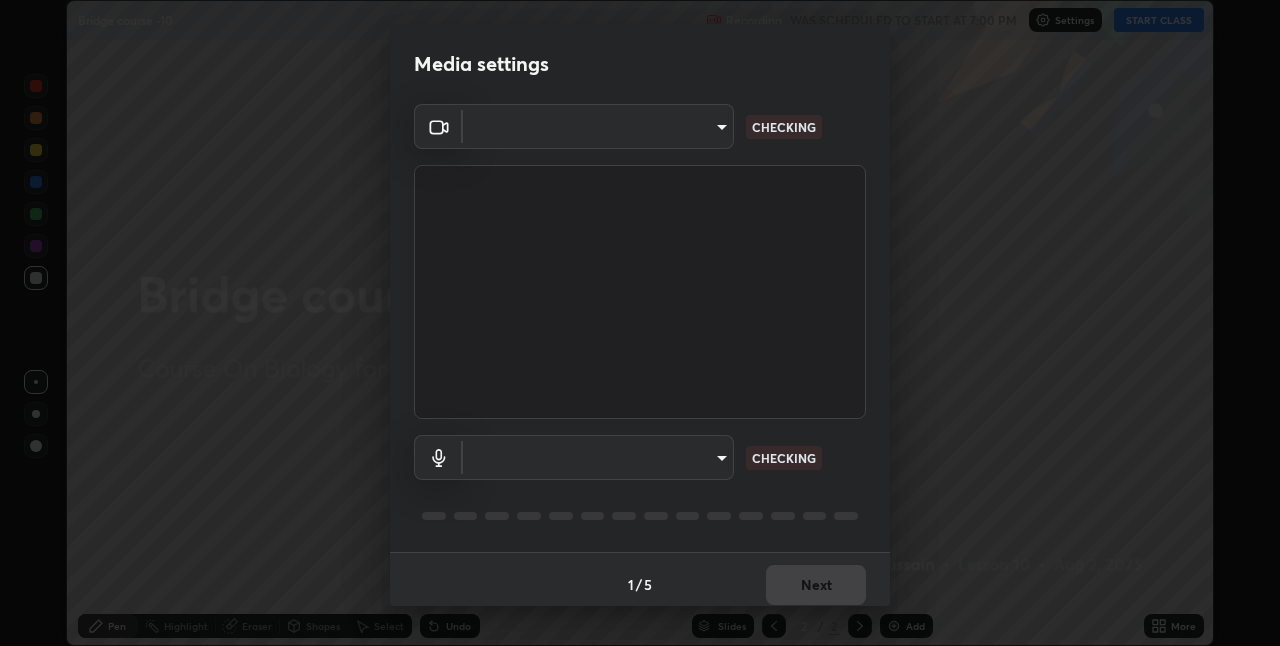 type on "[HASH]" 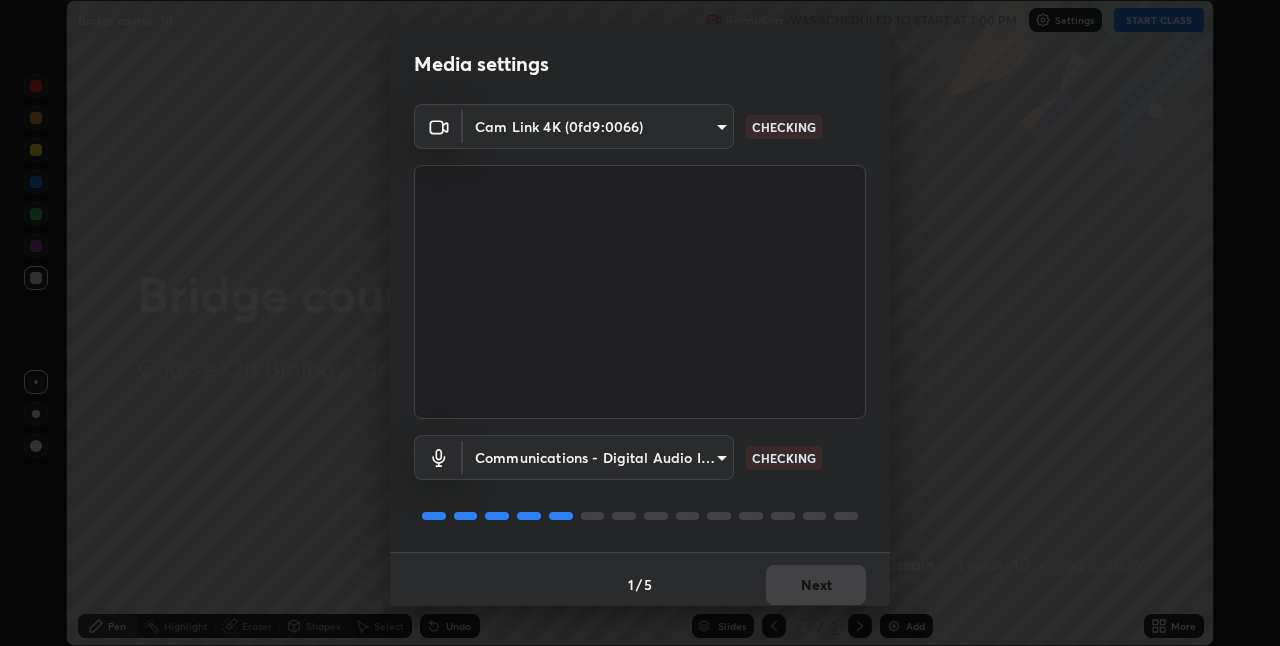 click on "Erase all Bridge course -10 Recording WAS SCHEDULED TO START AT  7:00 PM Settings START CLASS Setting up your live class Bridge course -10 • L10 of Course On Biology for Foundation class 8th 2026 [FIRST] [LAST] Pen Highlight Eraser Shapes Select Undo Slides 2 / 2 Add More No doubts shared Encourage your learners to ask a doubt for better clarity Report an issue Reason for reporting Buffering Chat not working Audio - Video sync issue Educator video quality low ​ Attach an image Report an issue Reason for reporting Buffering Chat not working Audio - Video sync issue Educator video quality low ​ Attach an image Report Media settings Cam Link 4K (0fd9:0066) [HASH] CHECKING Communications - Digital Audio Interface (Cam Link 4K) communications CHECKING 1 / 5 Next" at bounding box center [640, 323] 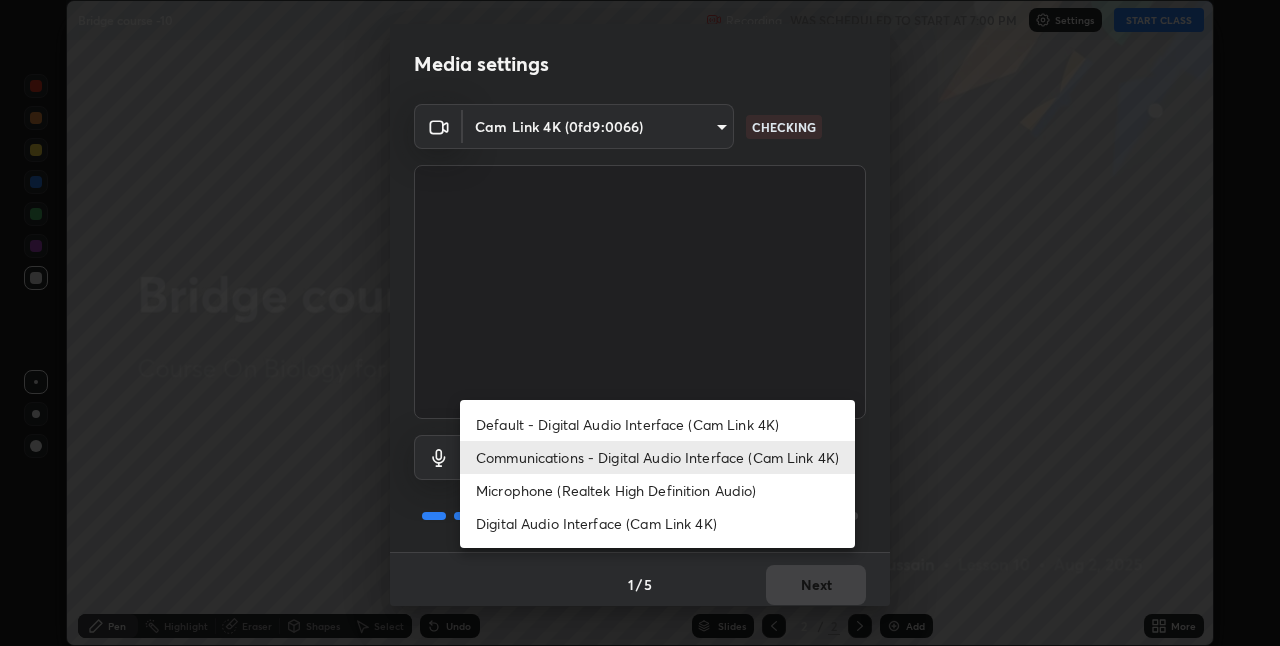 click on "Communications - Digital Audio Interface (Cam Link 4K)" at bounding box center [657, 457] 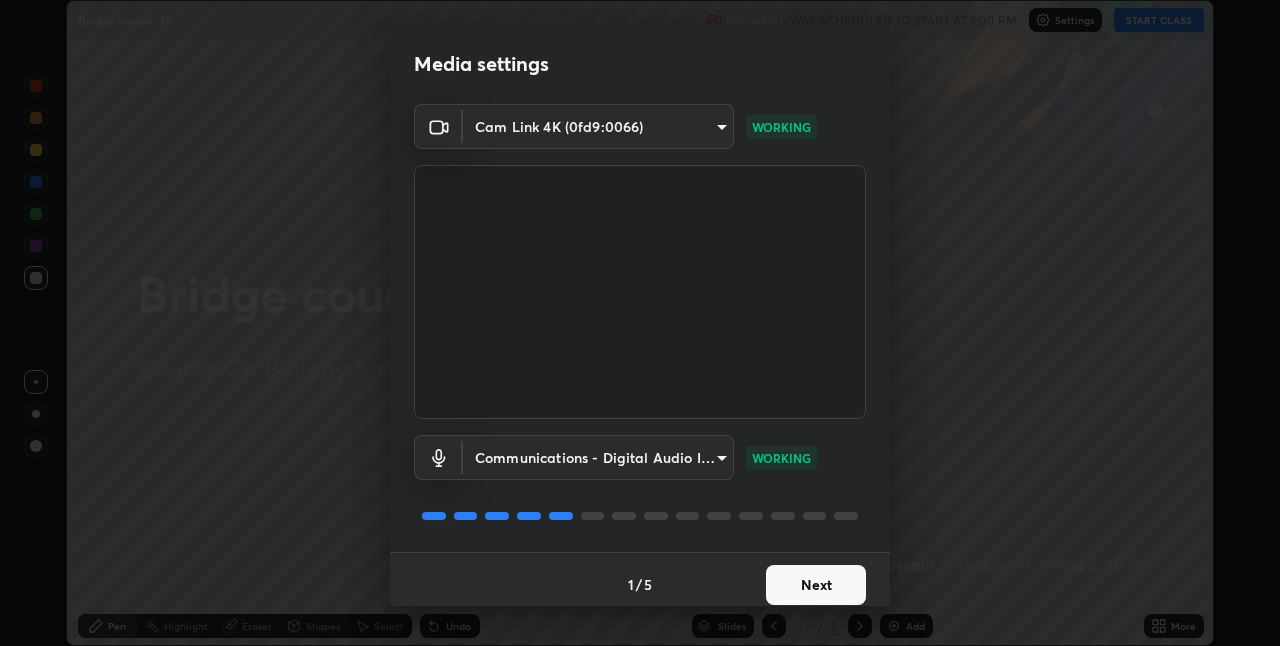 click on "Next" at bounding box center [816, 585] 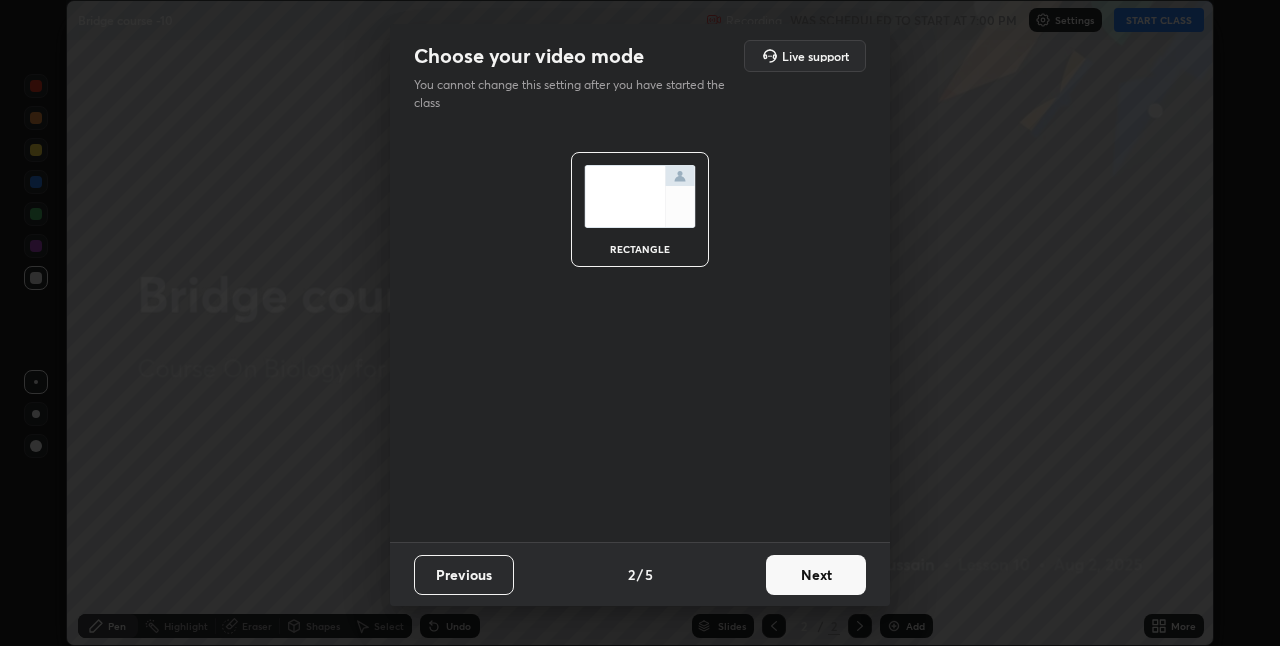 click on "Next" at bounding box center [816, 575] 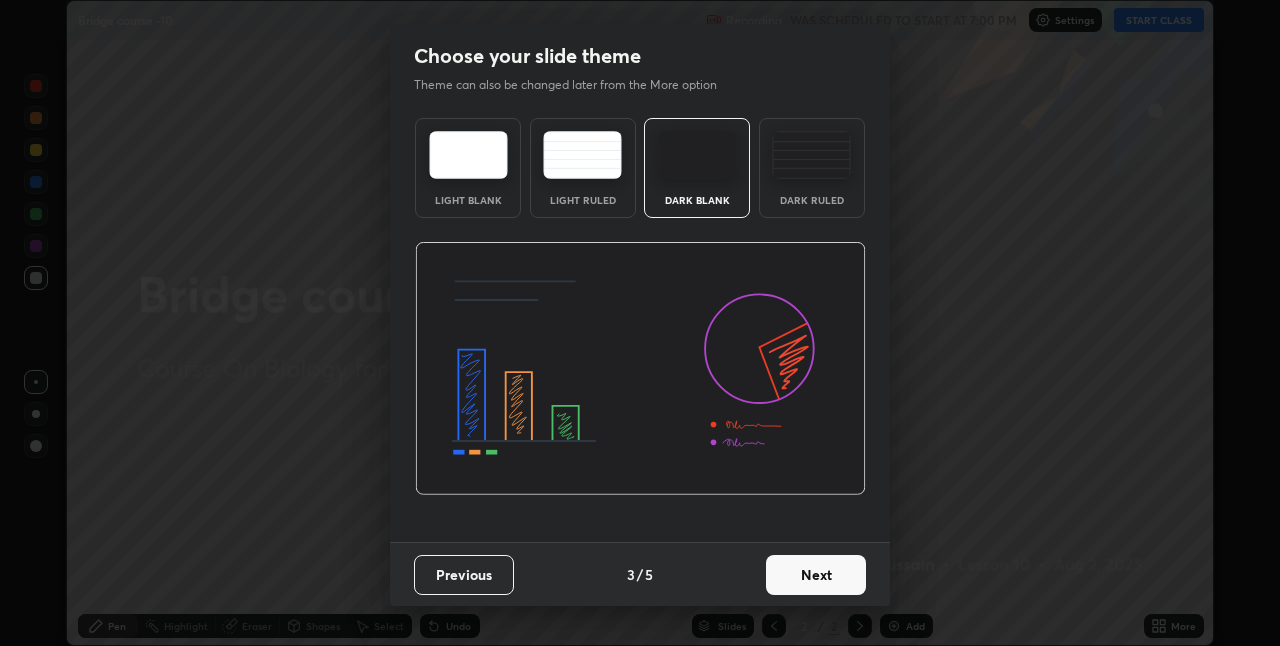click on "Next" at bounding box center [816, 575] 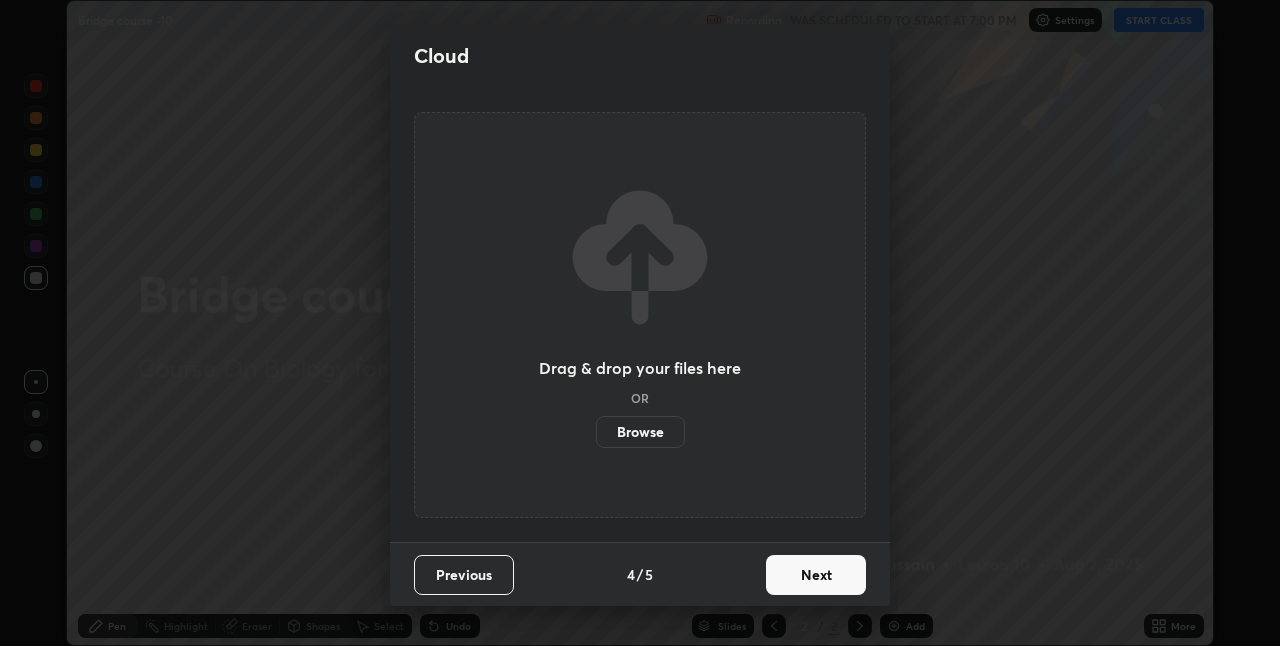click on "Next" at bounding box center [816, 575] 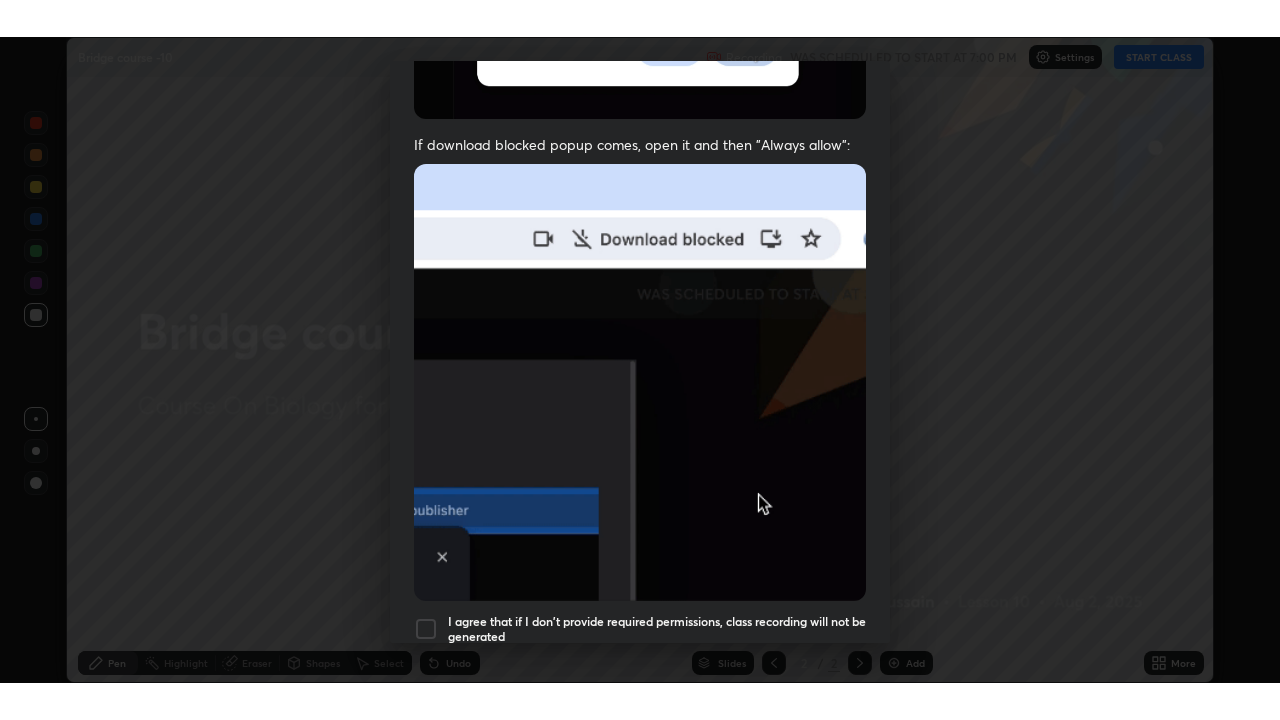 scroll, scrollTop: 418, scrollLeft: 0, axis: vertical 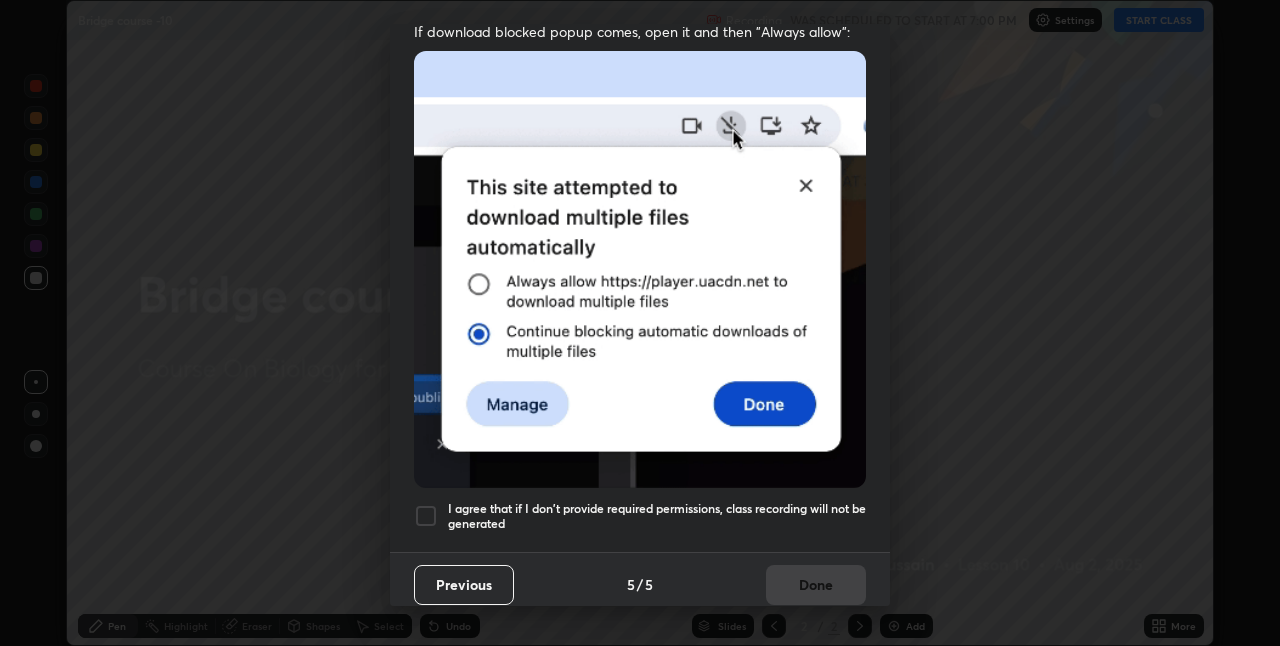 click at bounding box center (426, 516) 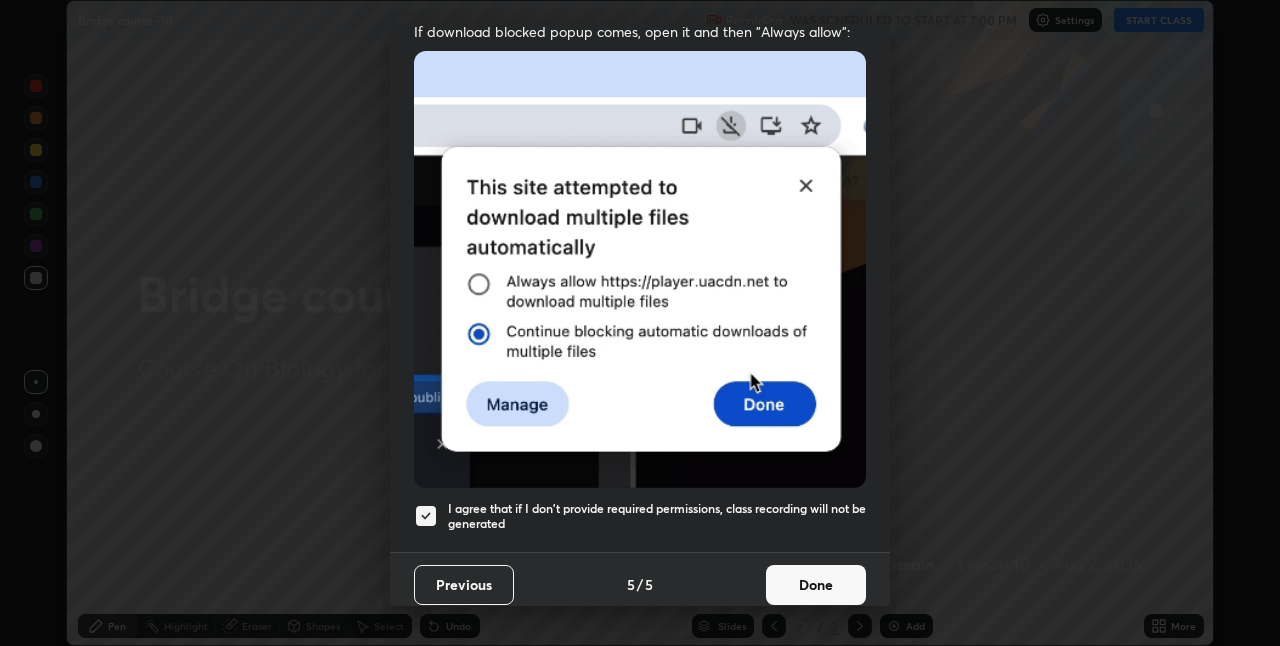 click on "Done" at bounding box center (816, 585) 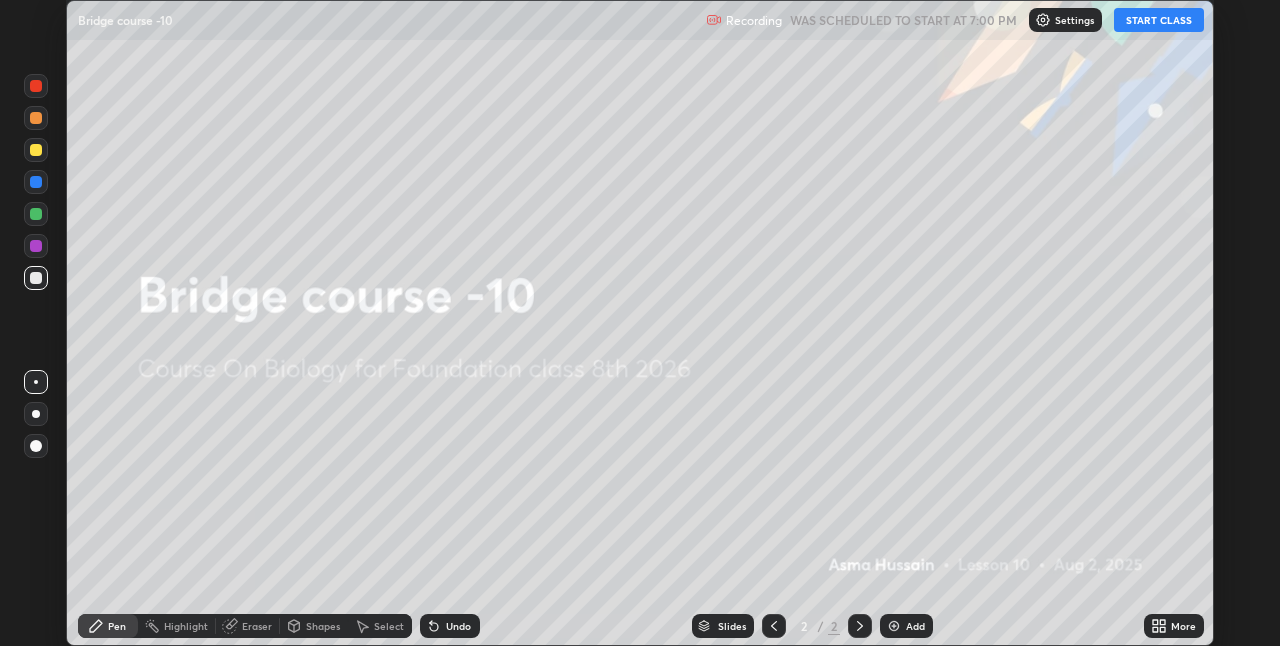 click on "START CLASS" at bounding box center (1159, 20) 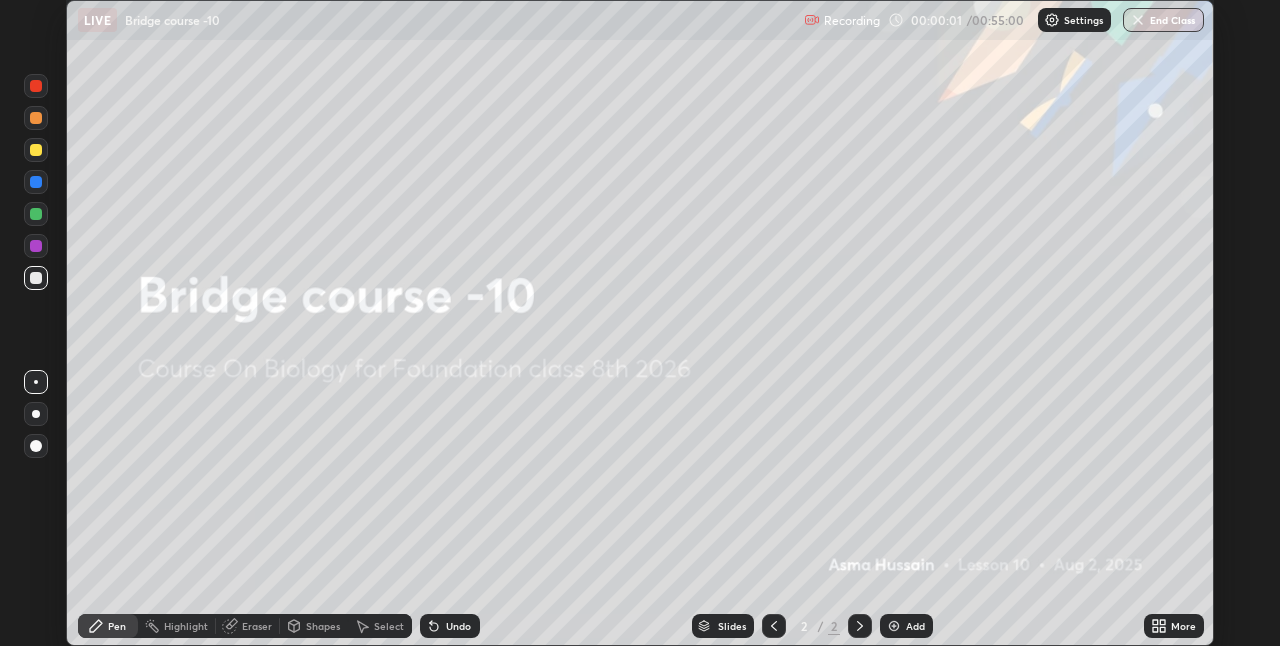 click on "More" at bounding box center [1174, 626] 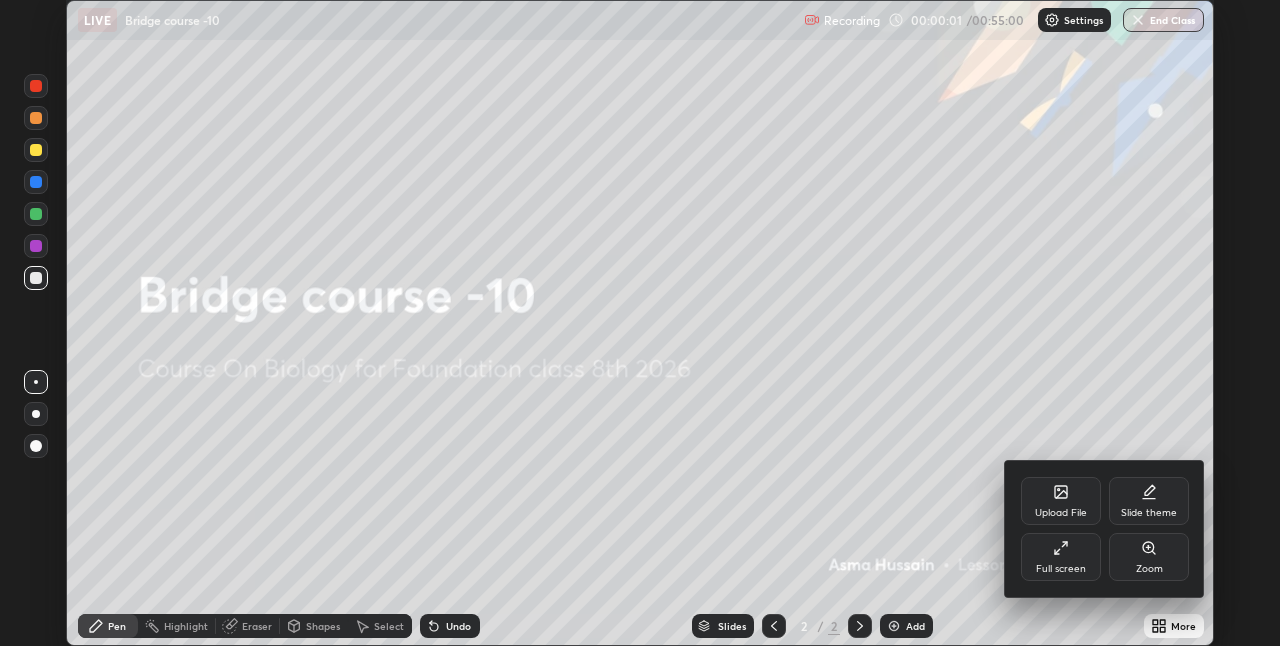 click on "Full screen" at bounding box center (1061, 569) 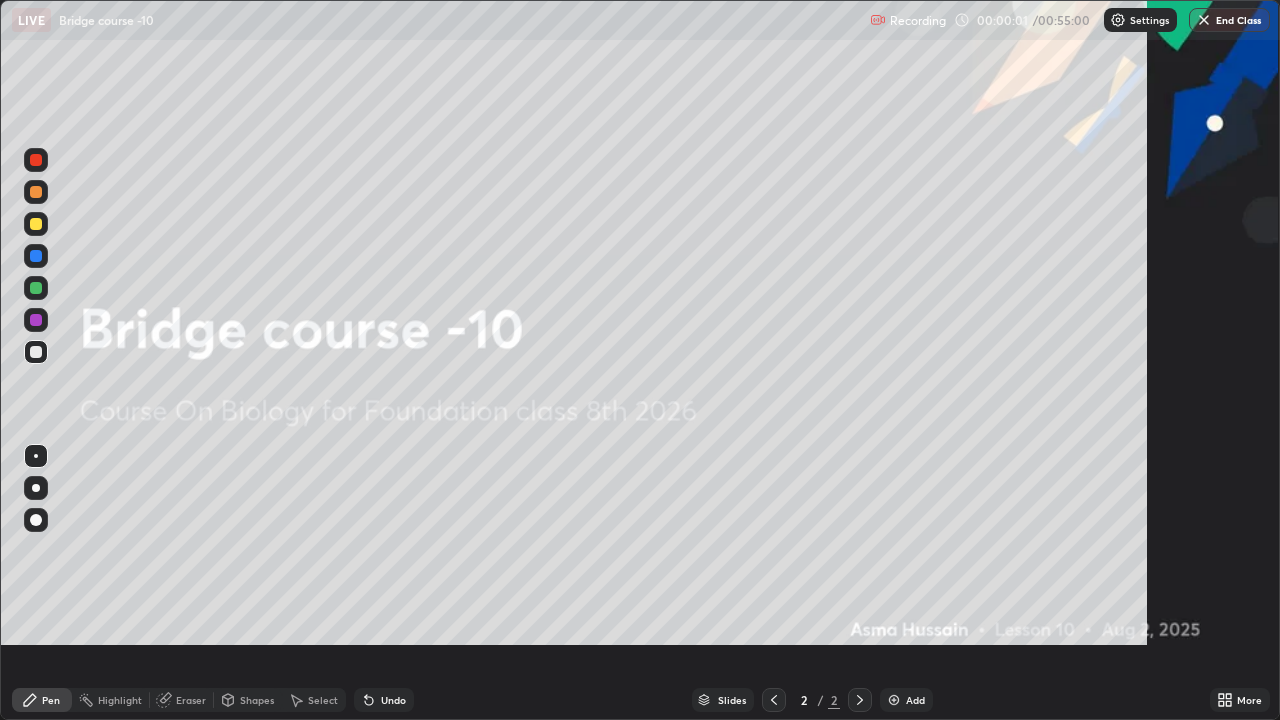 scroll, scrollTop: 99280, scrollLeft: 98720, axis: both 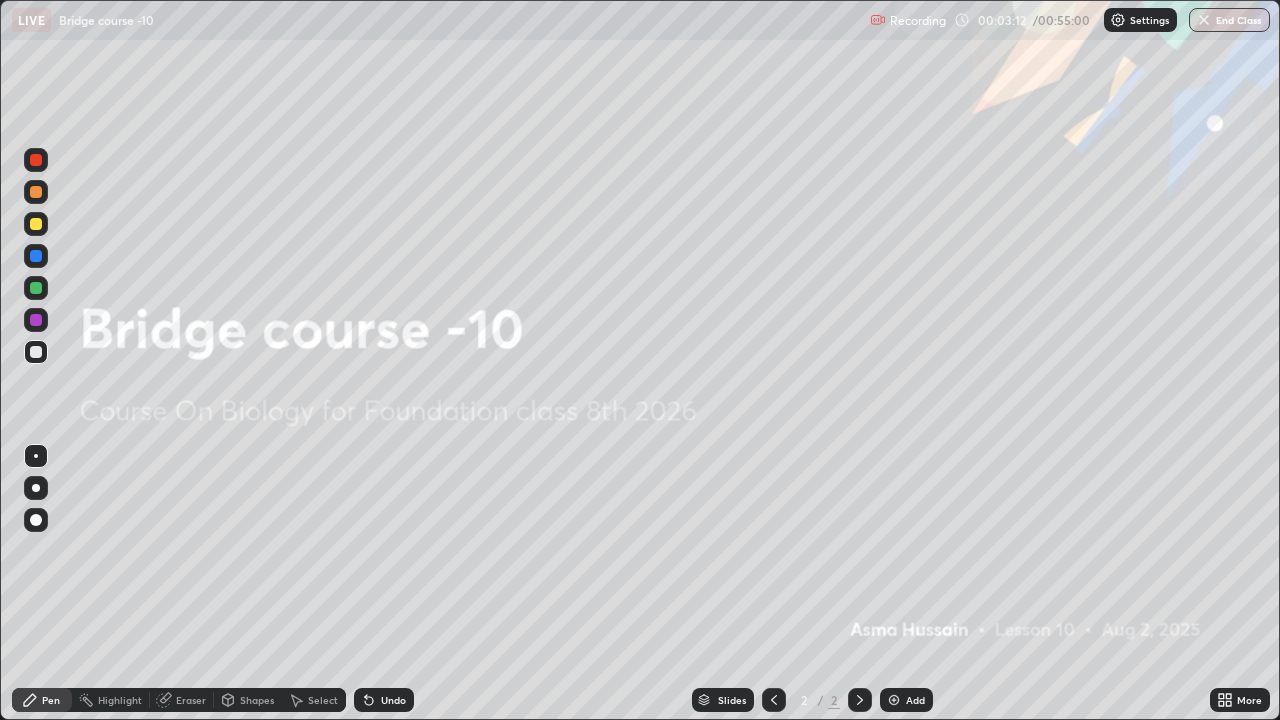 click on "Undo" at bounding box center [393, 700] 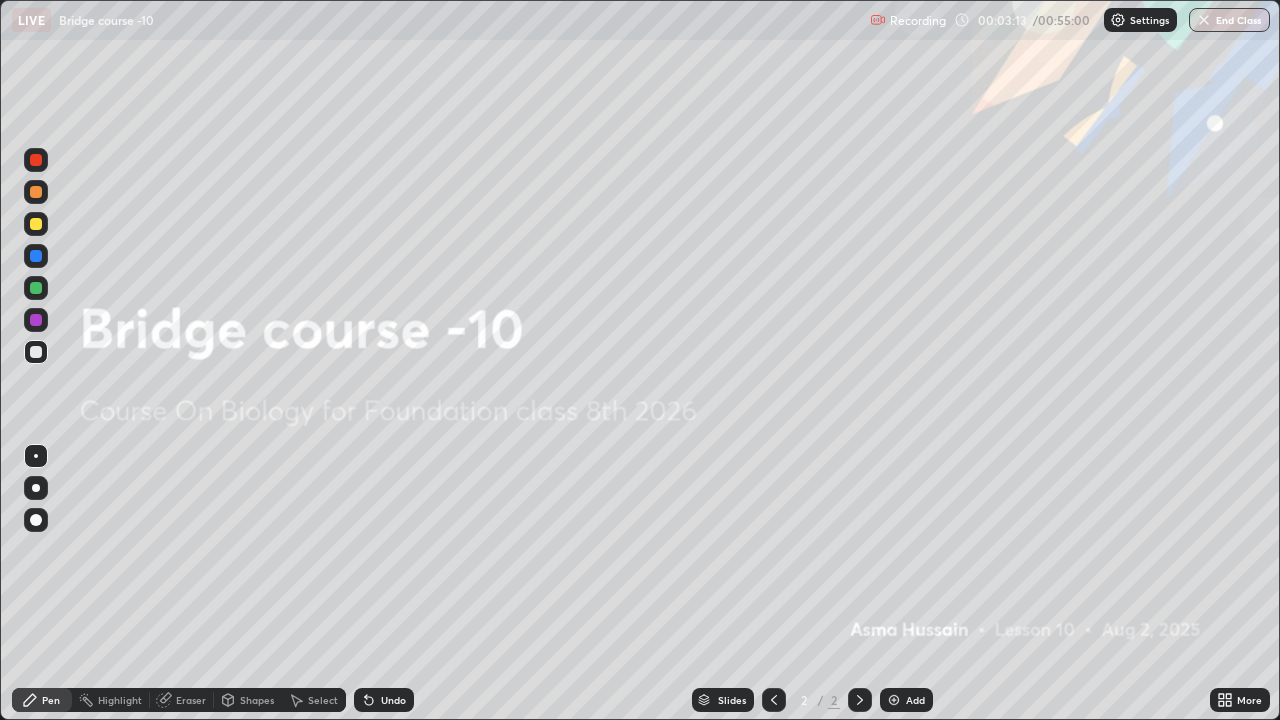 click on "Undo" at bounding box center [393, 700] 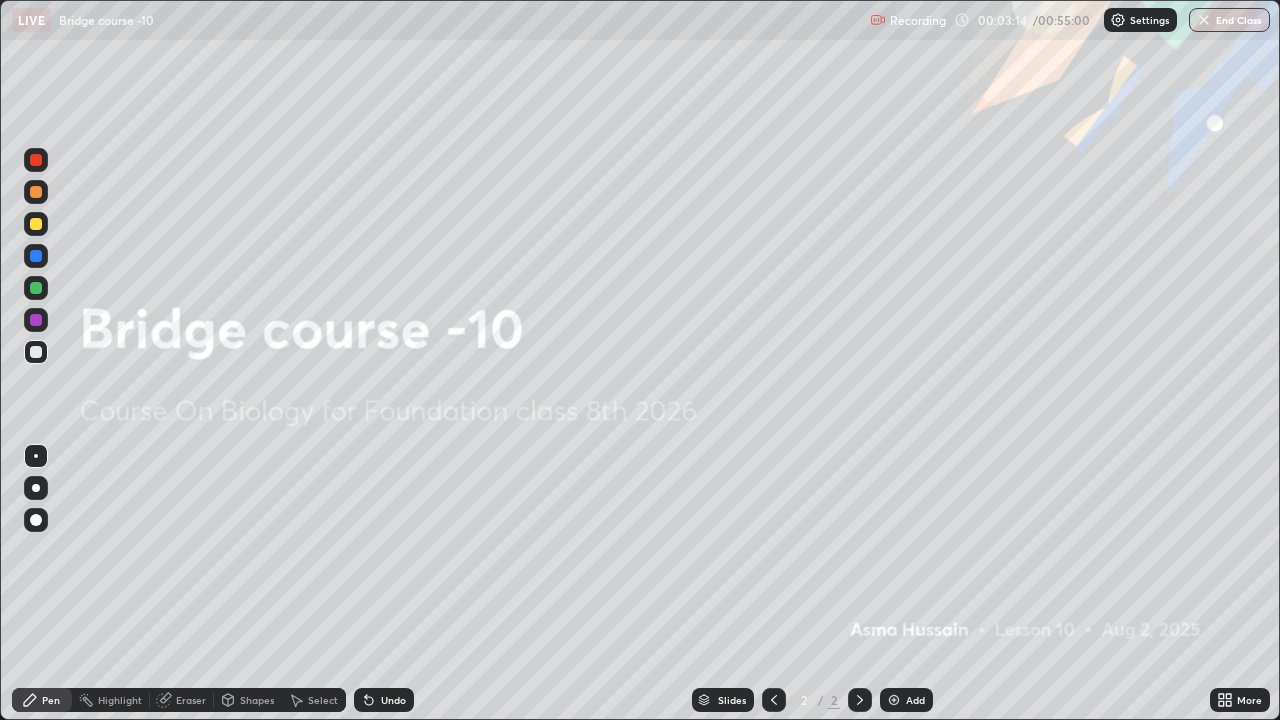 click on "Undo" at bounding box center (384, 700) 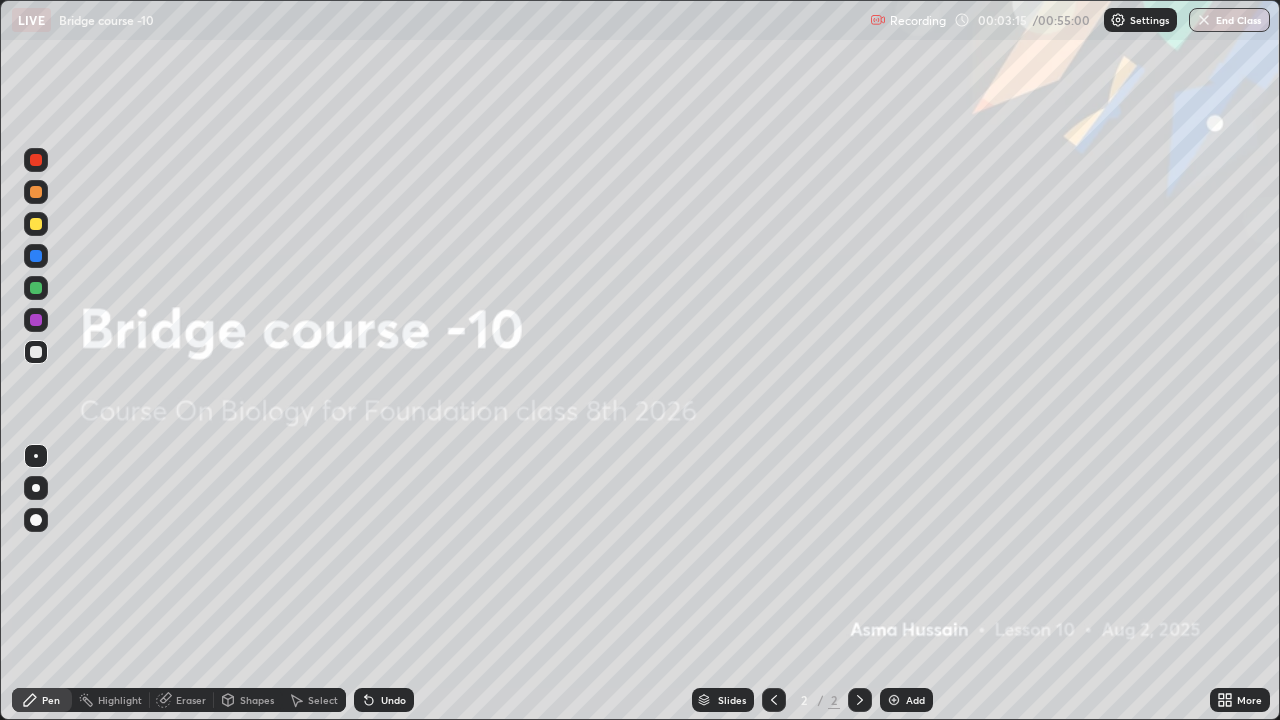 click on "Undo" at bounding box center [384, 700] 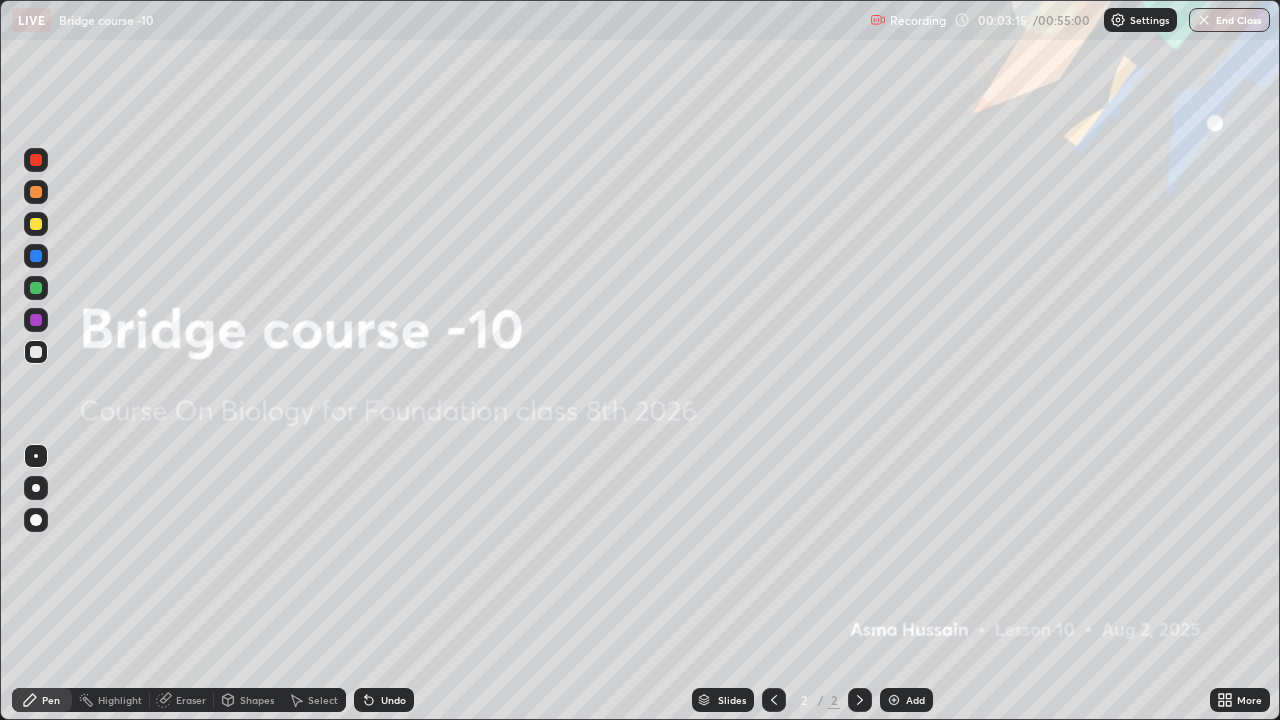 click on "Undo" at bounding box center (384, 700) 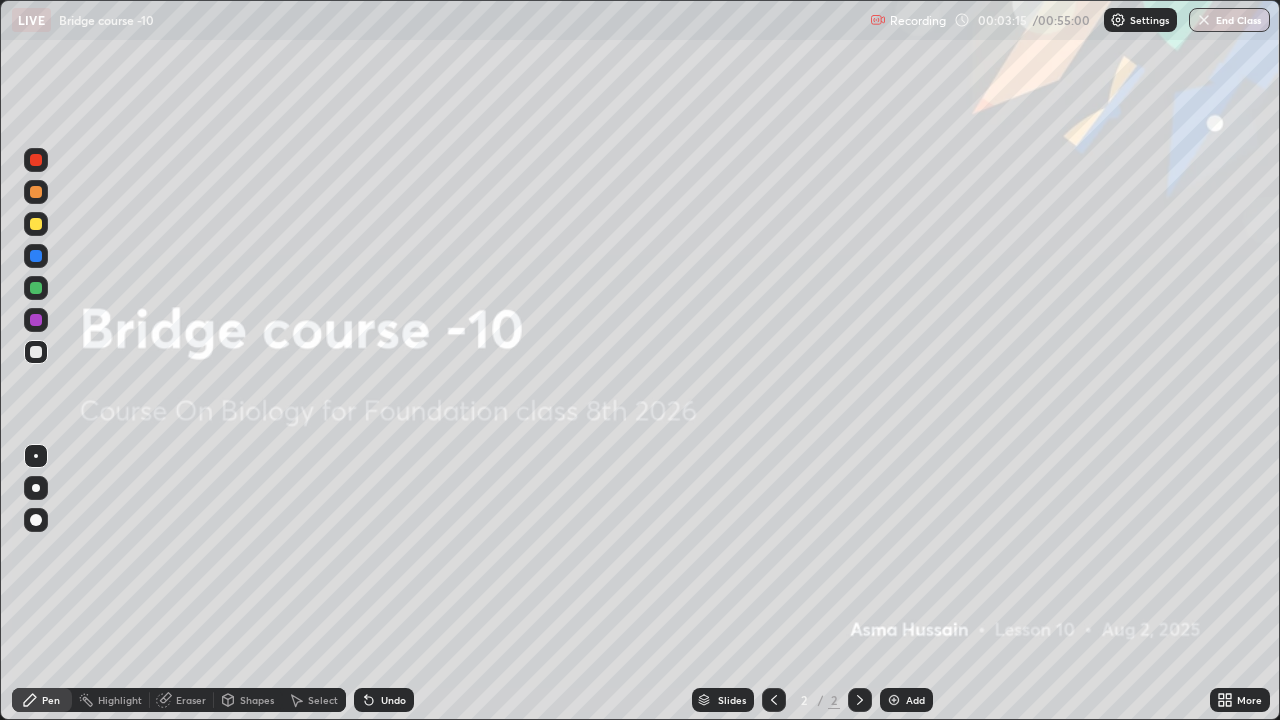 click on "Undo" at bounding box center (384, 700) 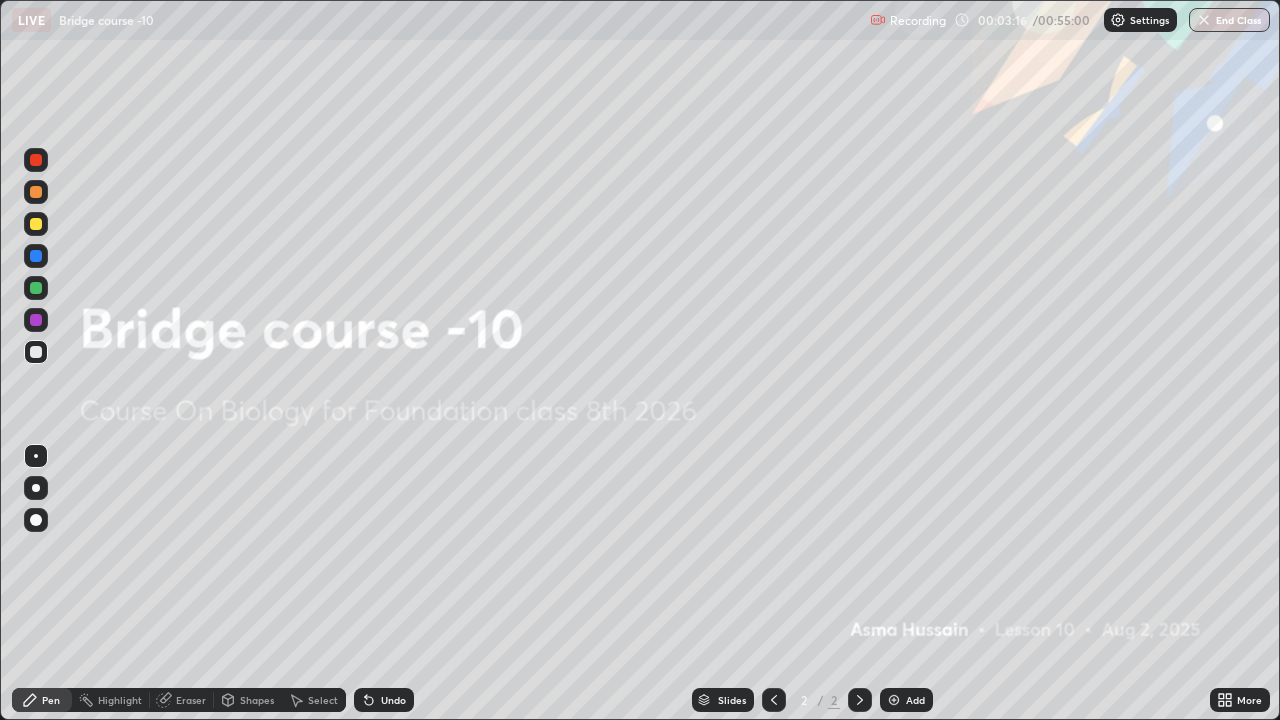 click on "Undo" at bounding box center [393, 700] 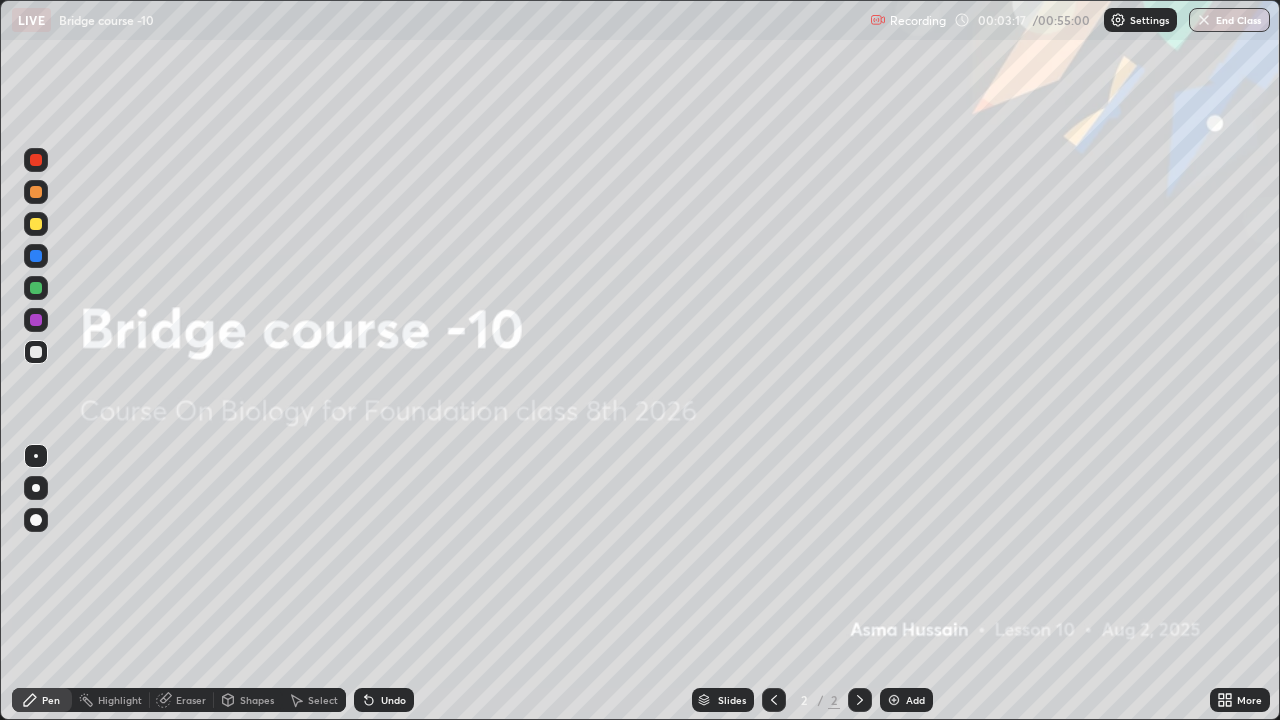 click on "Undo" at bounding box center (393, 700) 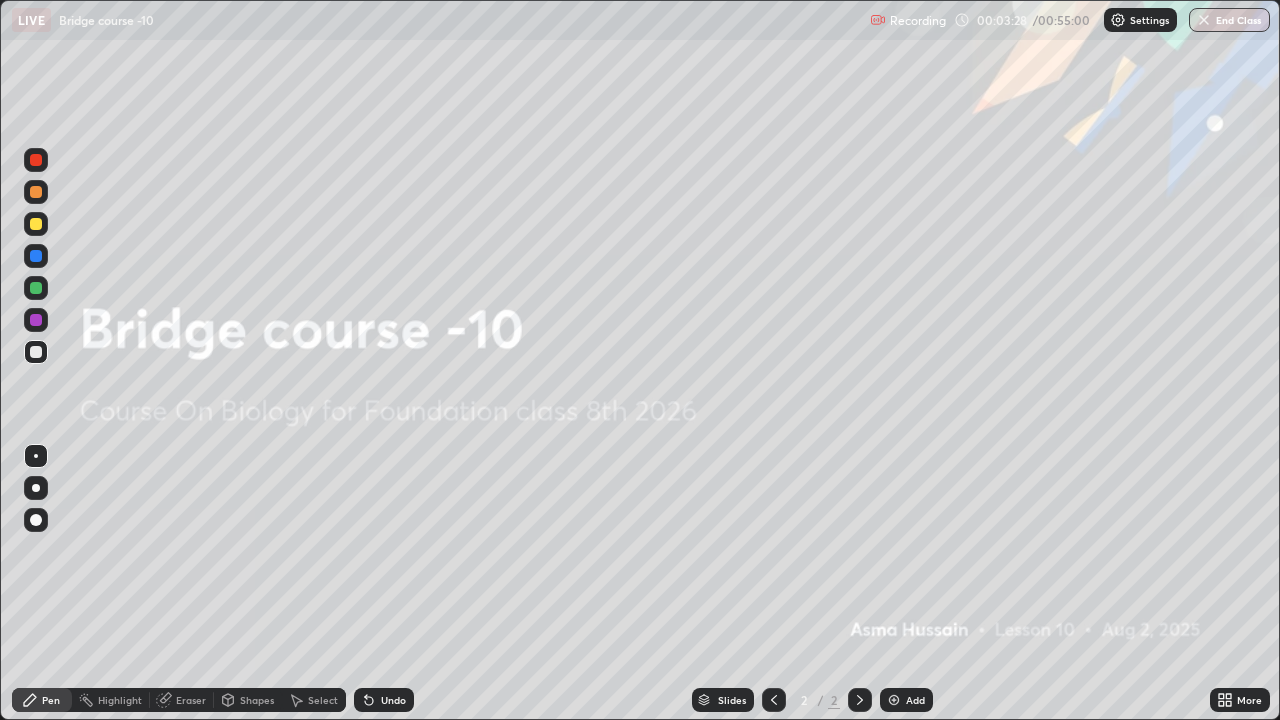 click on "Add" at bounding box center [906, 700] 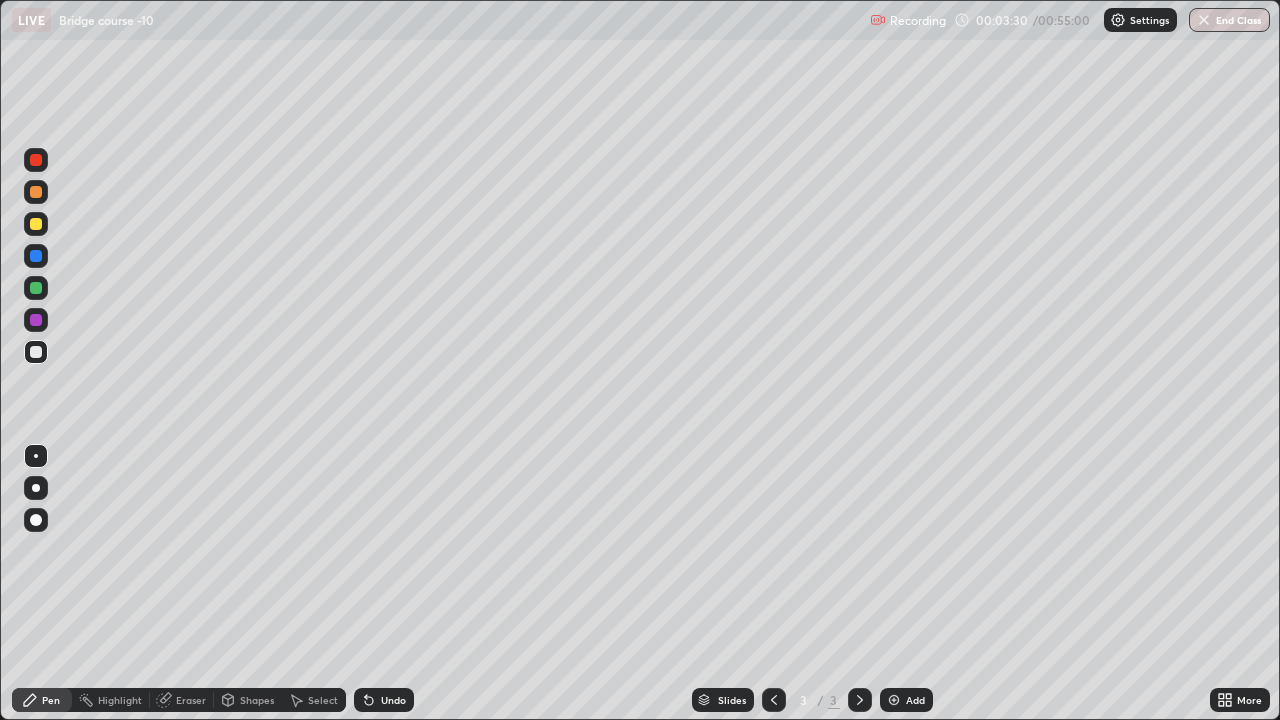 click at bounding box center (36, 192) 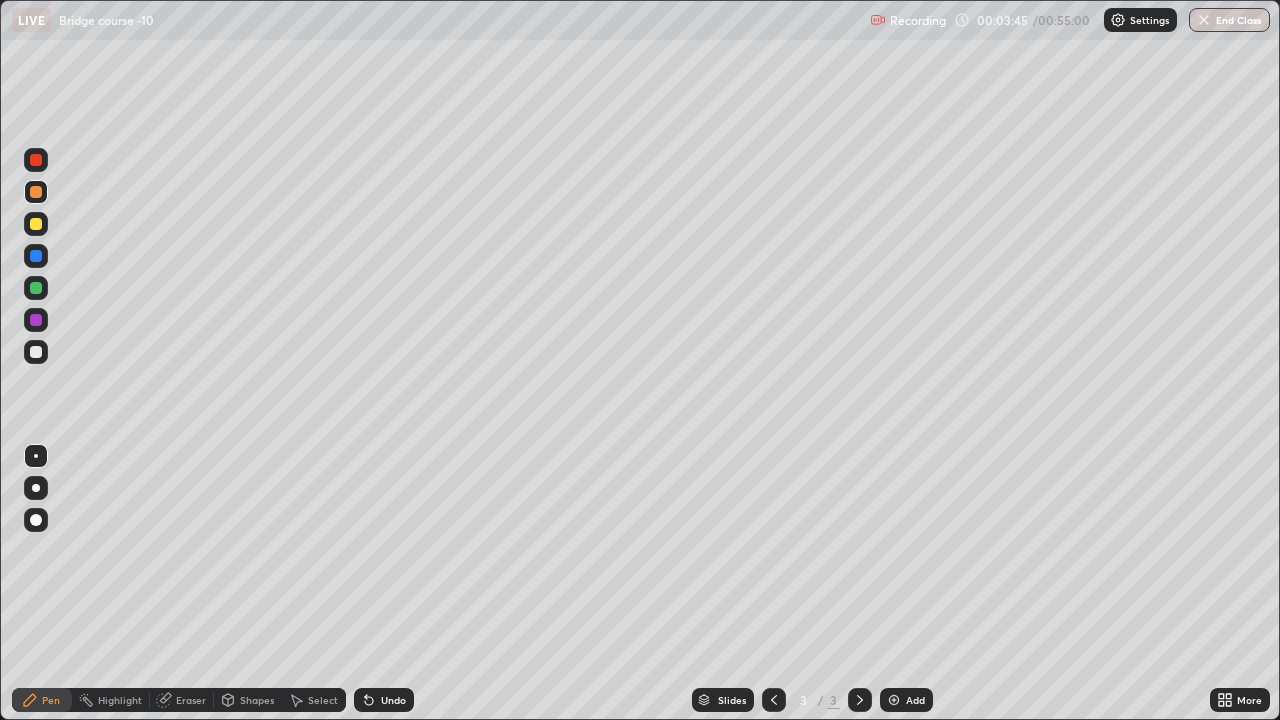 click at bounding box center (36, 352) 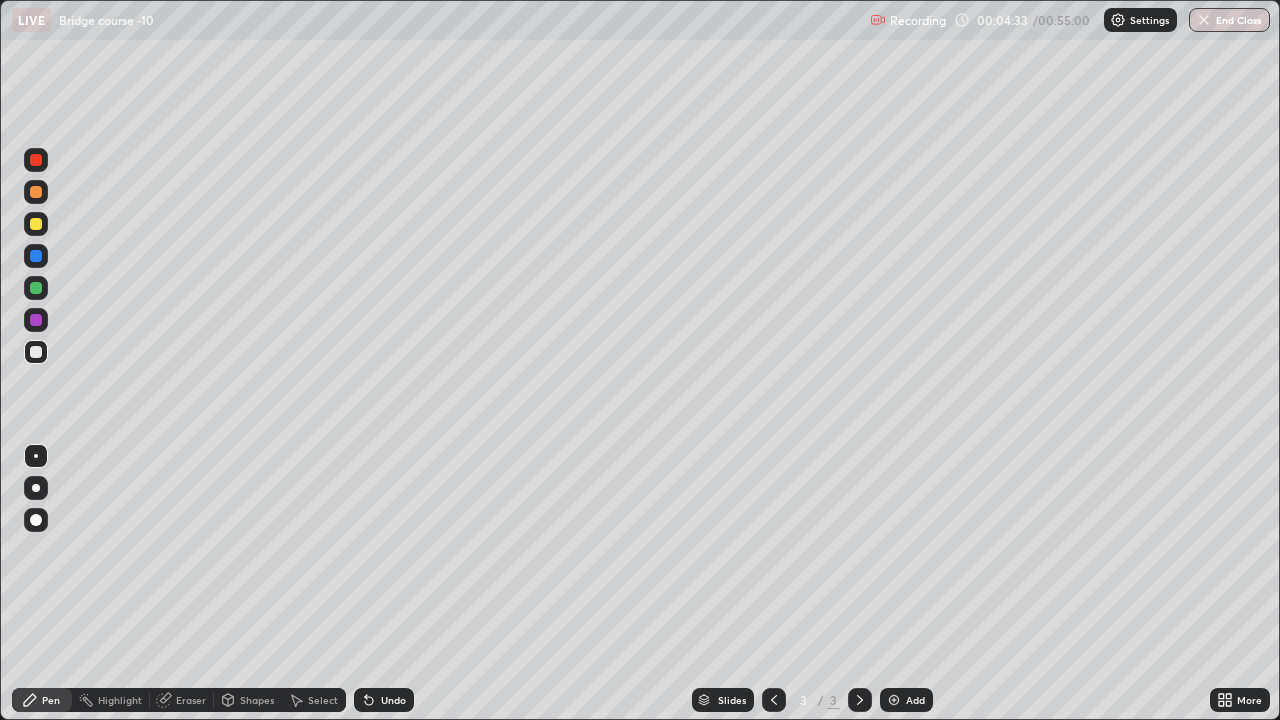 click at bounding box center [36, 256] 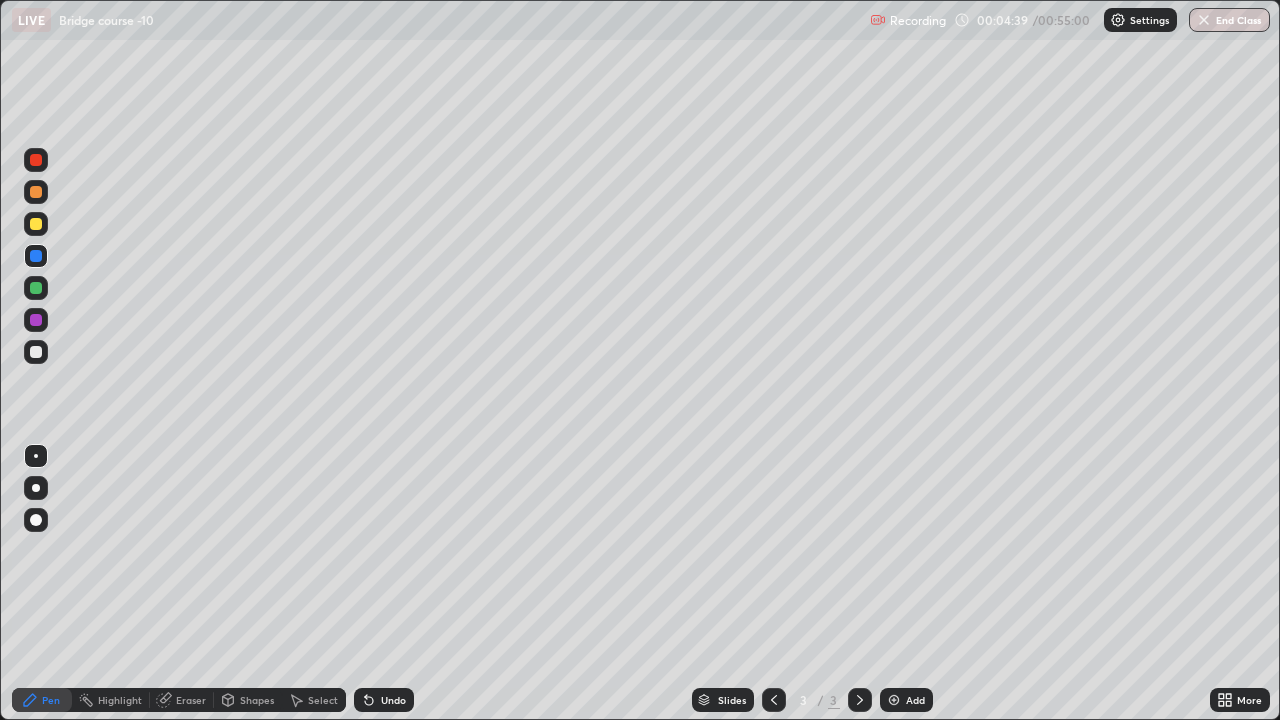click at bounding box center (36, 288) 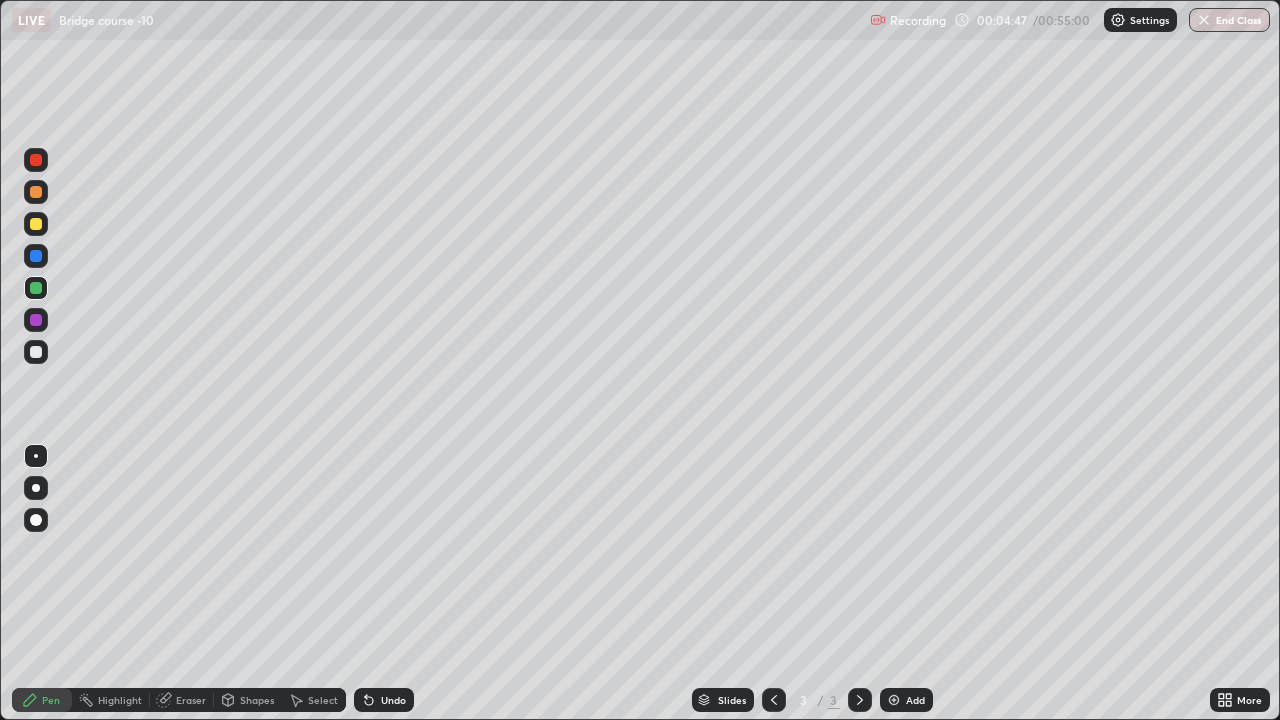 click on "Undo" at bounding box center (393, 700) 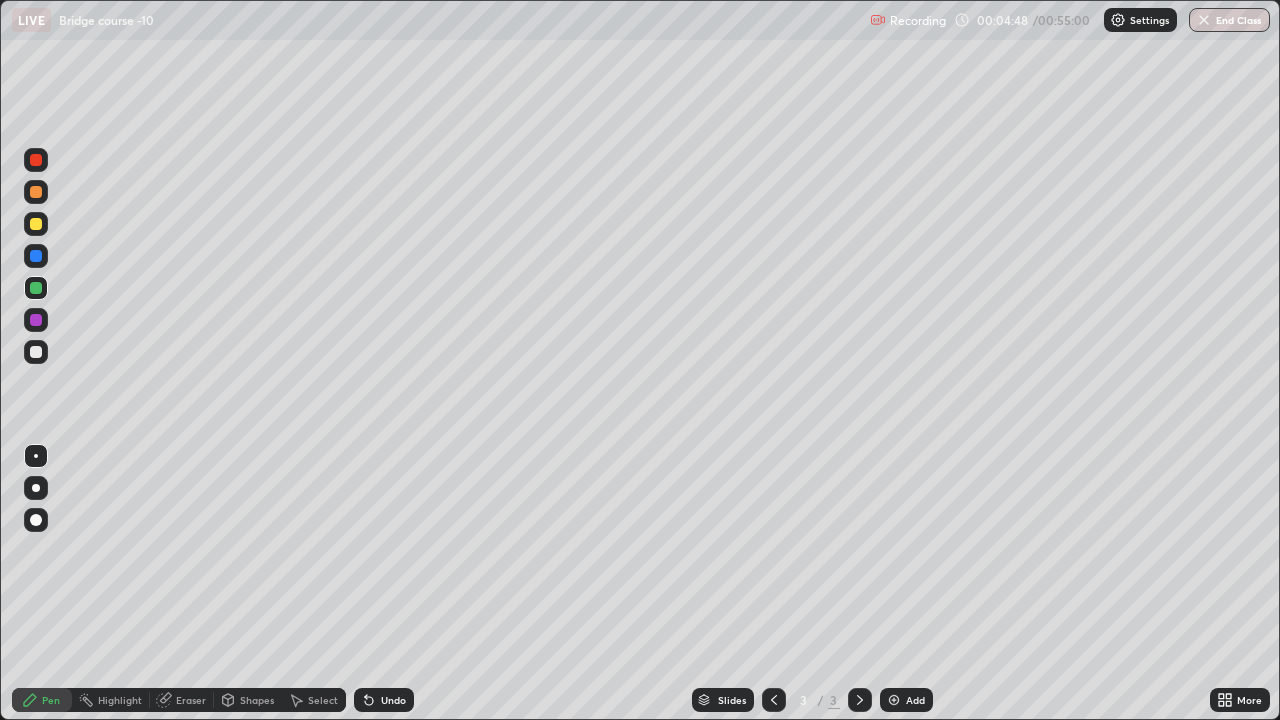 click on "Undo" at bounding box center (393, 700) 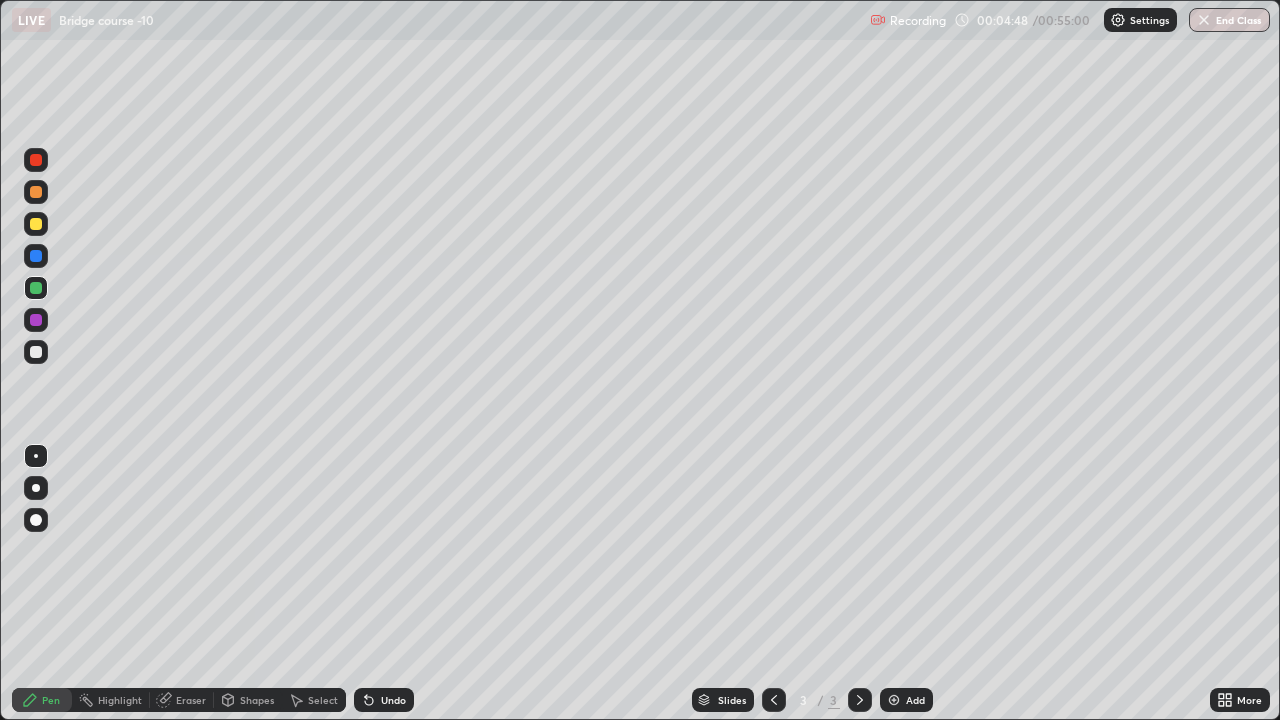 click on "Undo" at bounding box center (393, 700) 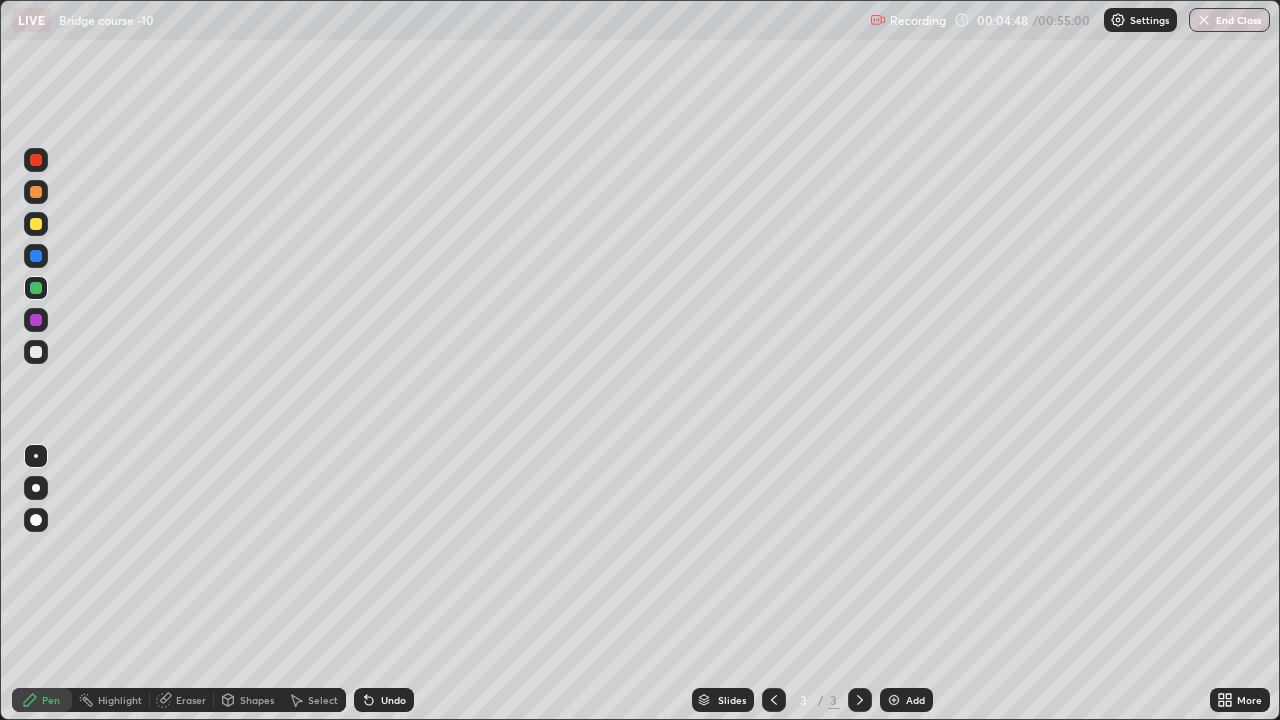 click on "Undo" at bounding box center [393, 700] 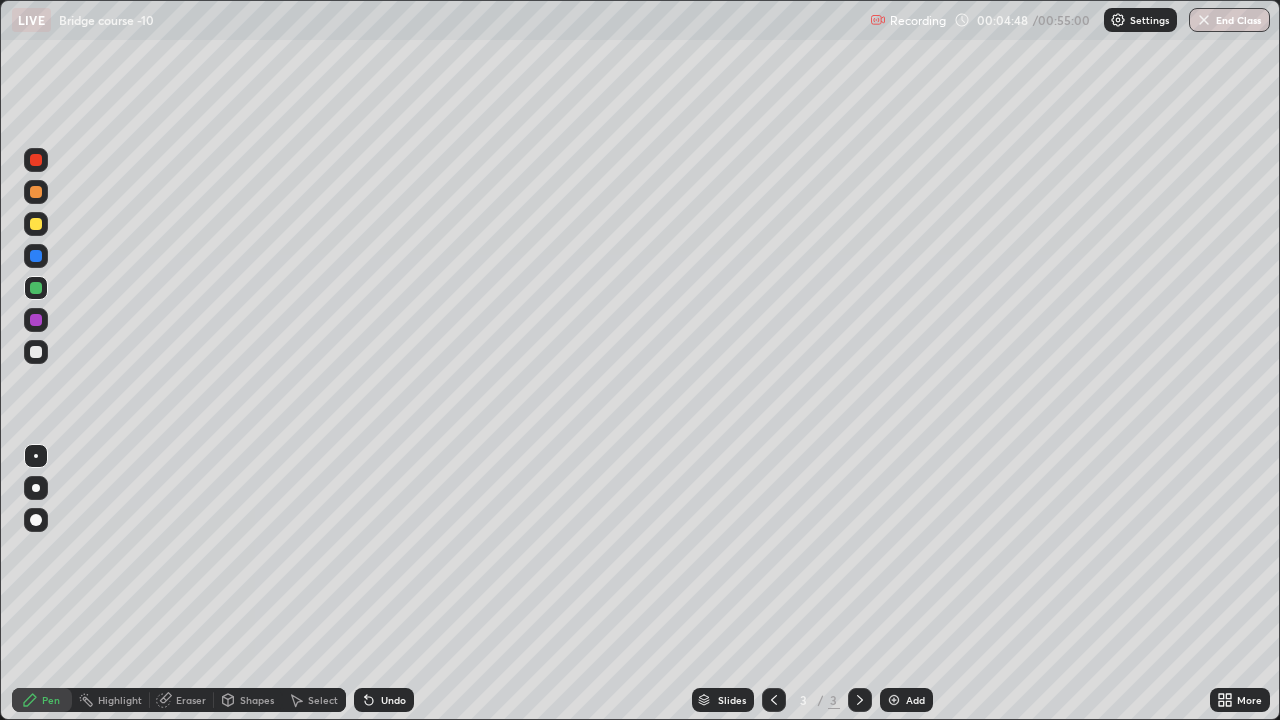 click on "Undo" at bounding box center [393, 700] 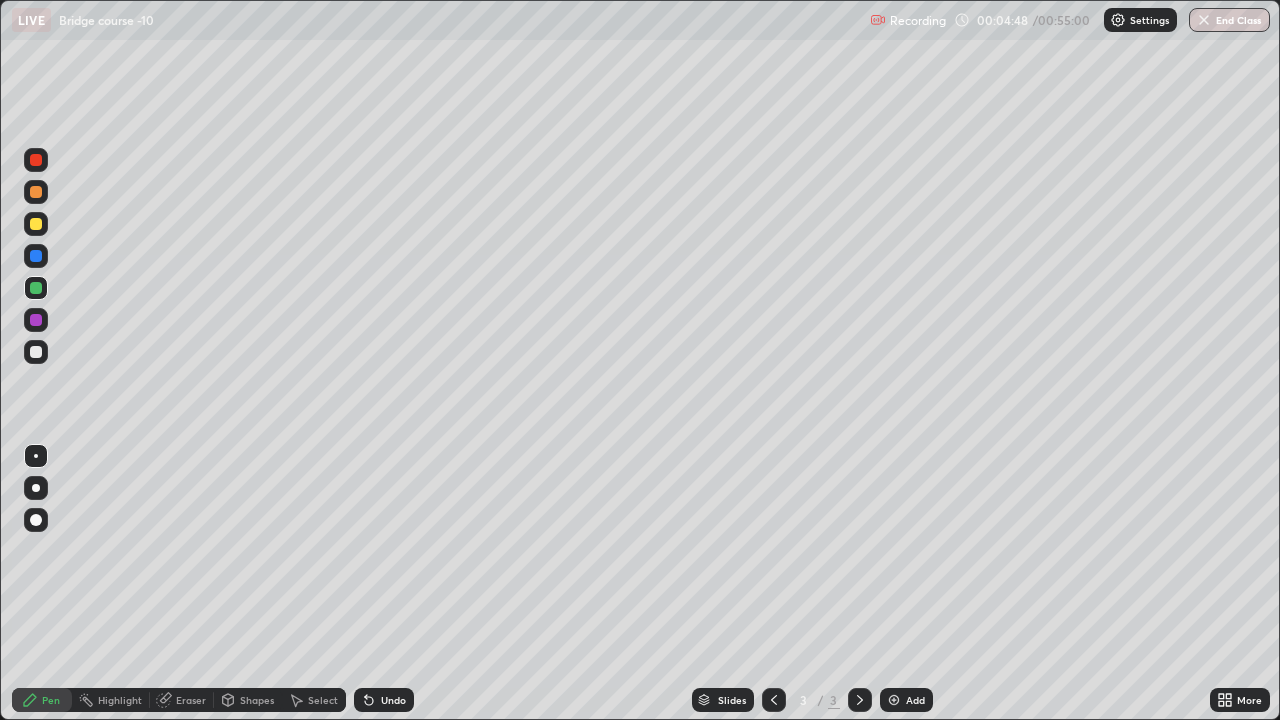 click on "Undo" at bounding box center (393, 700) 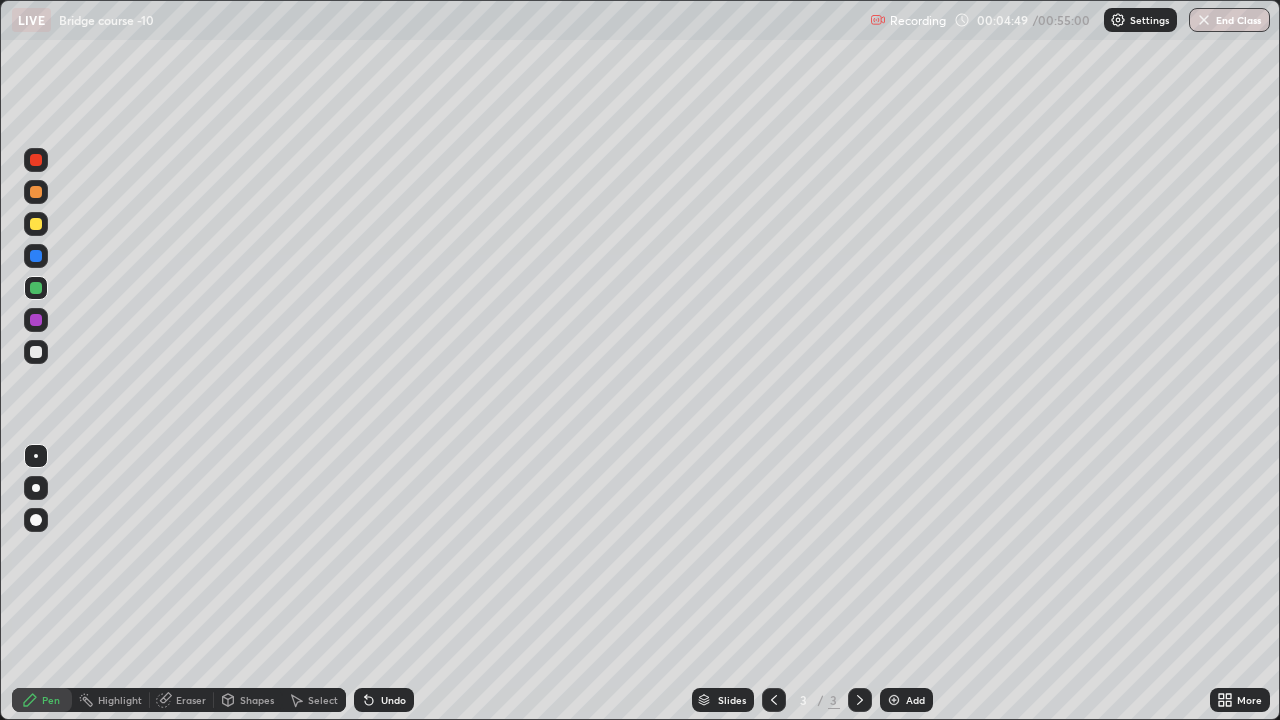 click on "Undo" at bounding box center (393, 700) 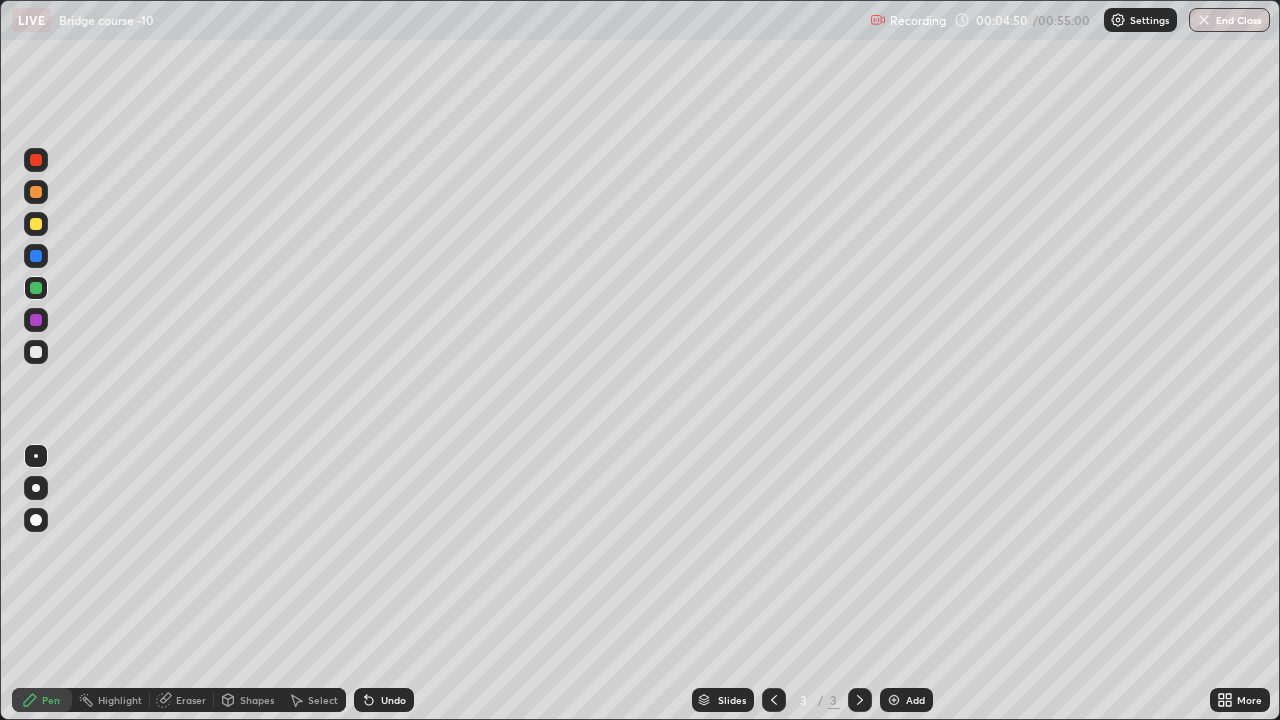 click on "Undo" at bounding box center (393, 700) 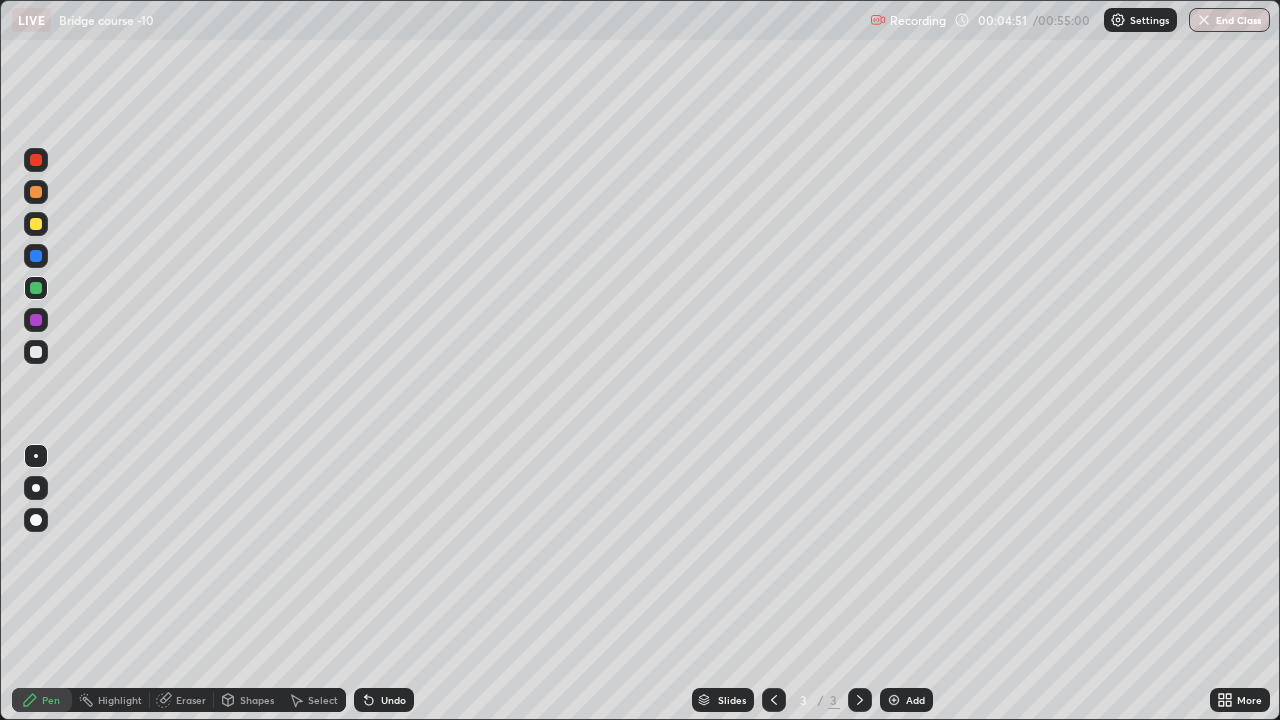 click on "Undo" at bounding box center [393, 700] 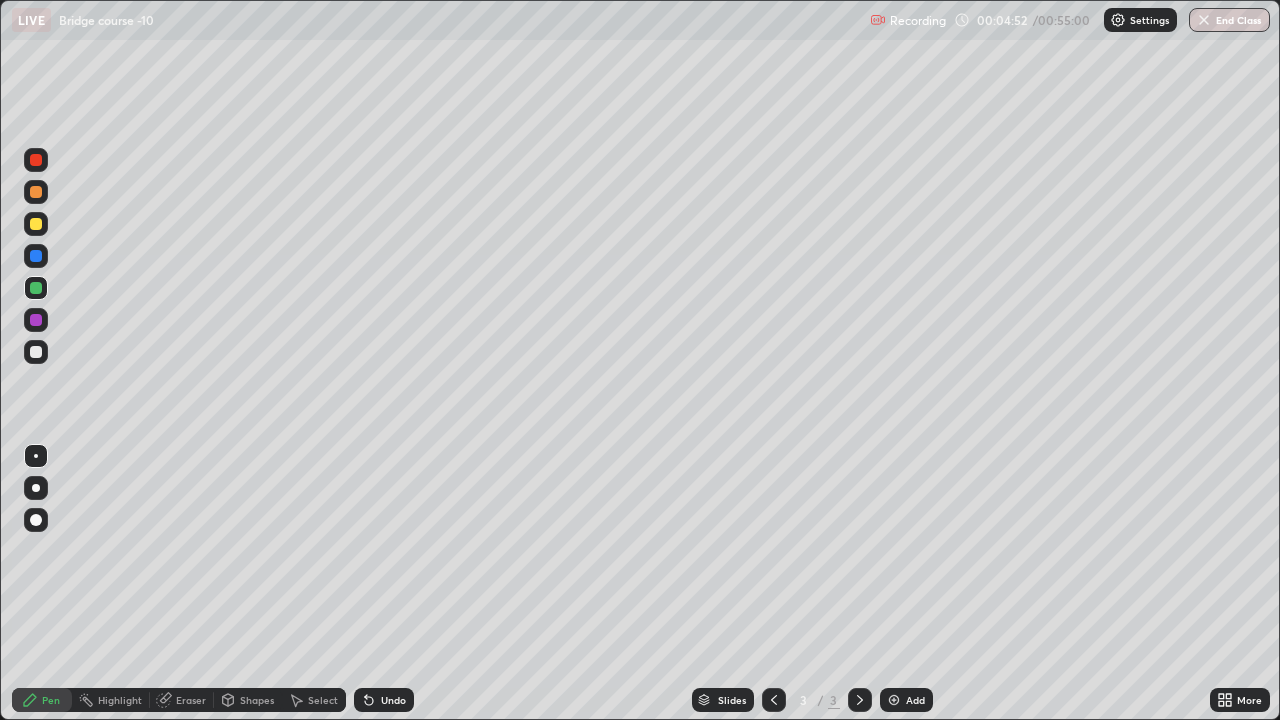 click on "Eraser" at bounding box center (182, 700) 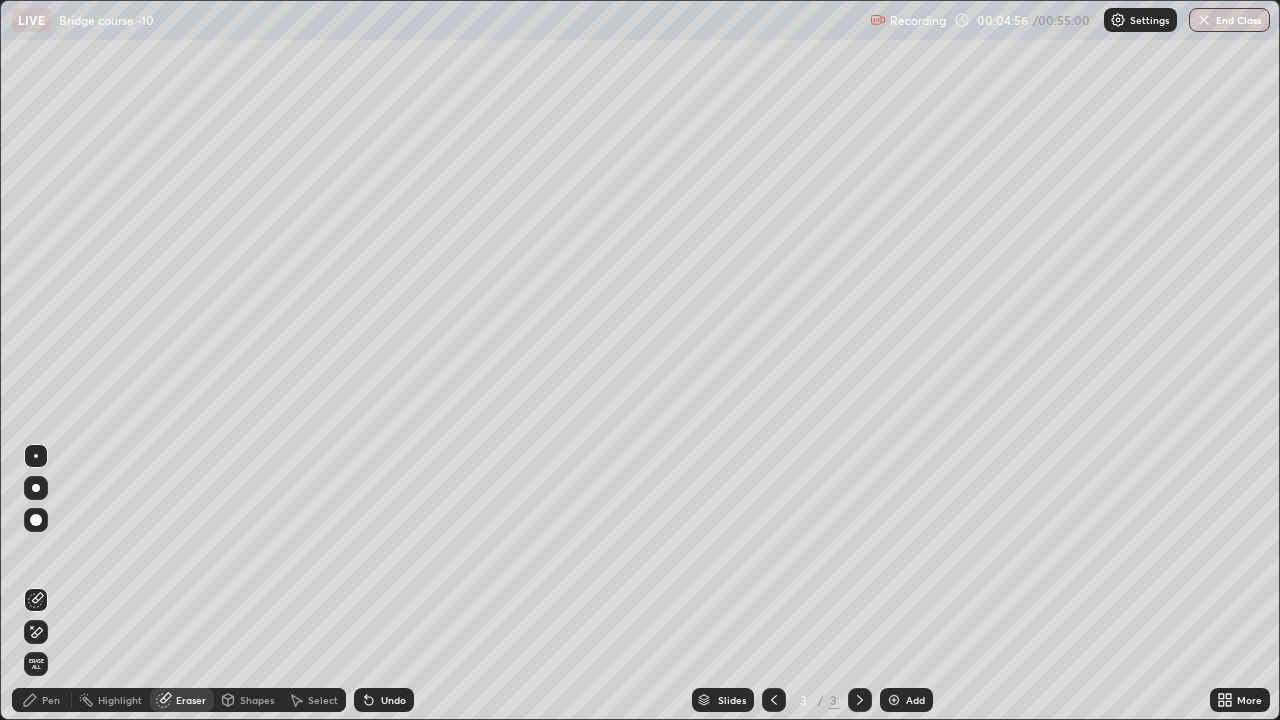 click on "Pen" at bounding box center (51, 700) 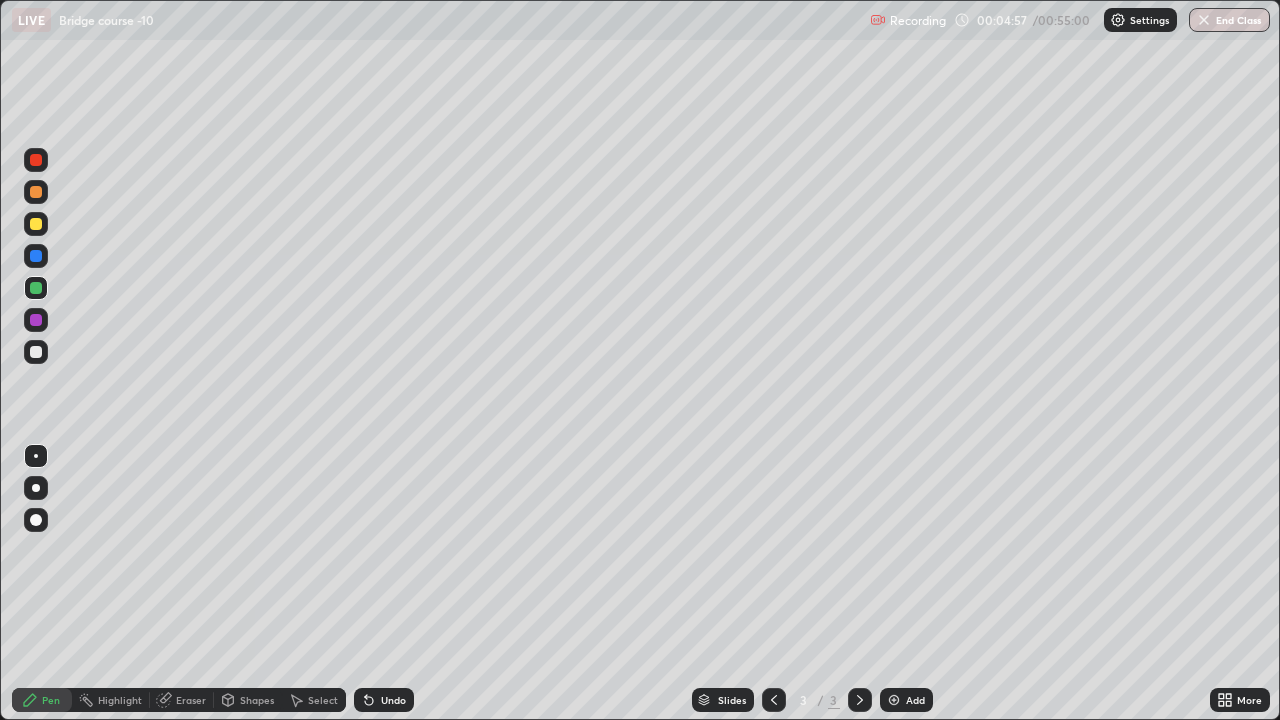 click at bounding box center [36, 352] 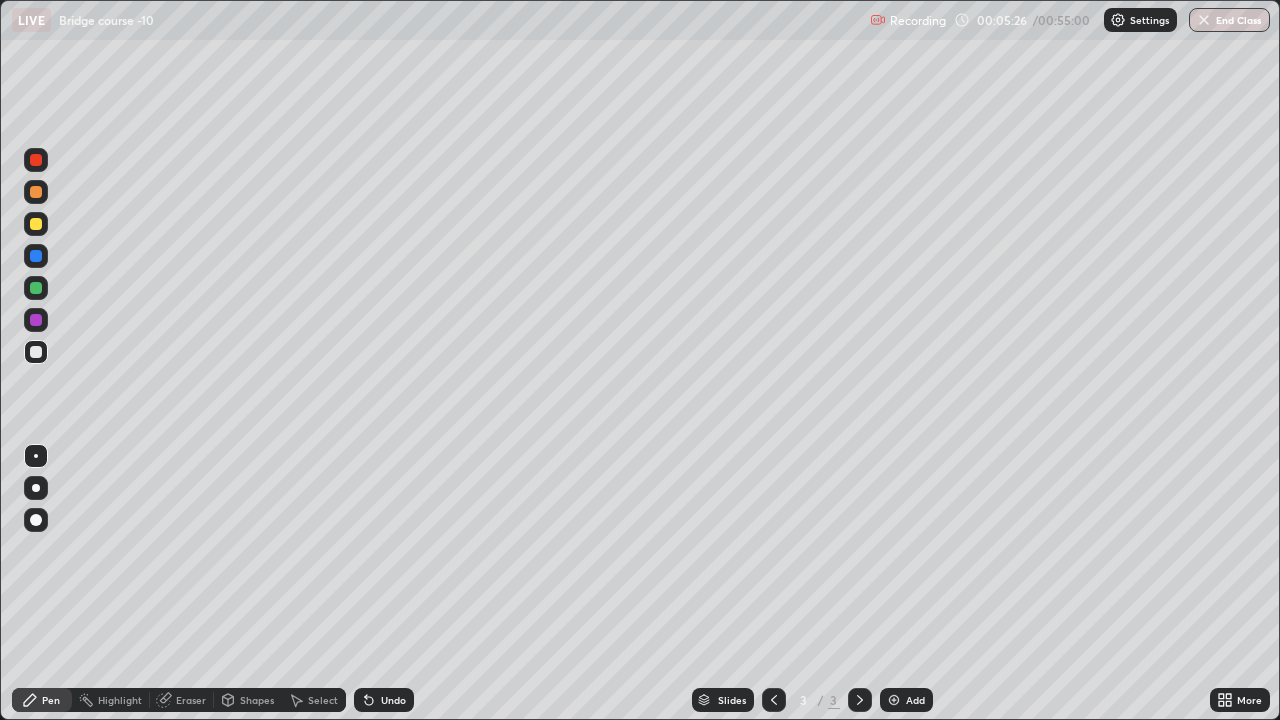 click on "Eraser" at bounding box center (191, 700) 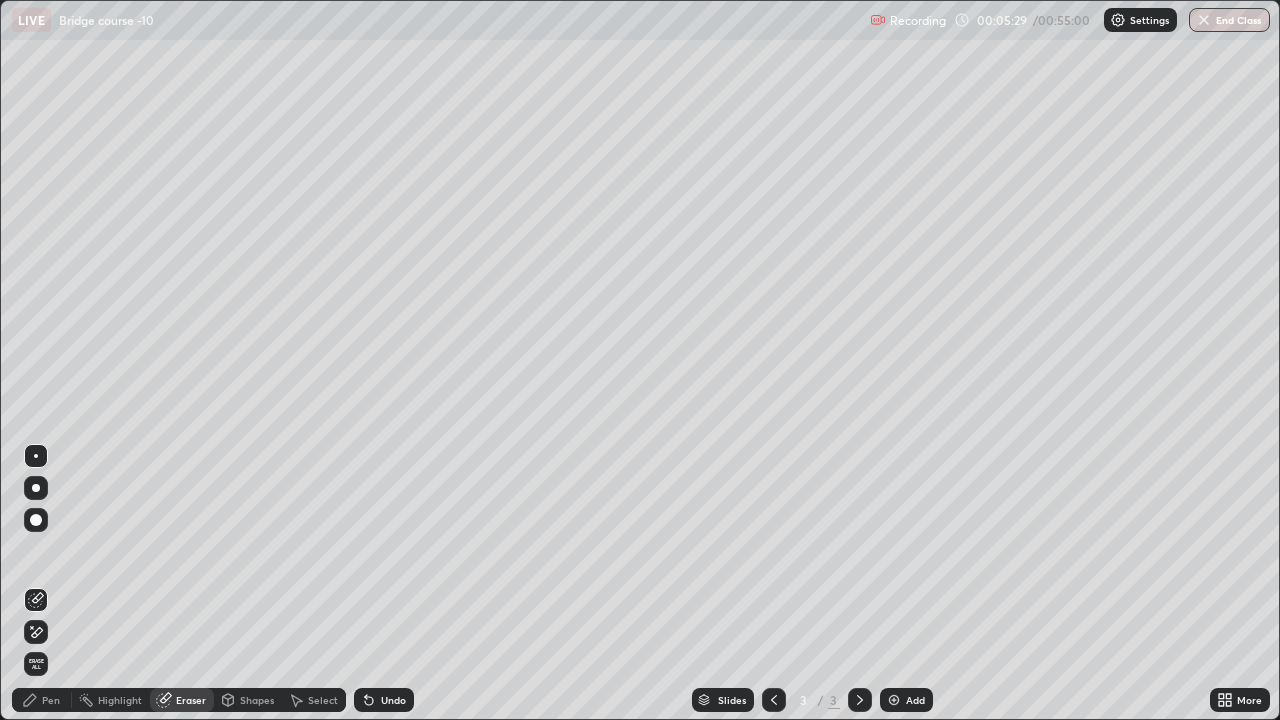 click on "Pen" at bounding box center (51, 700) 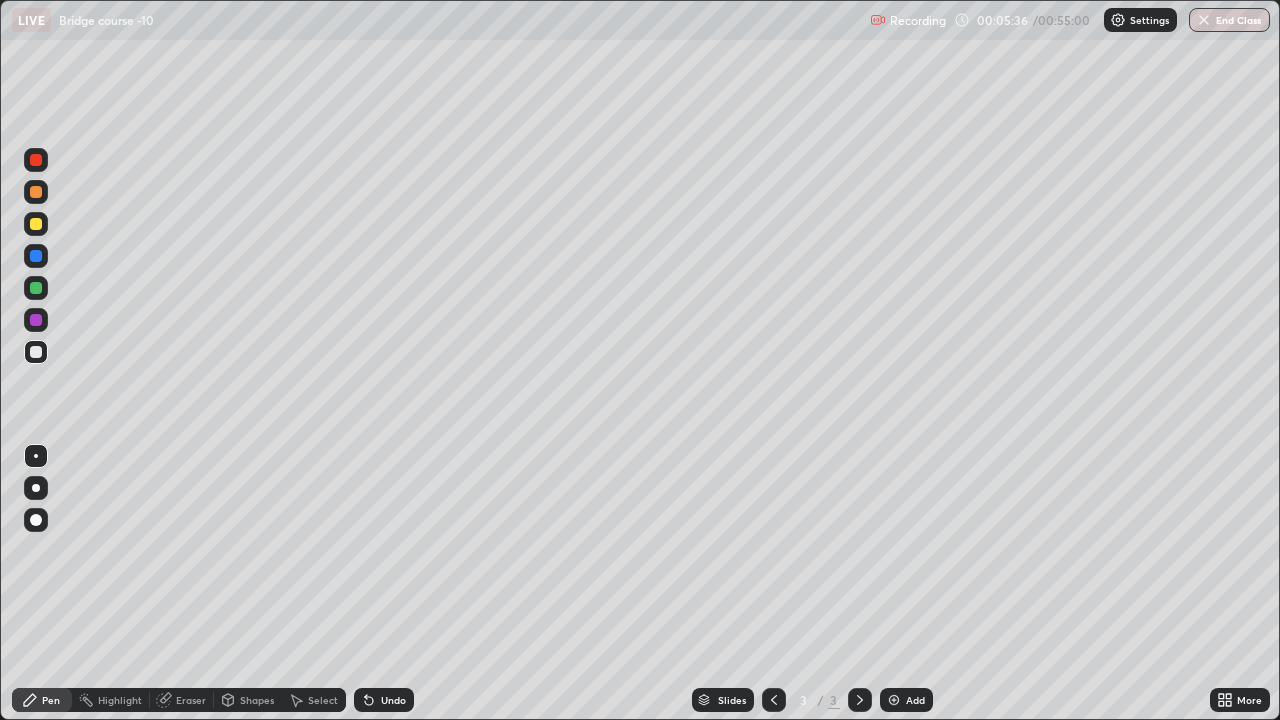 click at bounding box center [36, 192] 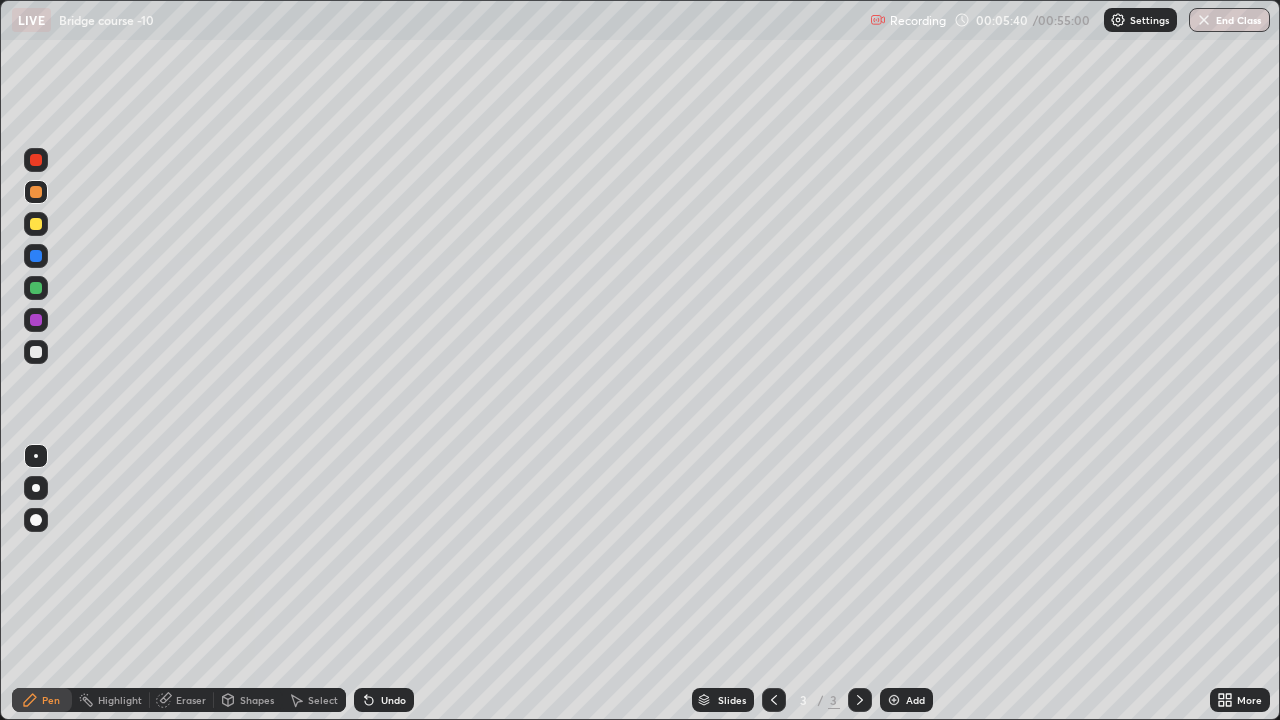 click at bounding box center (36, 520) 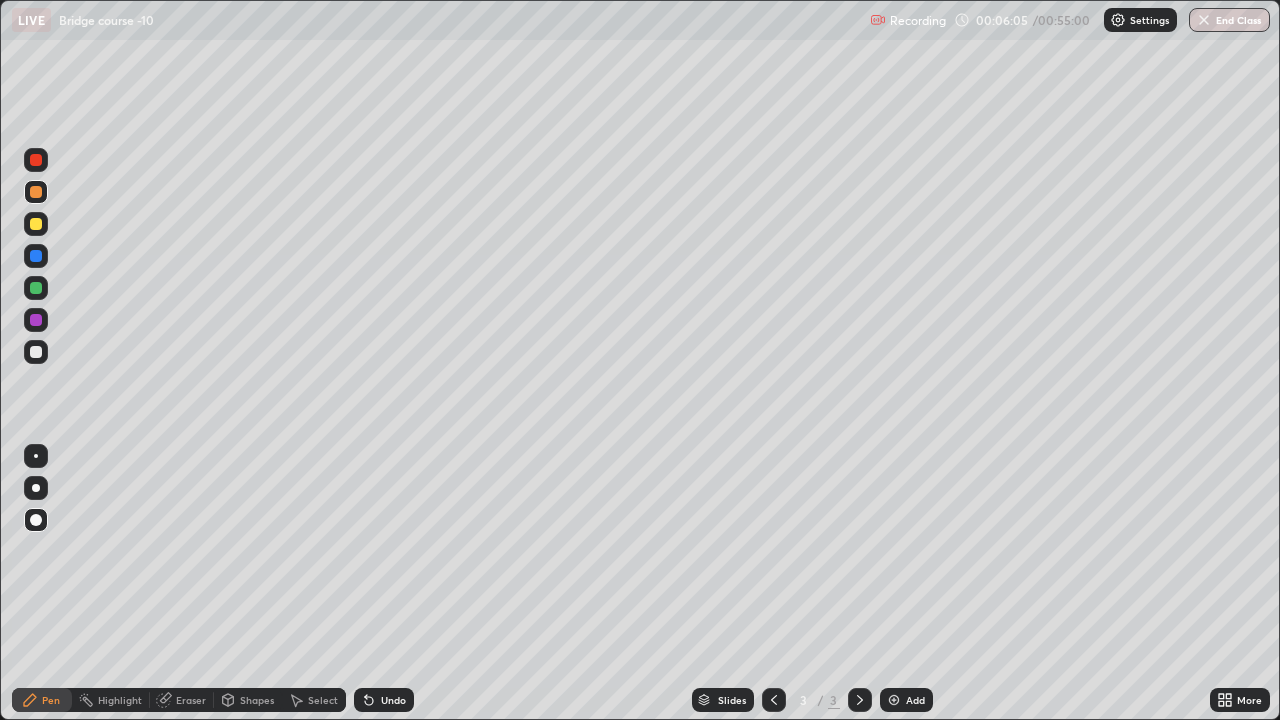 click at bounding box center (36, 520) 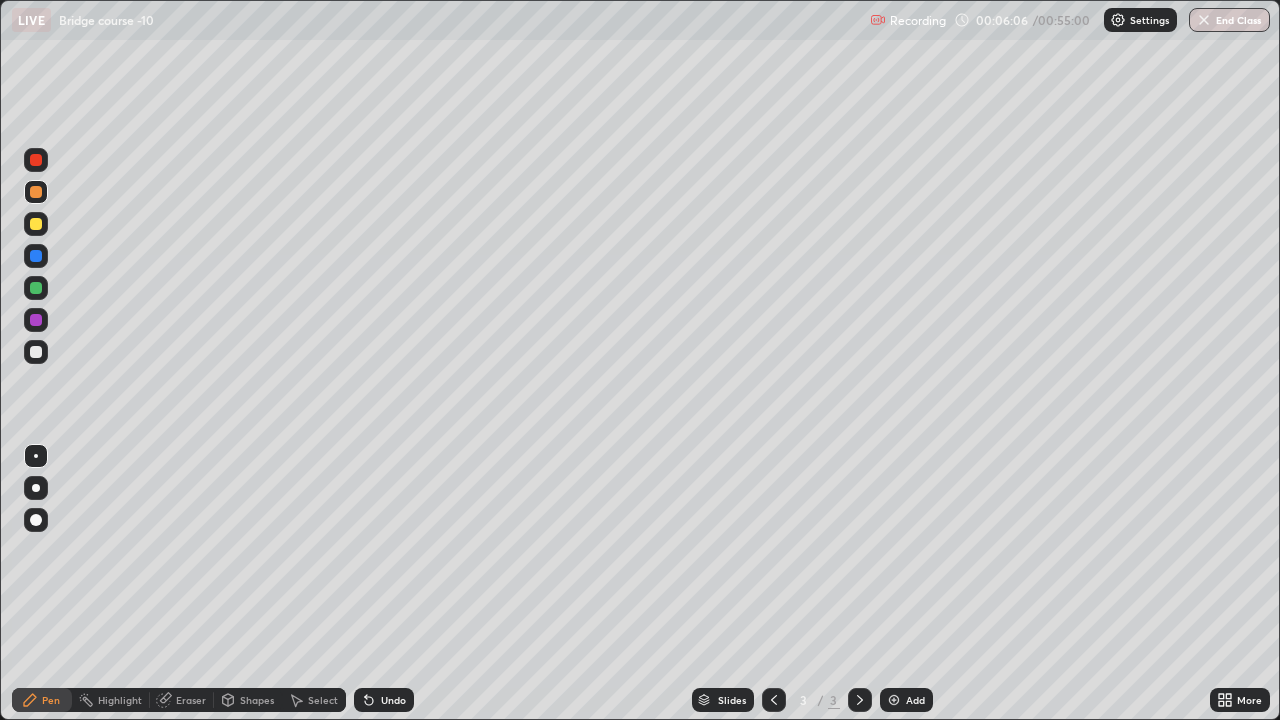 click at bounding box center [36, 352] 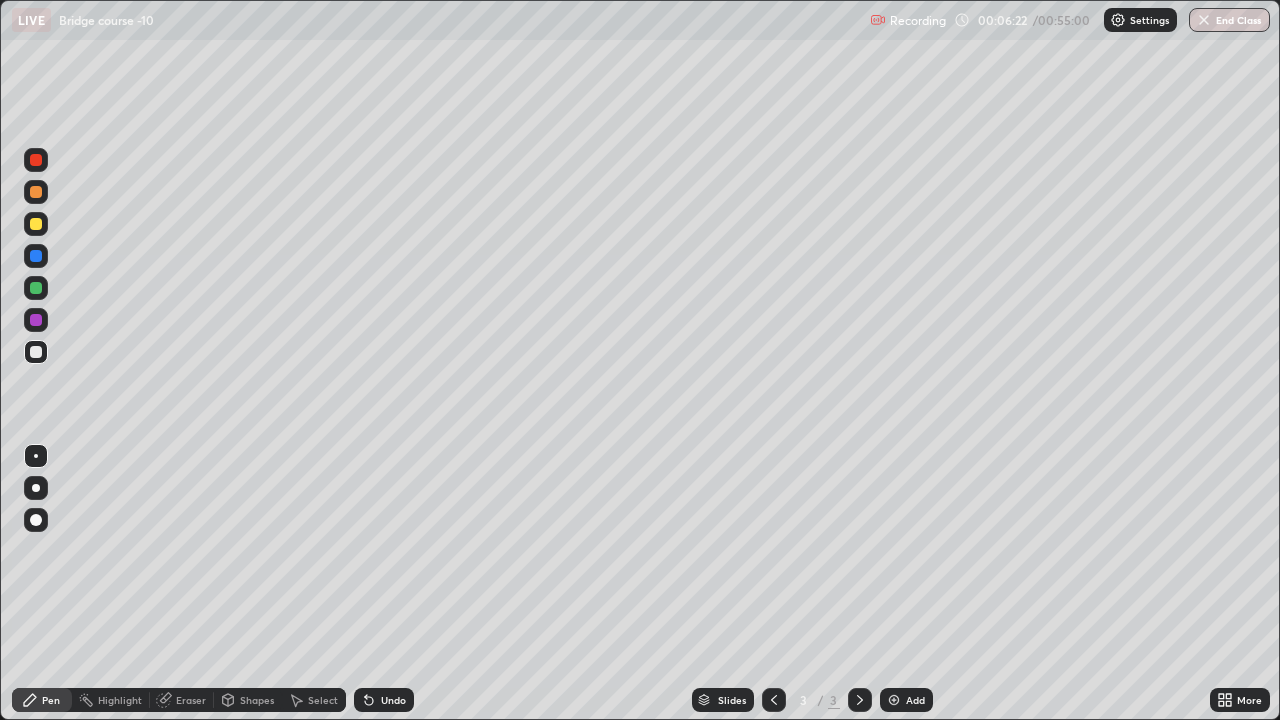 click at bounding box center (36, 192) 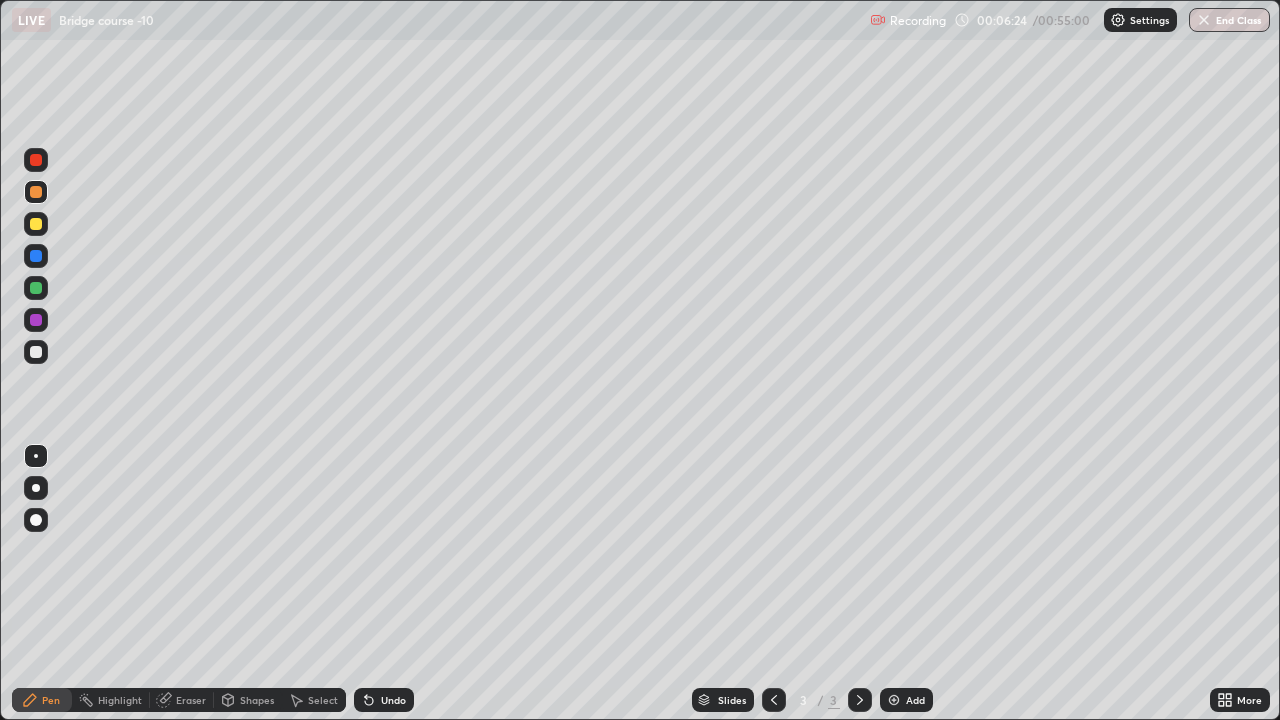 click at bounding box center [36, 488] 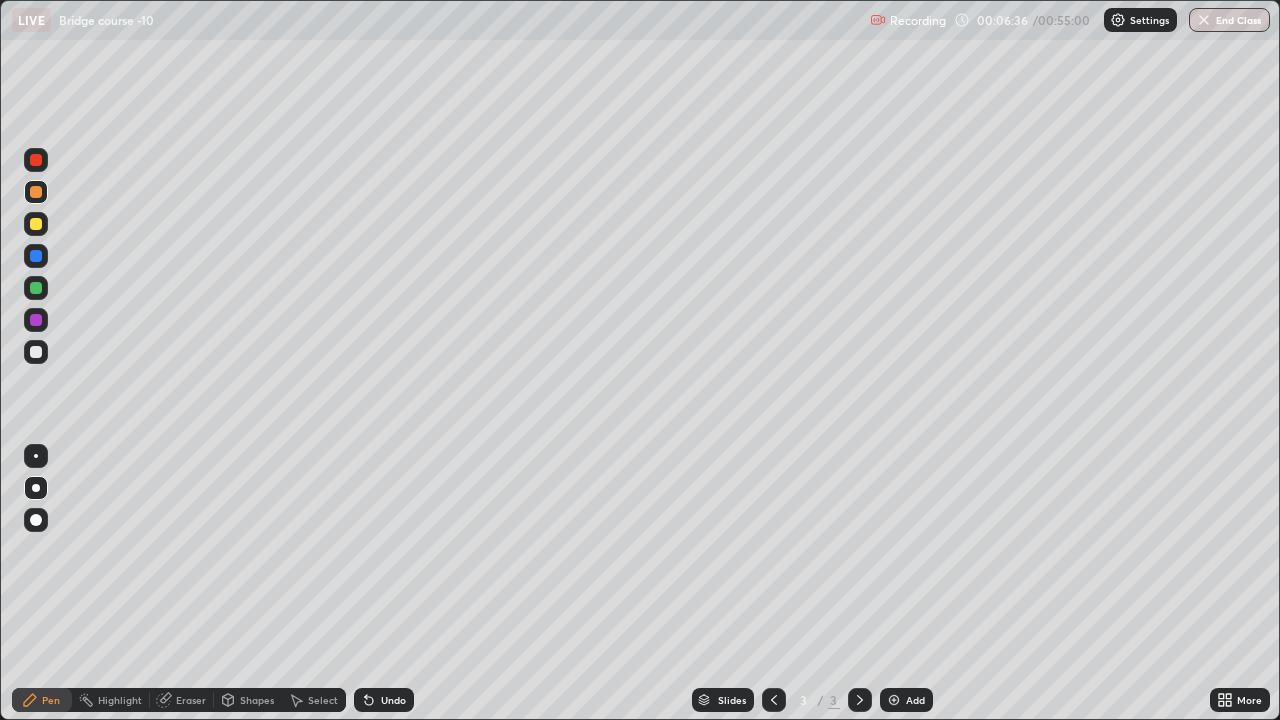 click at bounding box center (36, 256) 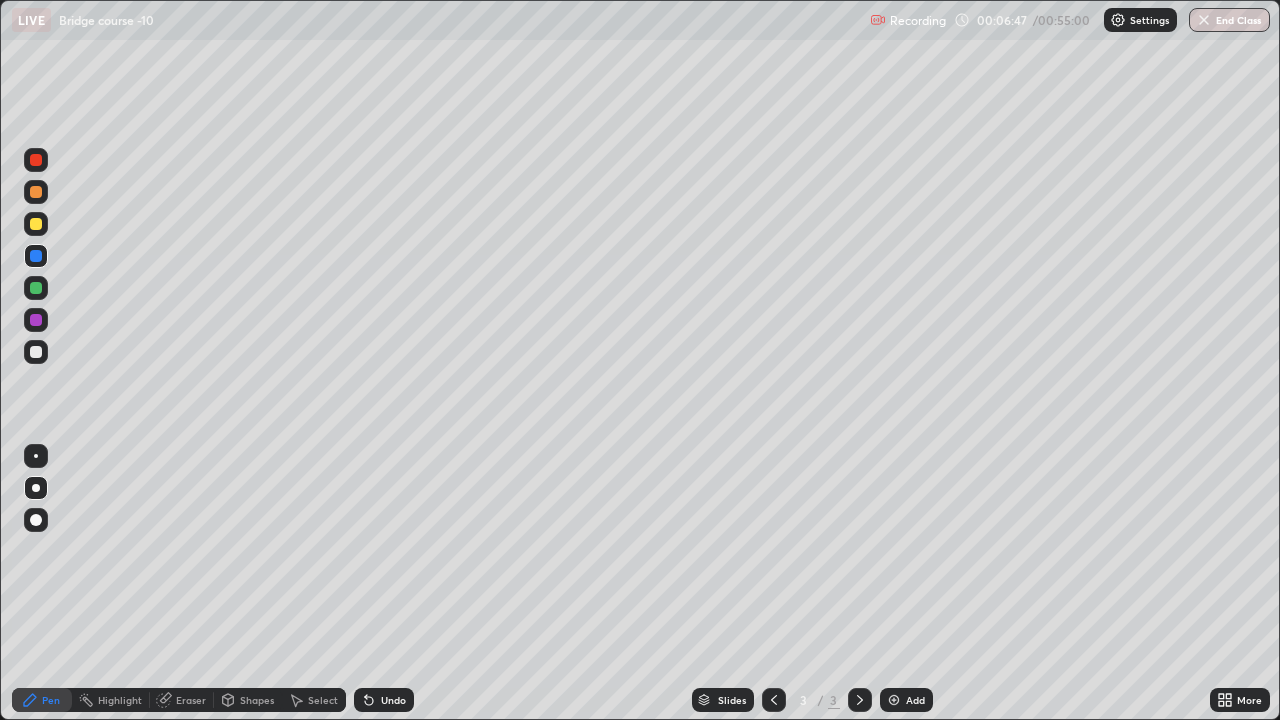 click at bounding box center (36, 288) 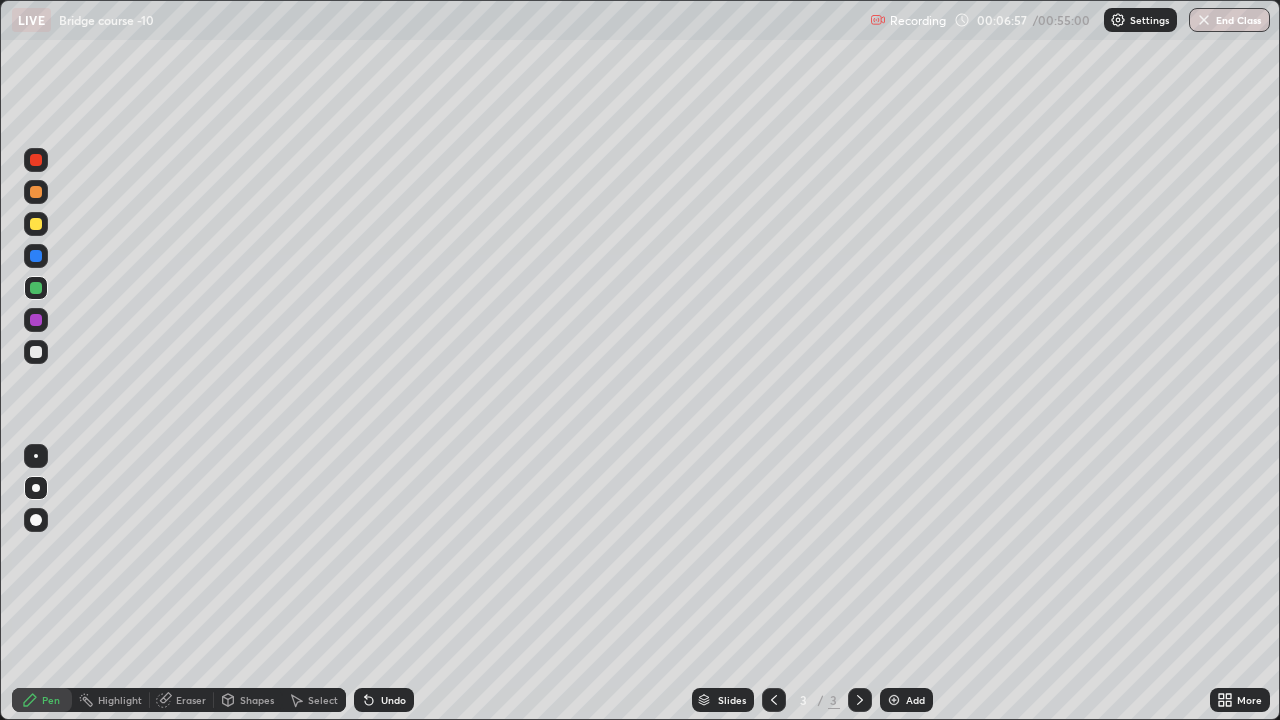 click on "Undo" at bounding box center [384, 700] 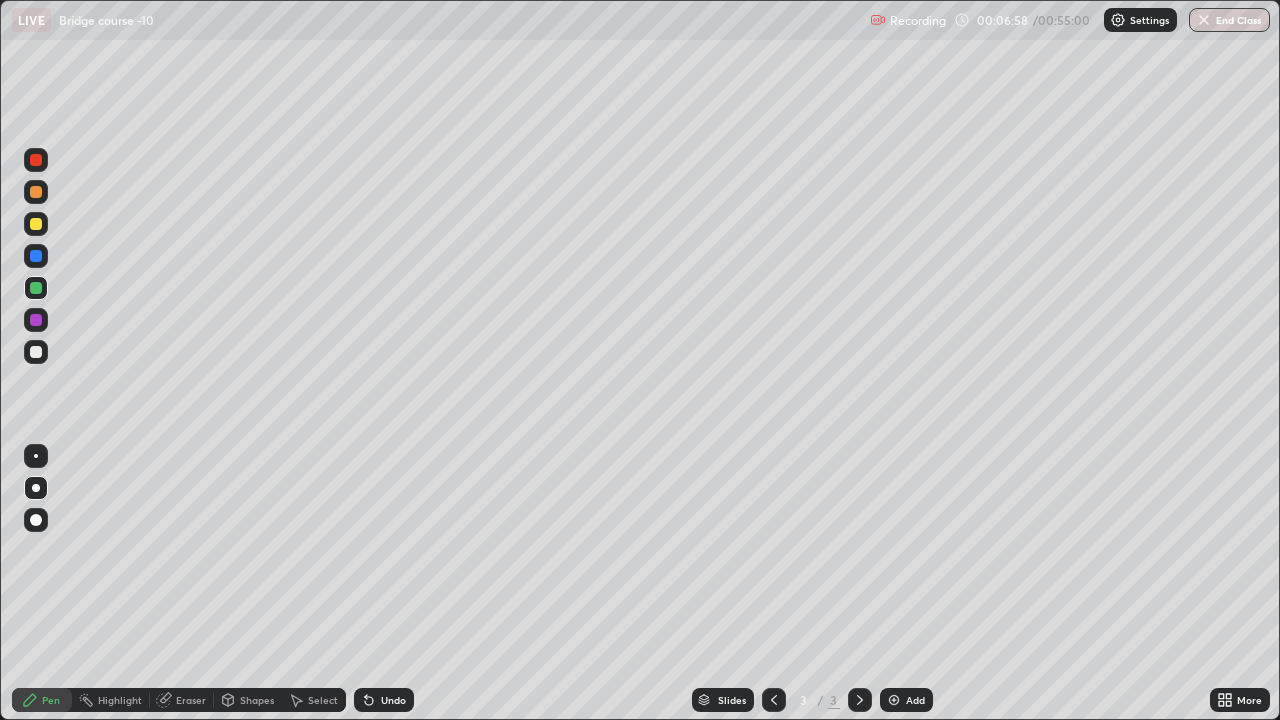 click at bounding box center (36, 352) 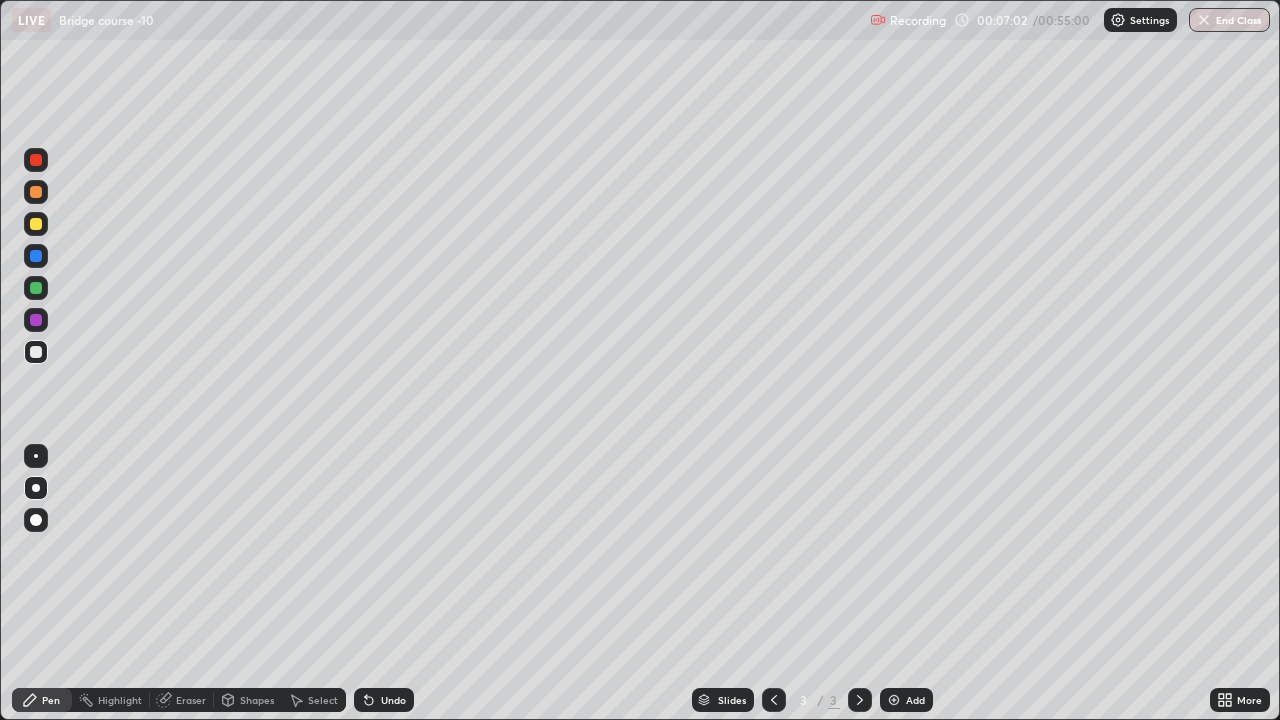 click on "Undo" at bounding box center (384, 700) 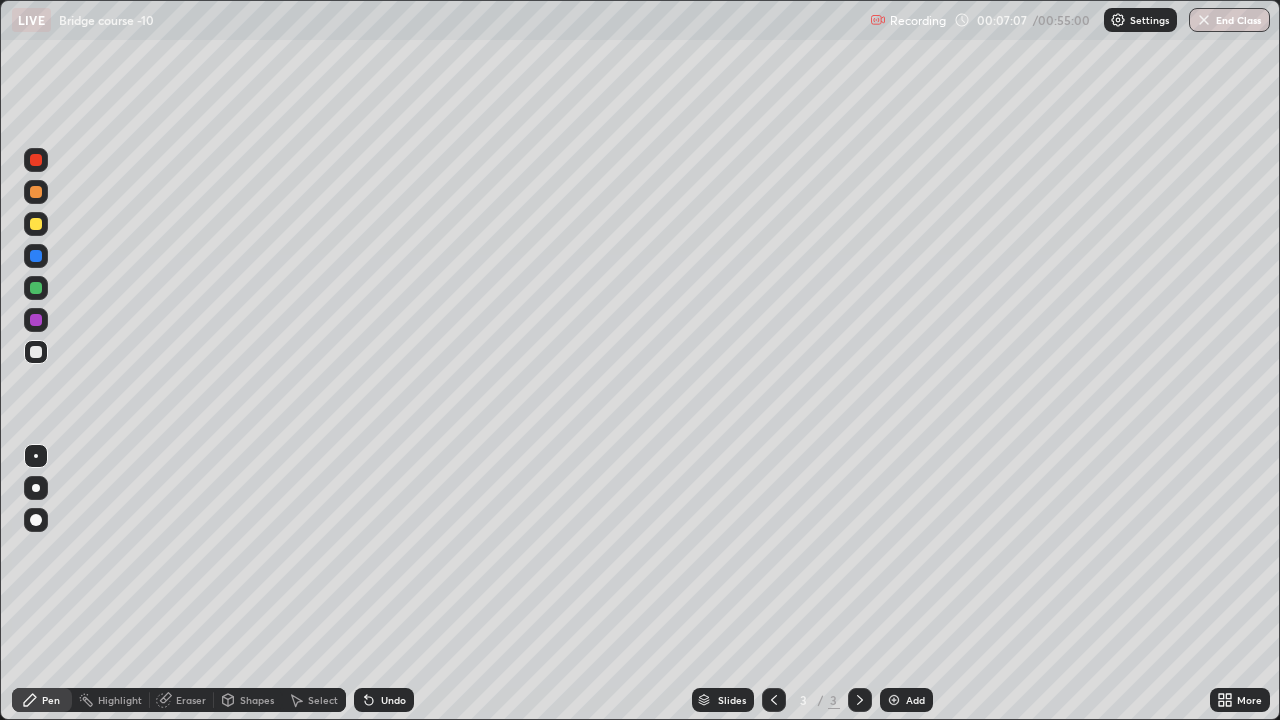 click at bounding box center (36, 256) 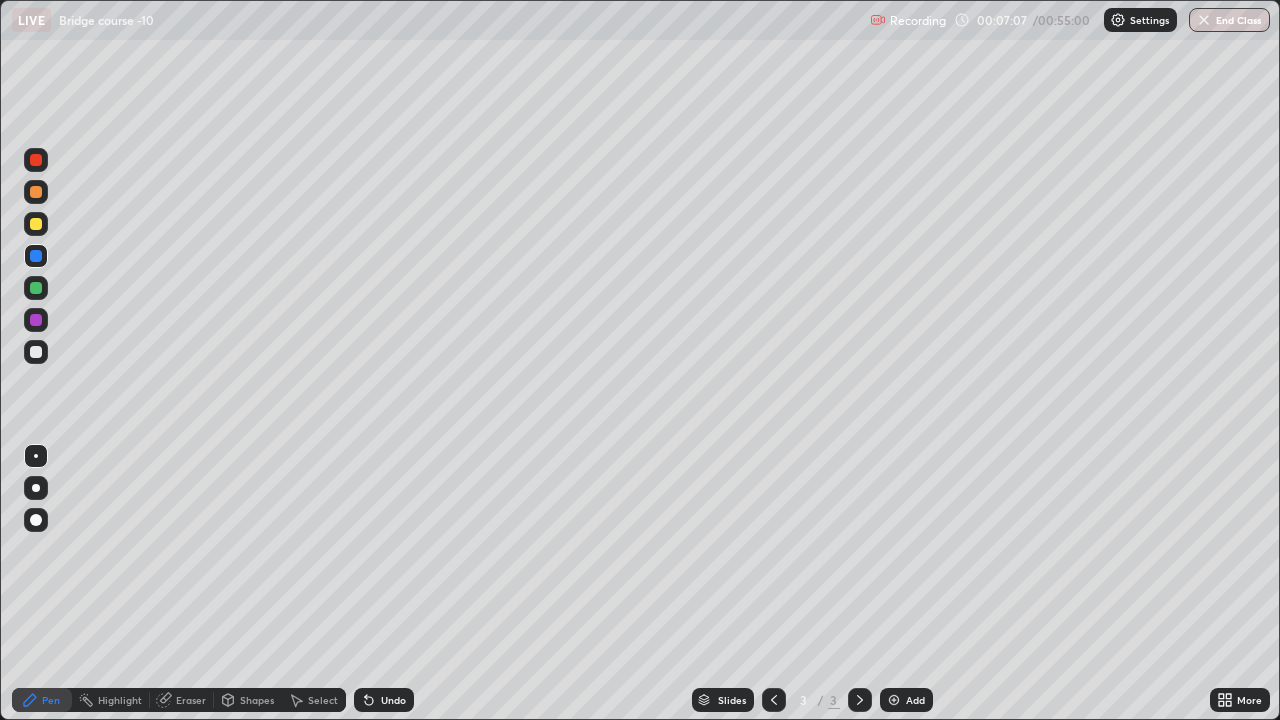 click at bounding box center [36, 488] 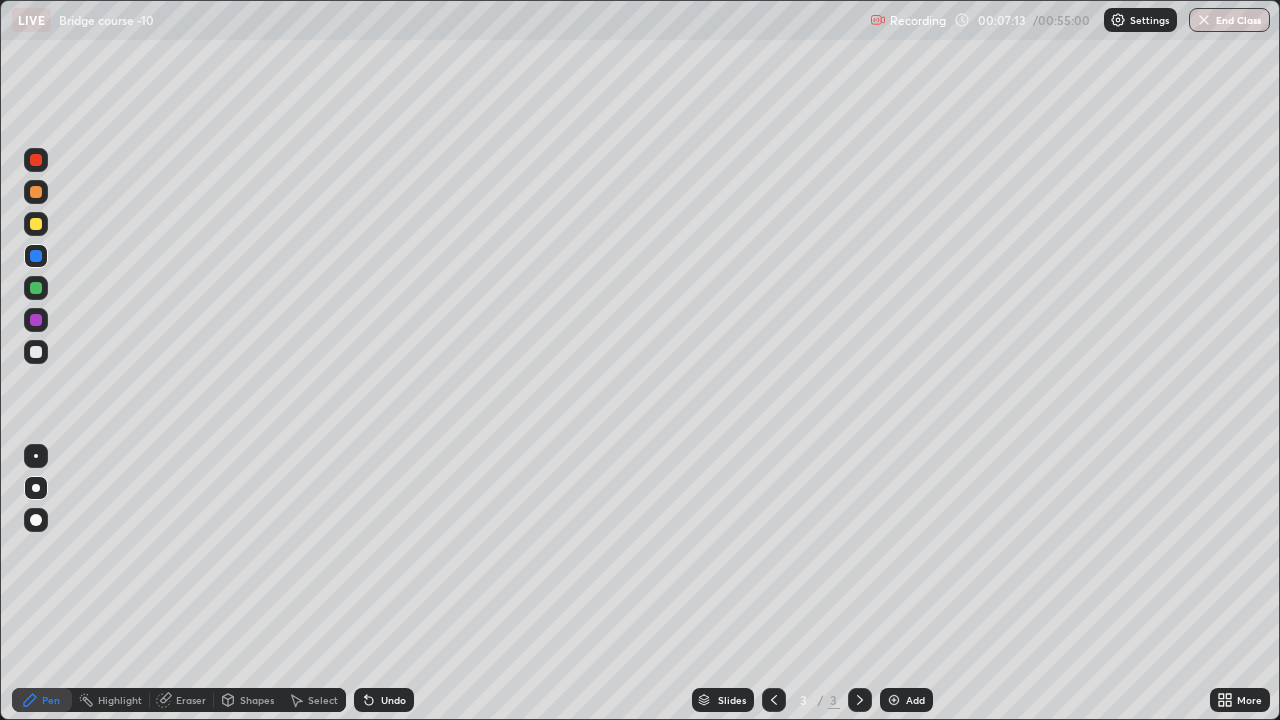 click at bounding box center (36, 456) 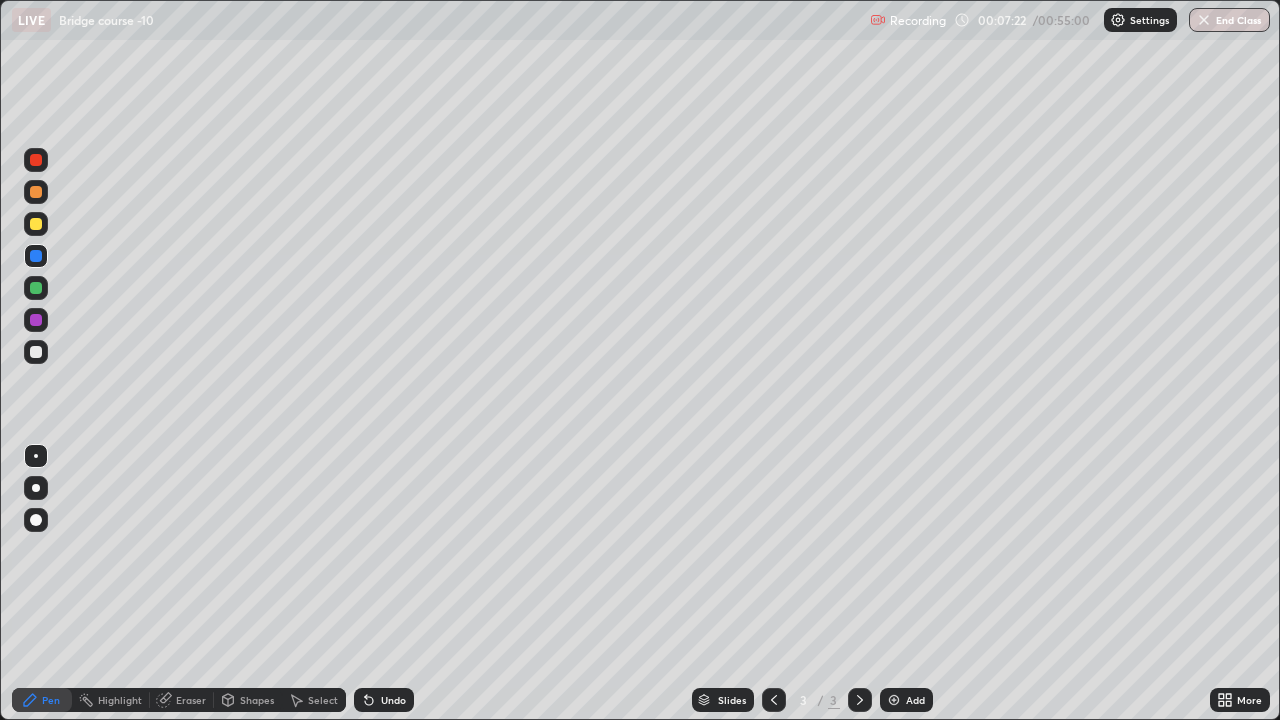 click at bounding box center (36, 352) 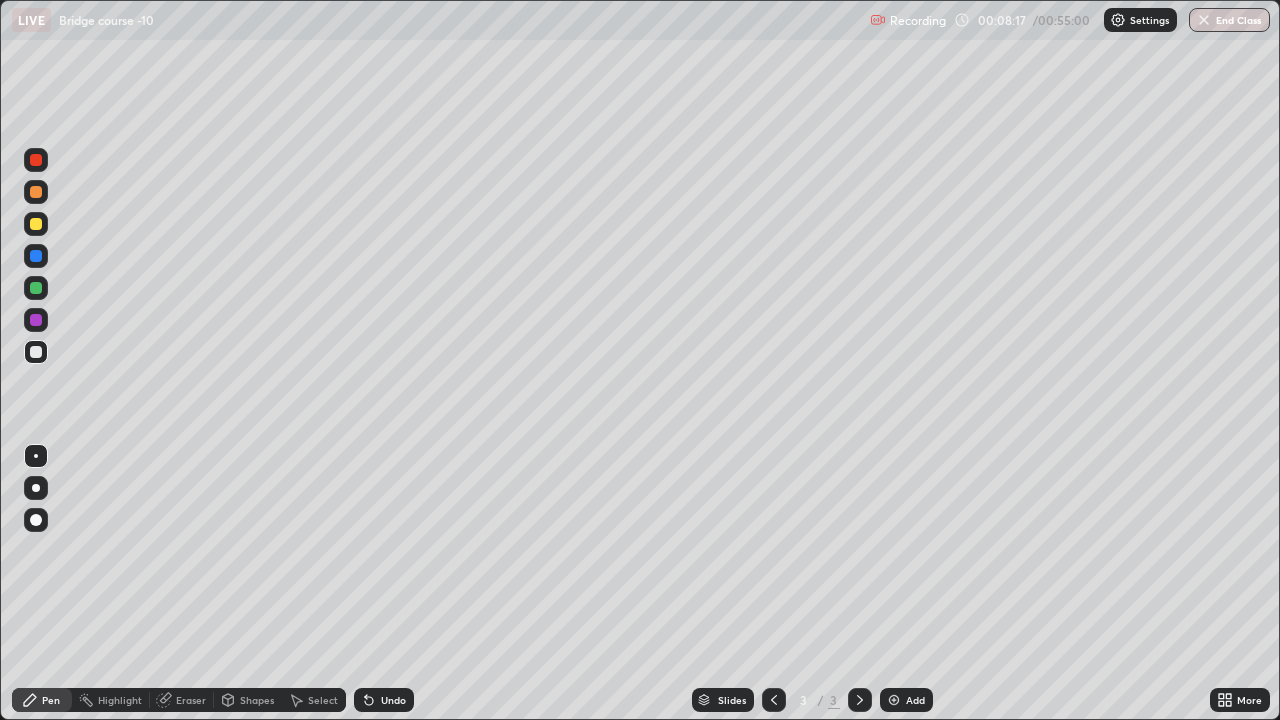 click at bounding box center (36, 288) 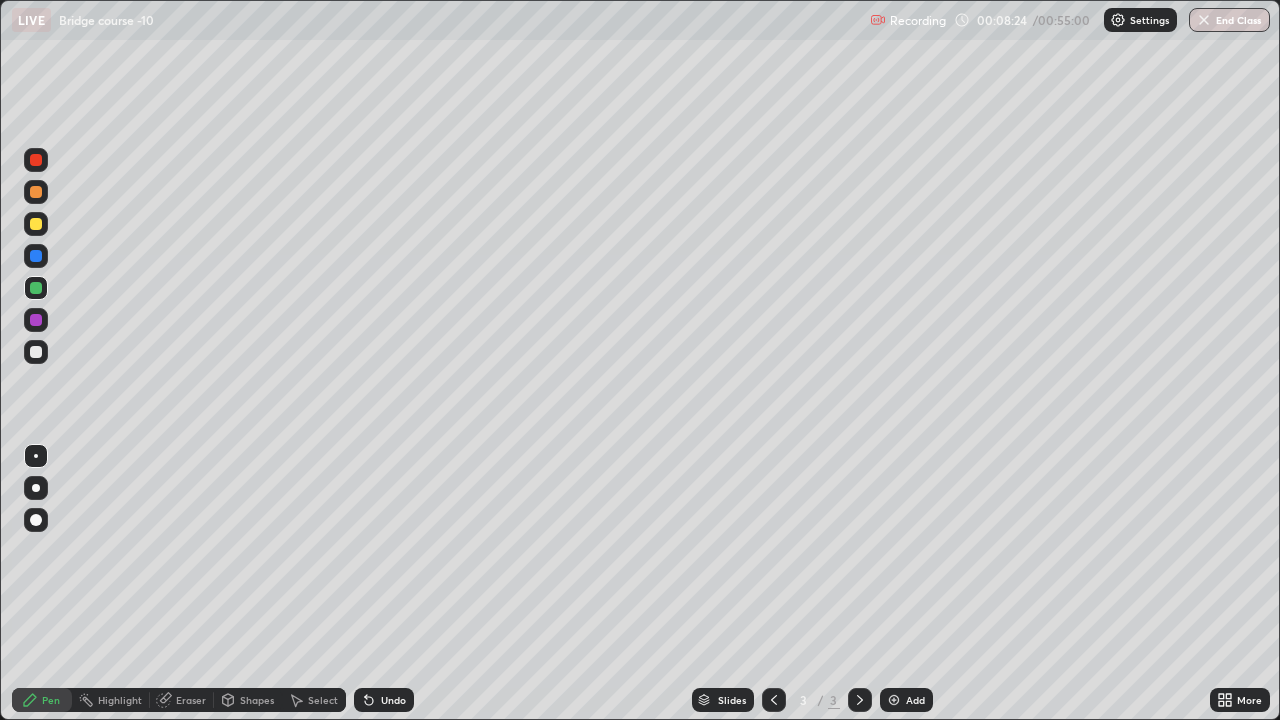 click at bounding box center [36, 352] 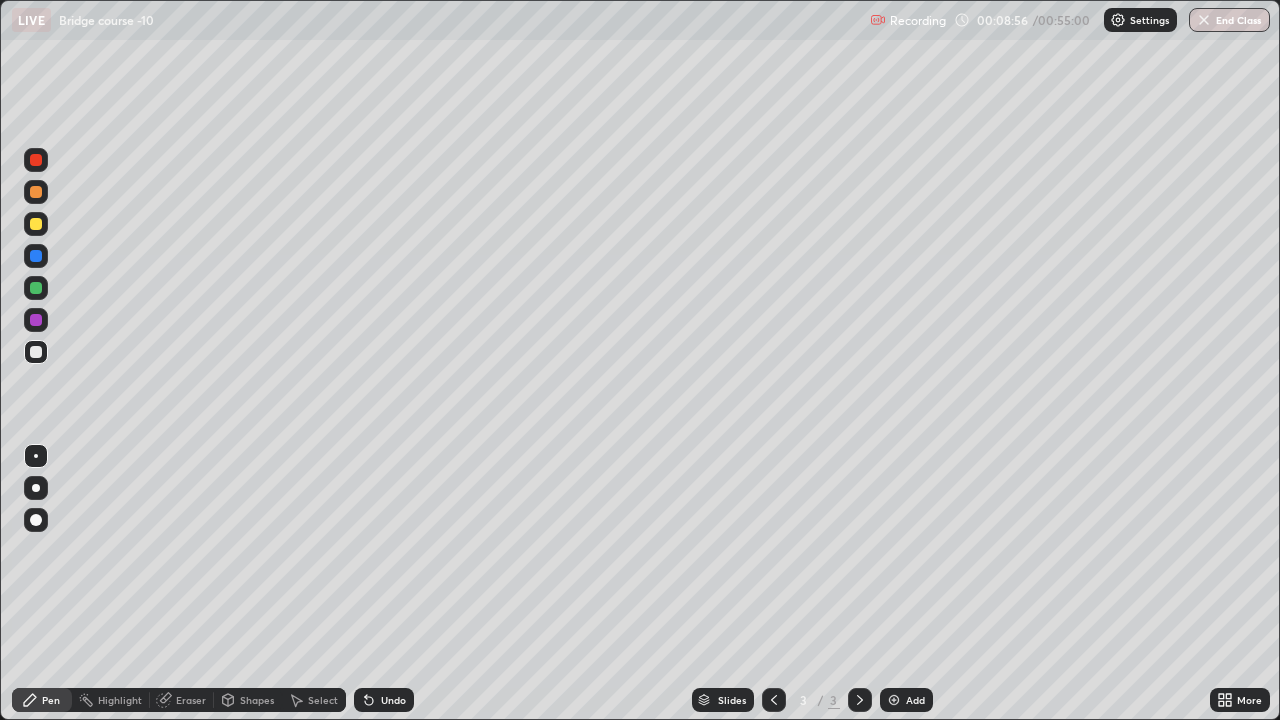 click on "Eraser" at bounding box center (191, 700) 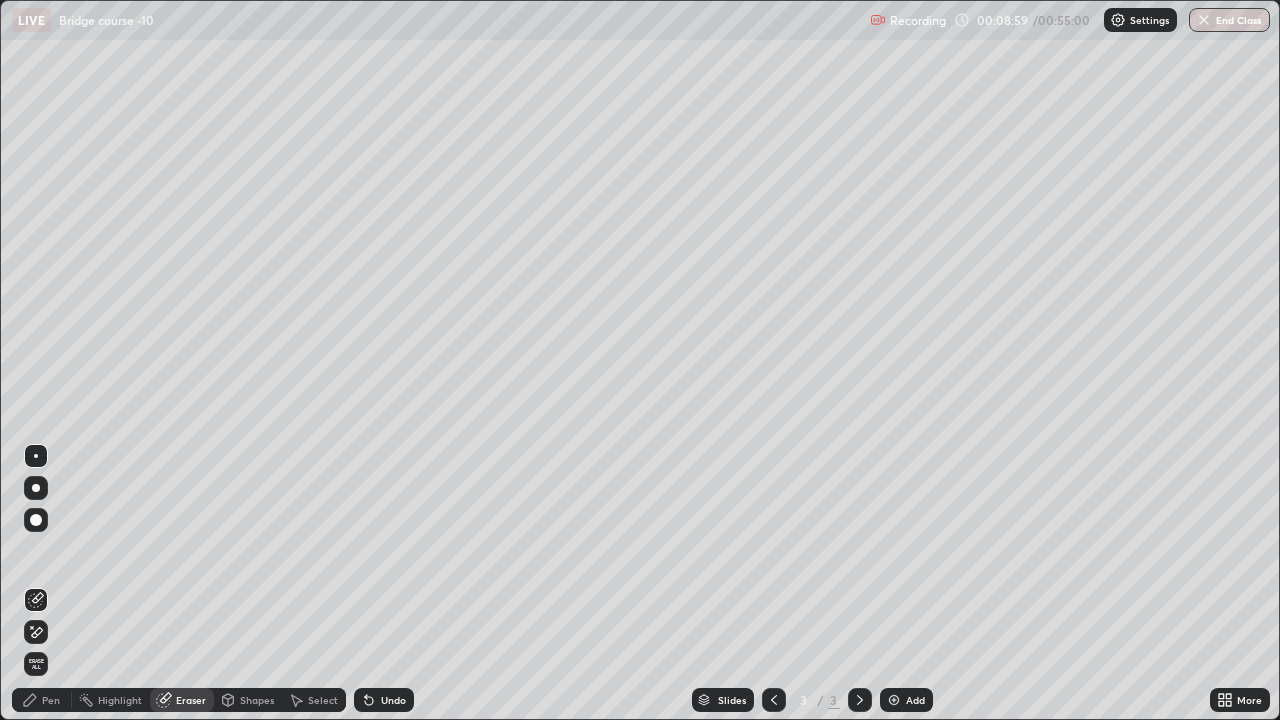 click on "Pen" at bounding box center (51, 700) 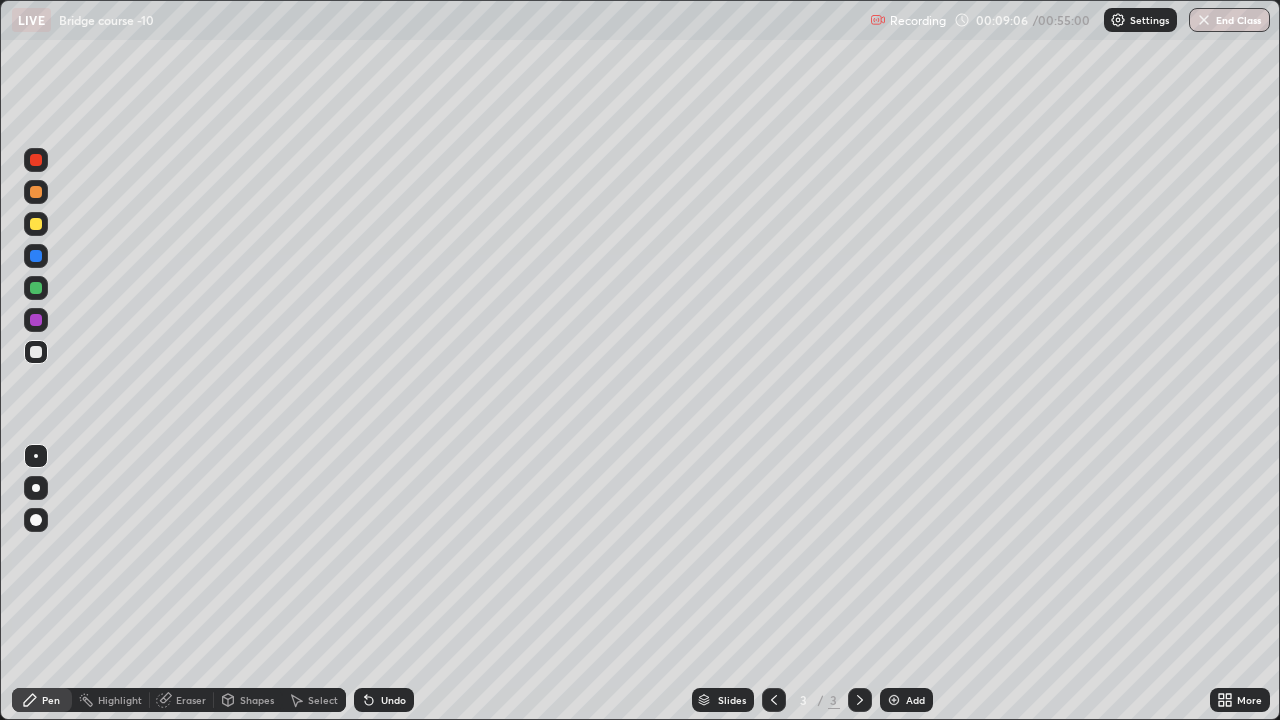 click on "Select" at bounding box center (314, 700) 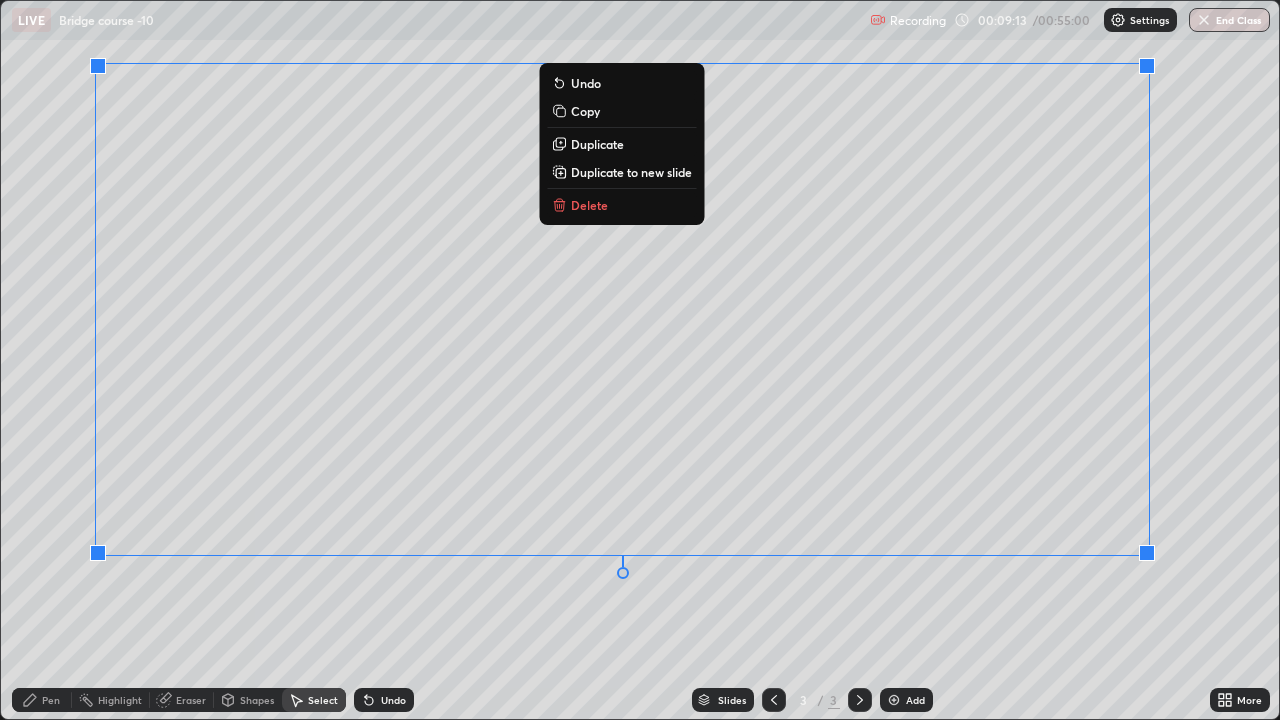 click on "Pen" at bounding box center [42, 700] 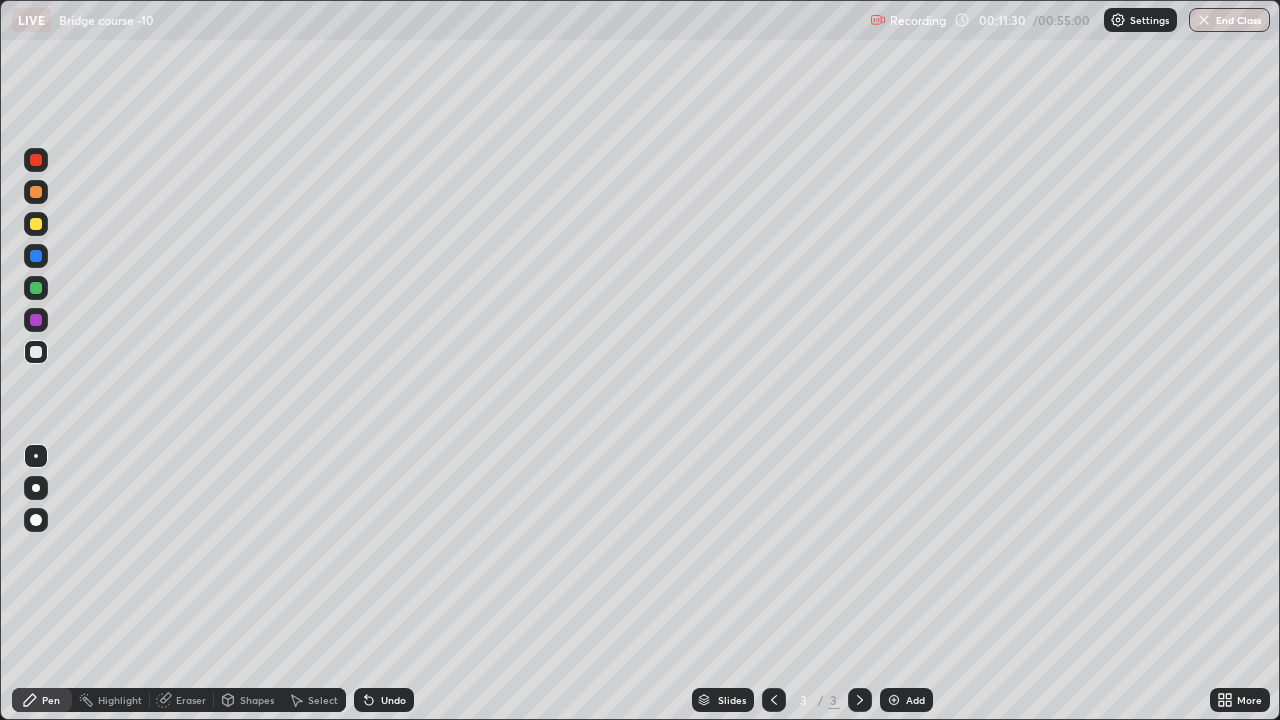 click on "Undo" at bounding box center (393, 700) 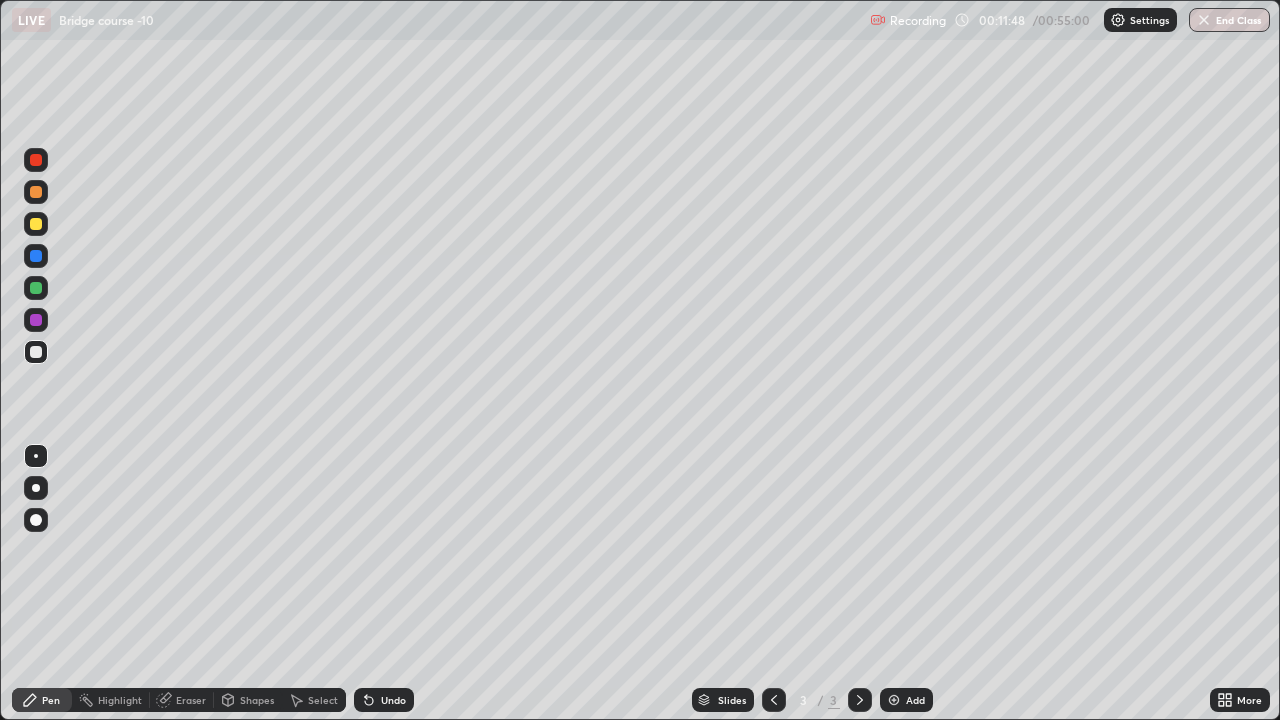click 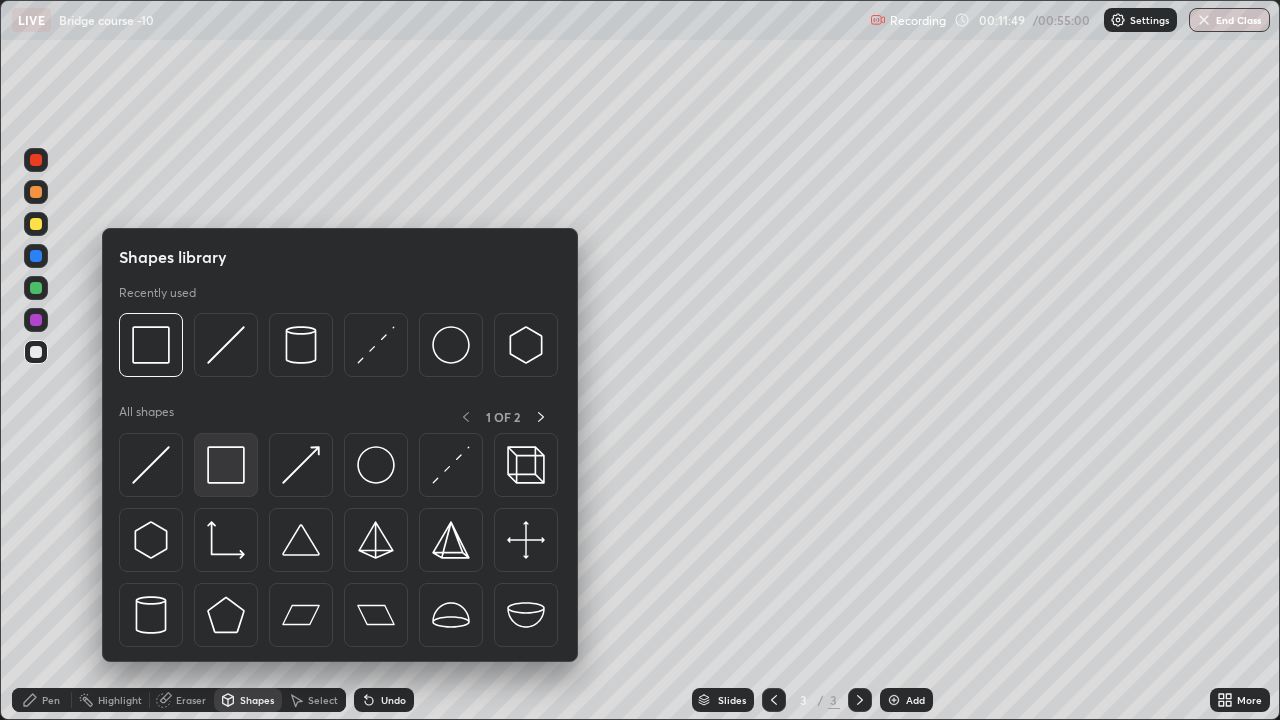 click at bounding box center (226, 465) 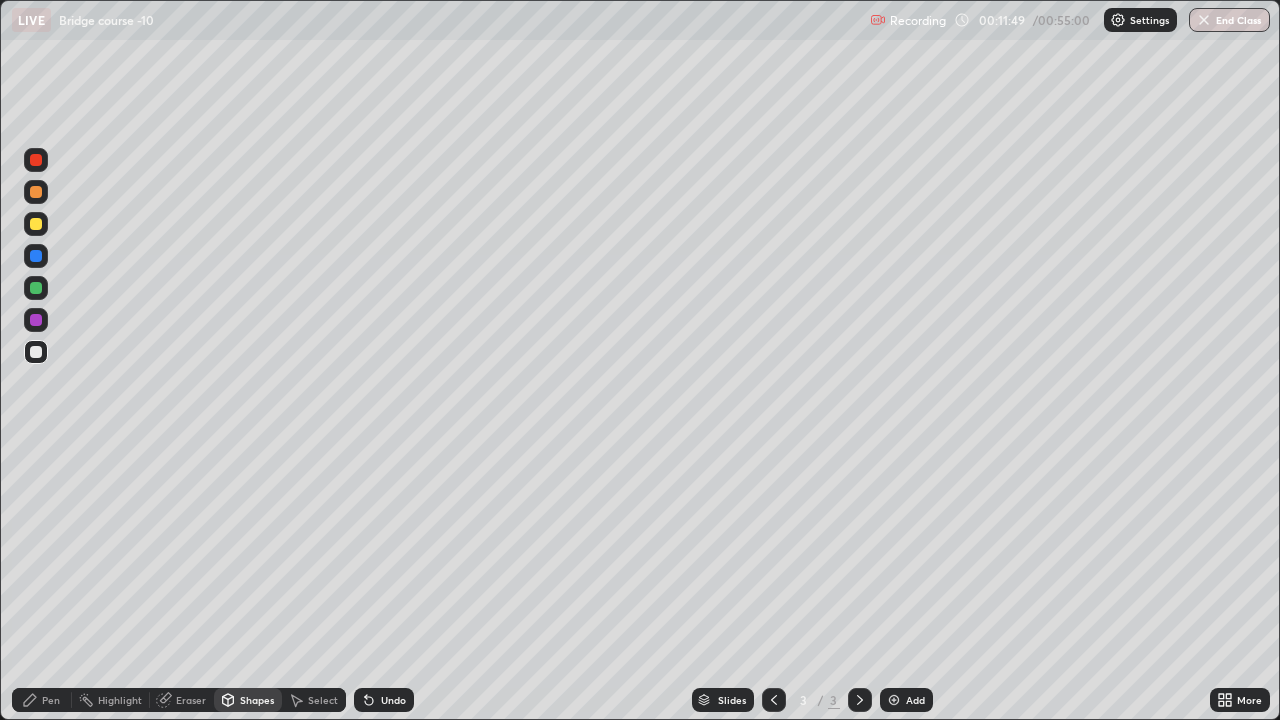 click at bounding box center (36, 320) 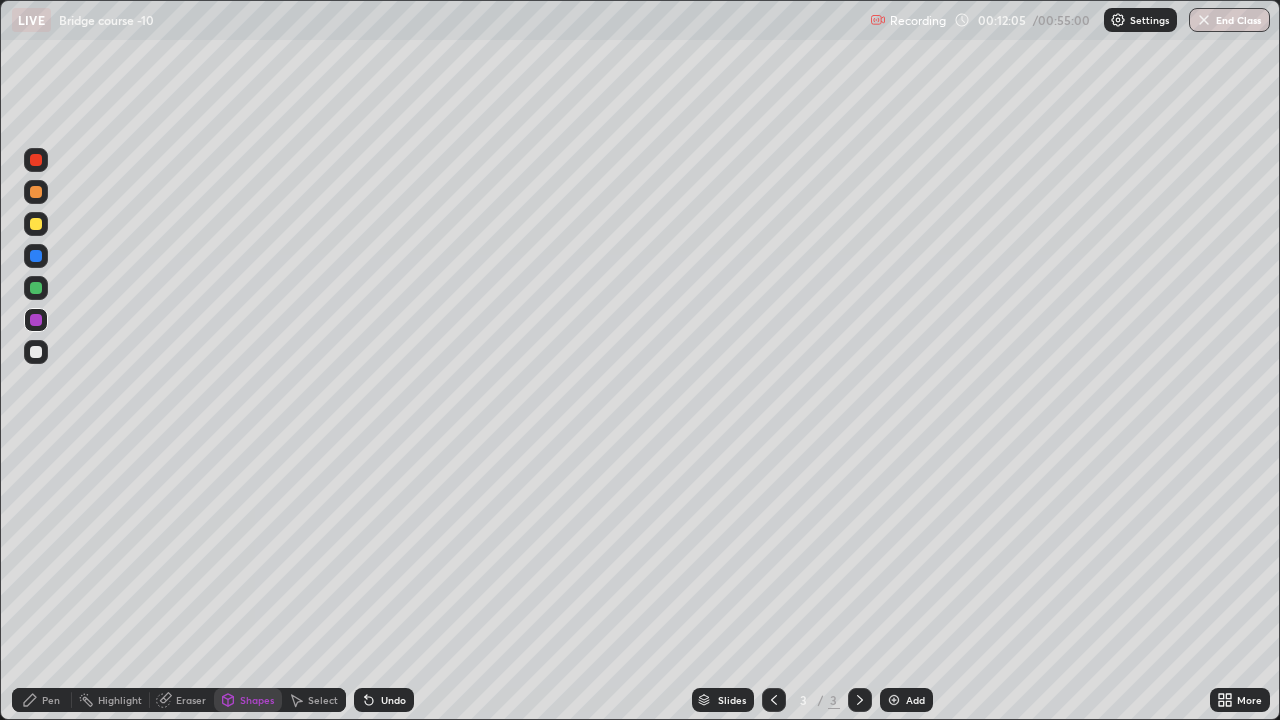 click on "Pen" at bounding box center [42, 700] 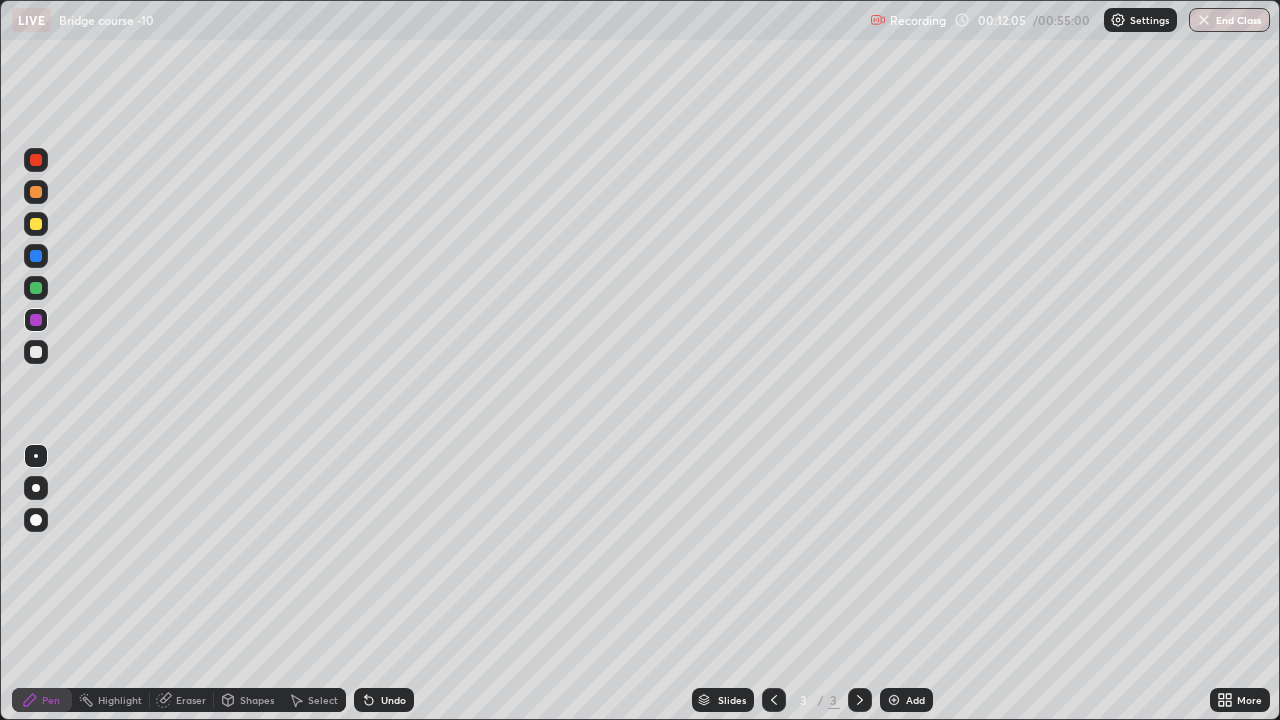 click at bounding box center (36, 352) 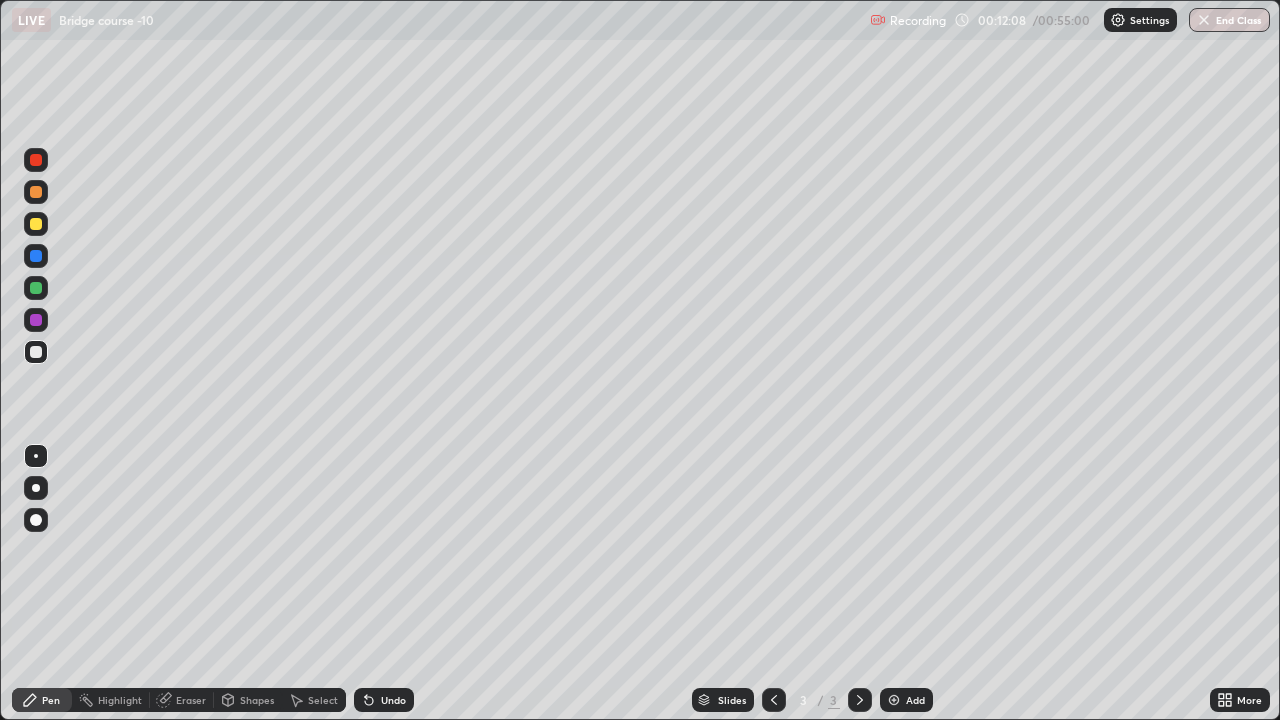 click at bounding box center (894, 700) 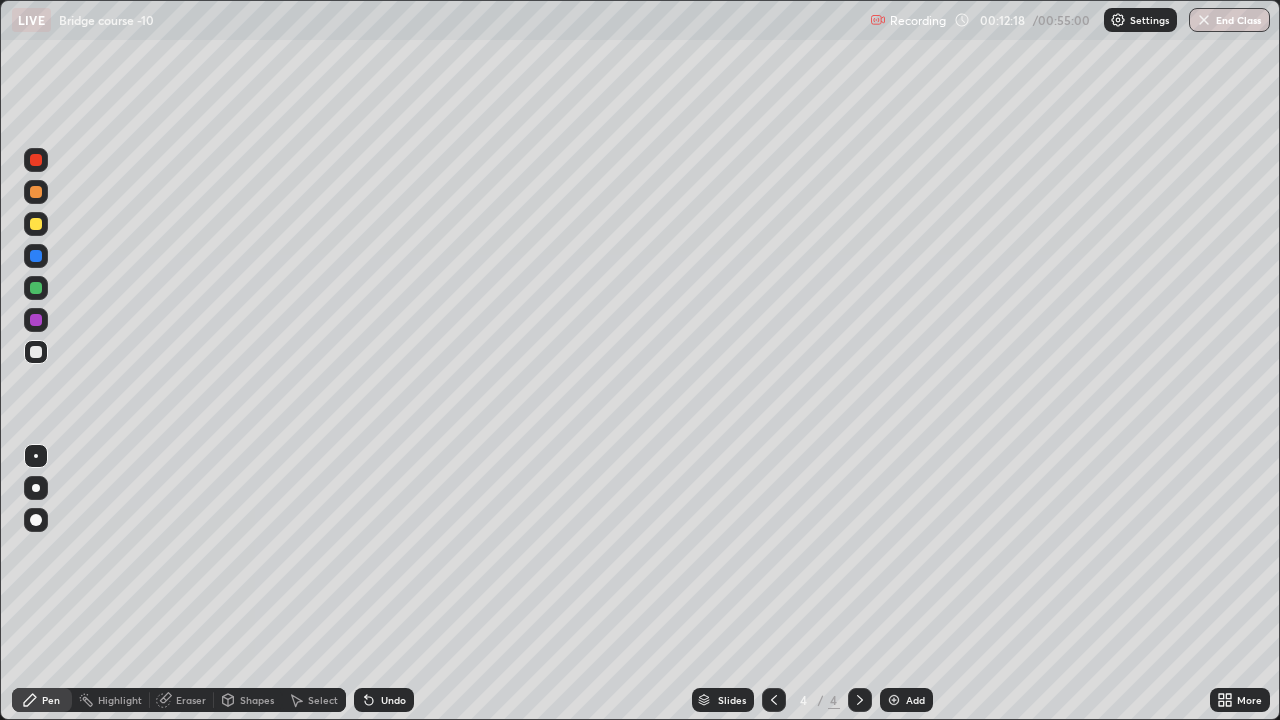 click at bounding box center [36, 192] 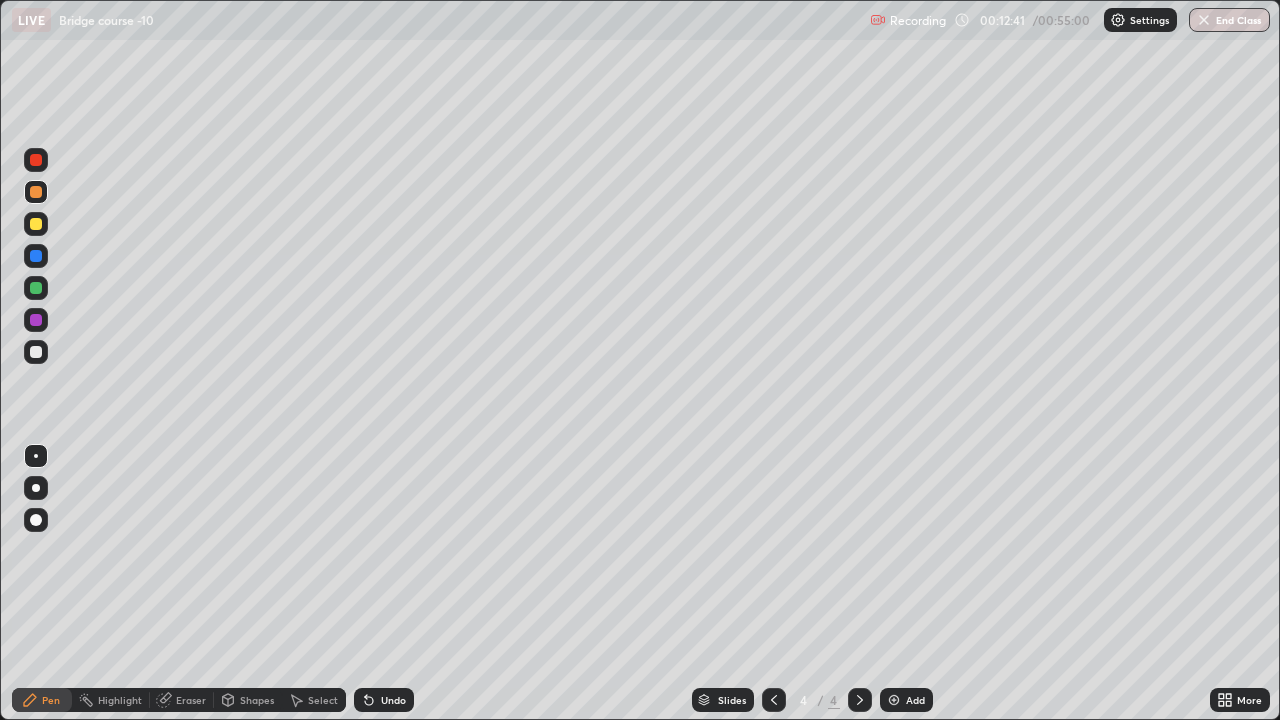 click at bounding box center [36, 352] 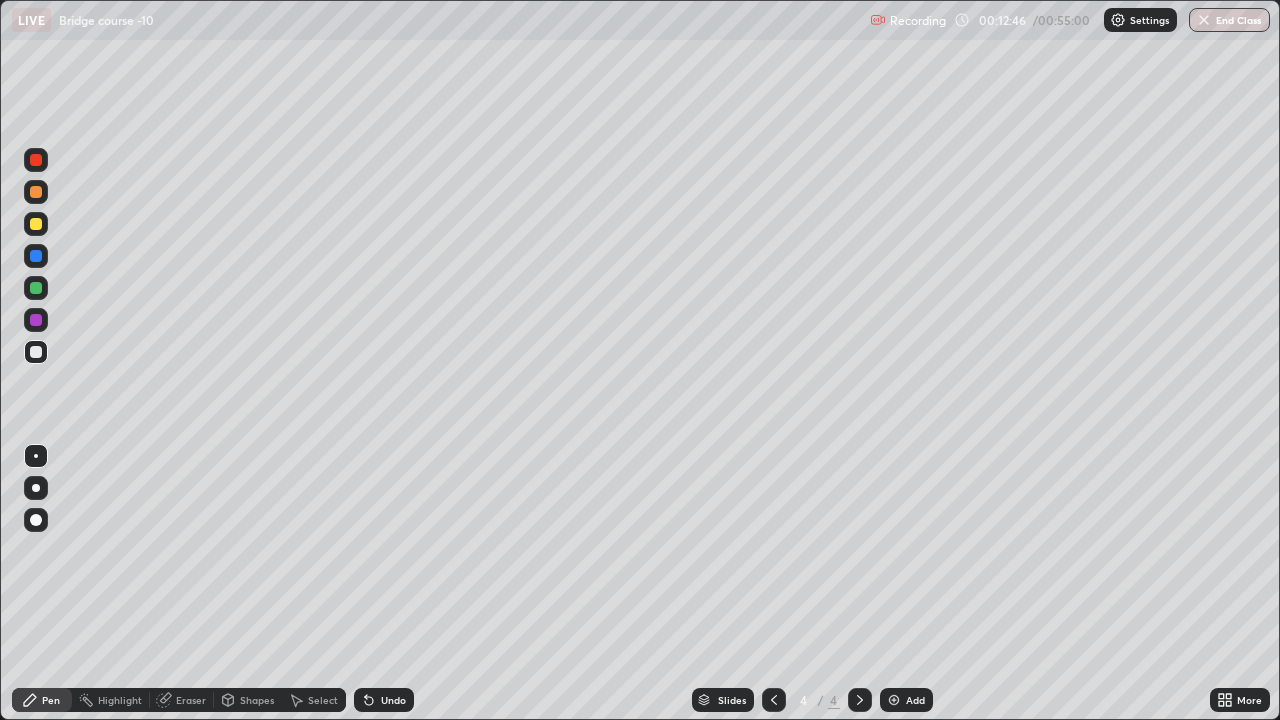 click at bounding box center (36, 192) 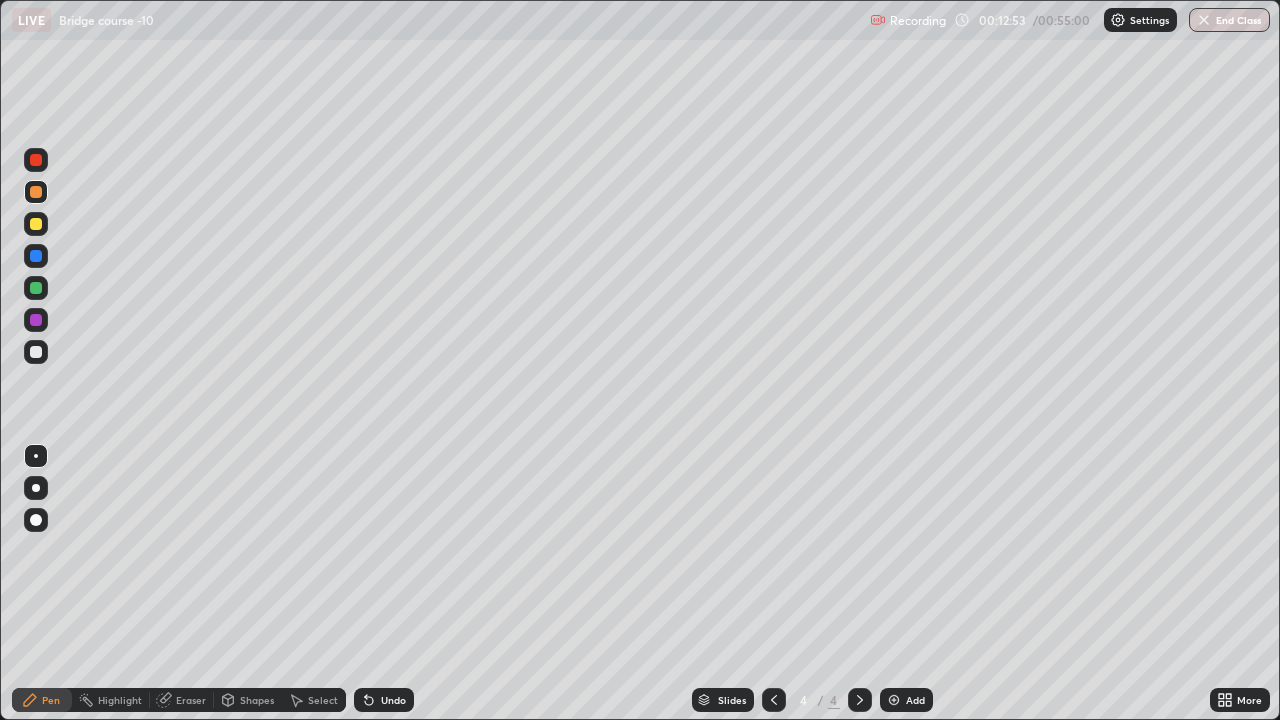 click at bounding box center (36, 192) 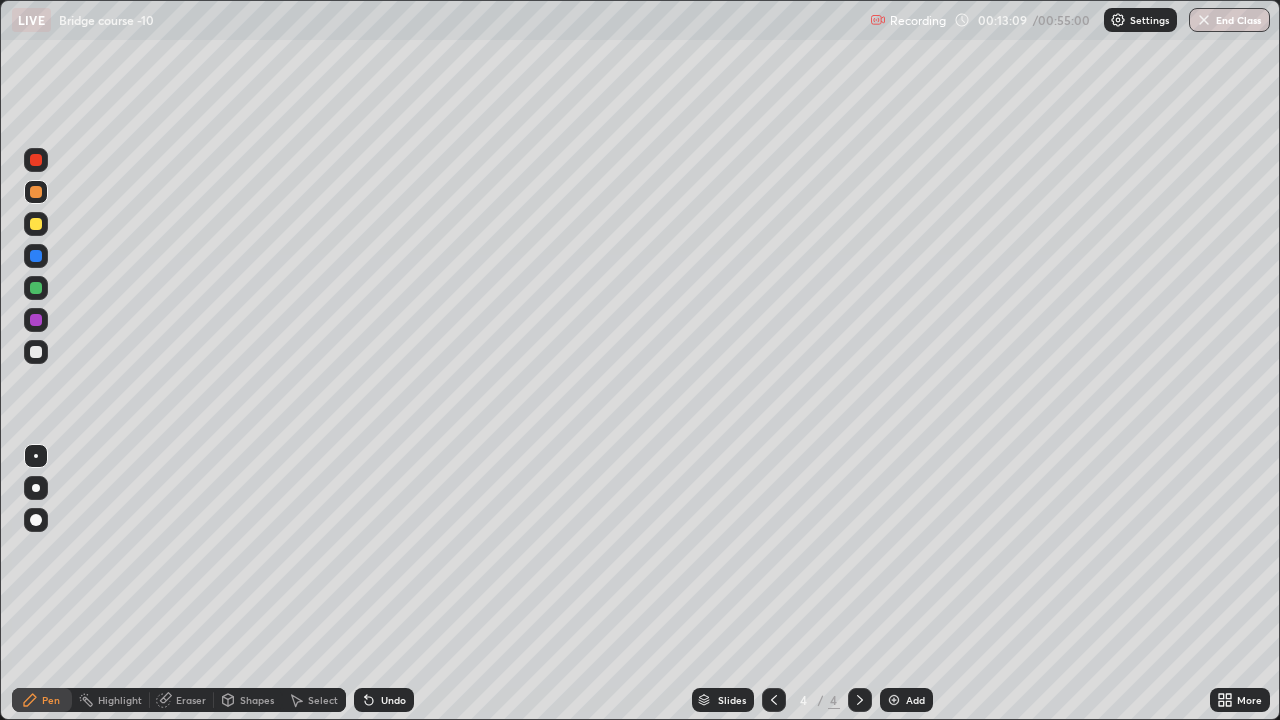 click on "Undo" at bounding box center (393, 700) 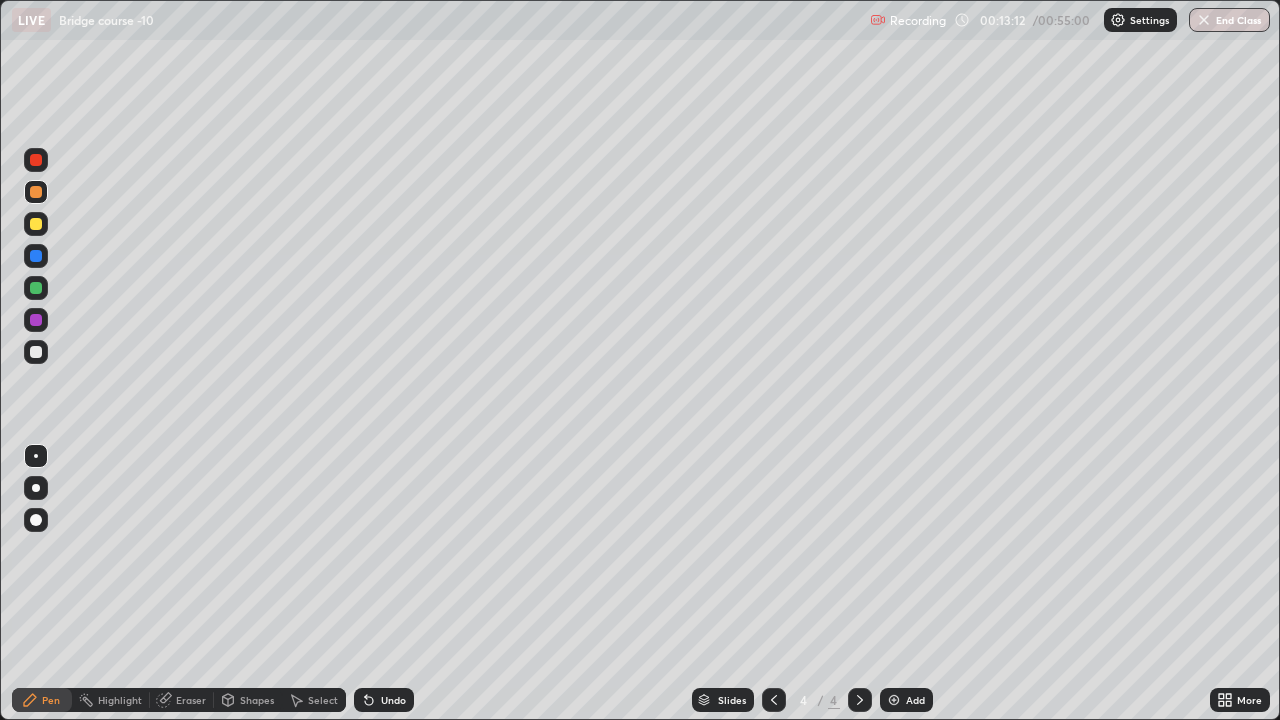 click on "Eraser" at bounding box center [191, 700] 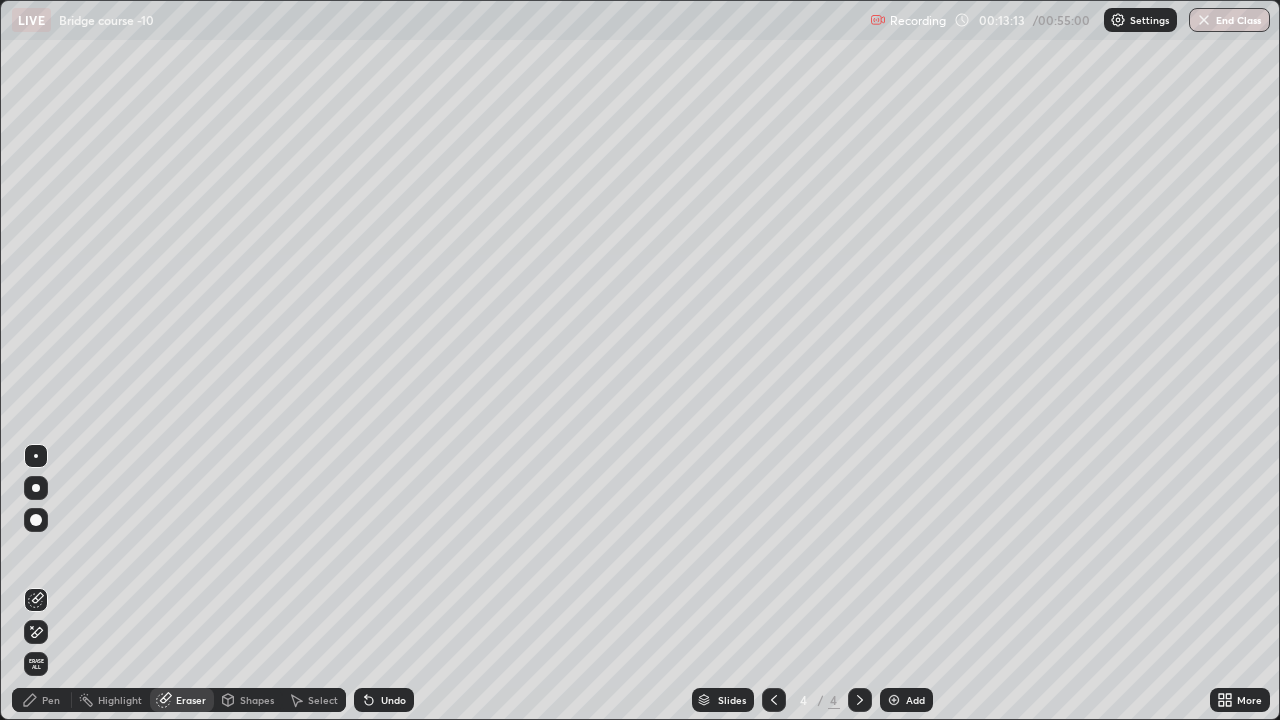 click on "Pen" at bounding box center (51, 700) 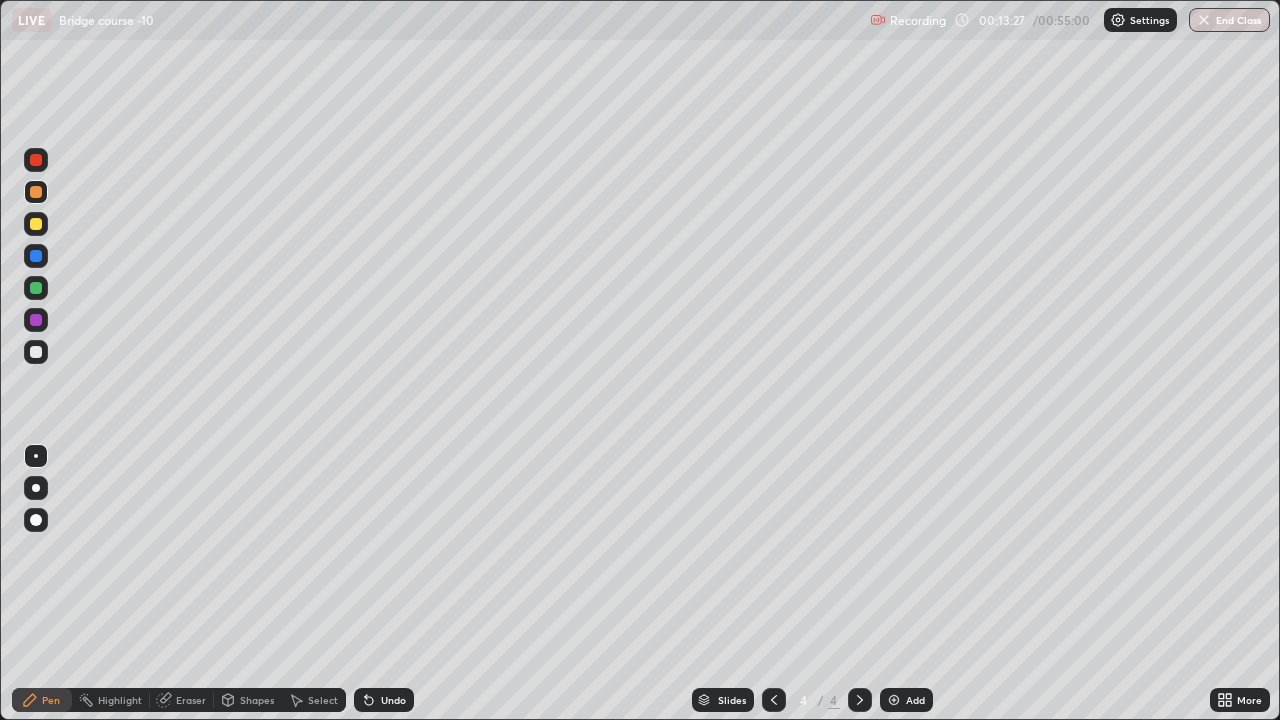 click at bounding box center (36, 352) 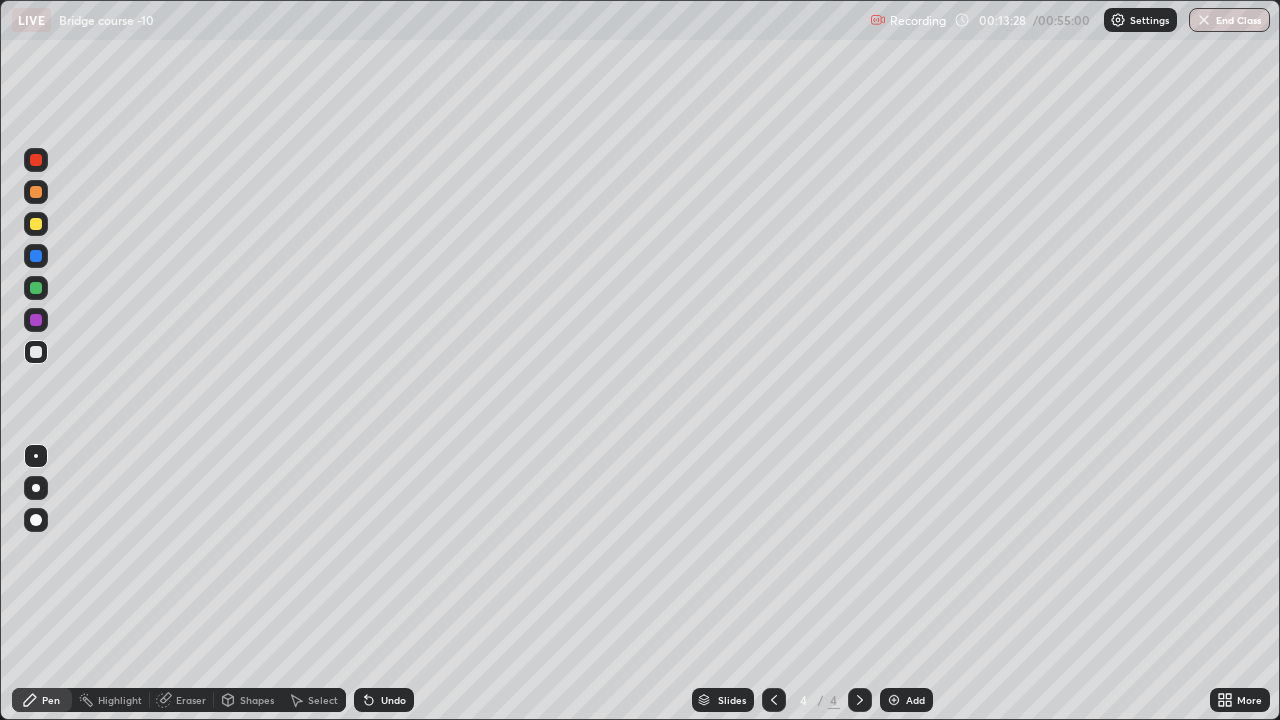 click on "Undo" at bounding box center (393, 700) 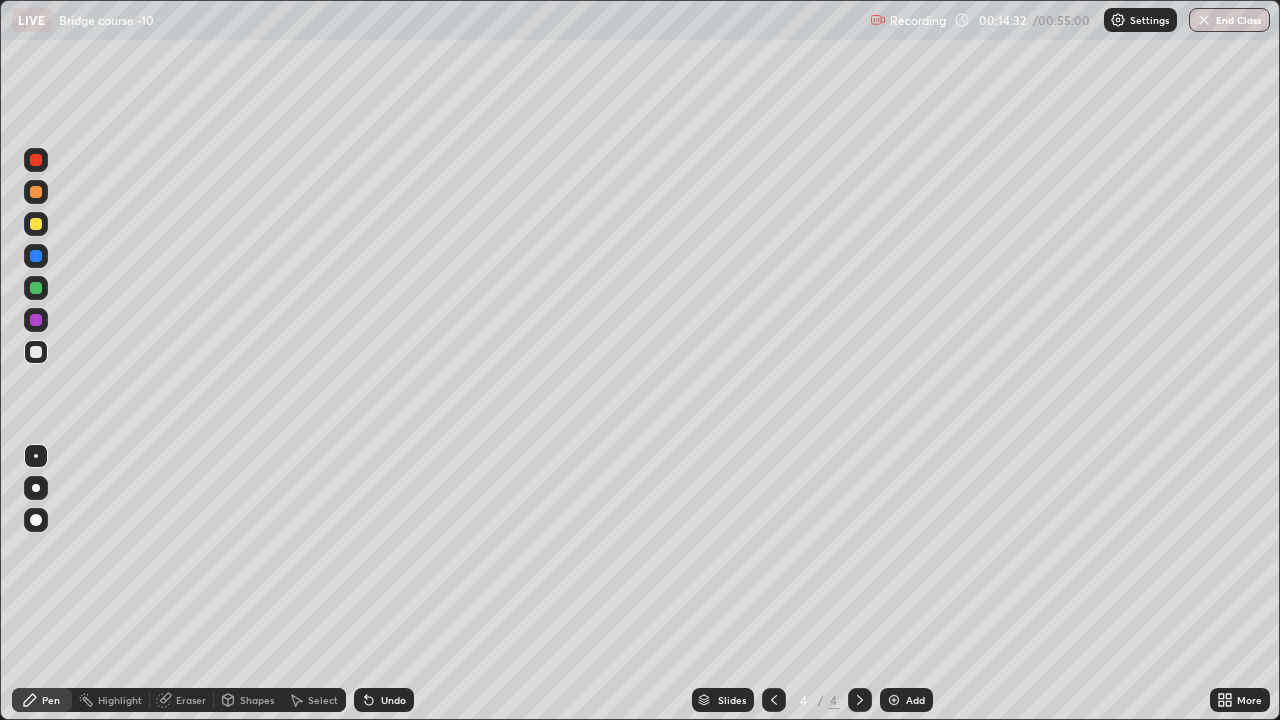 click at bounding box center (36, 224) 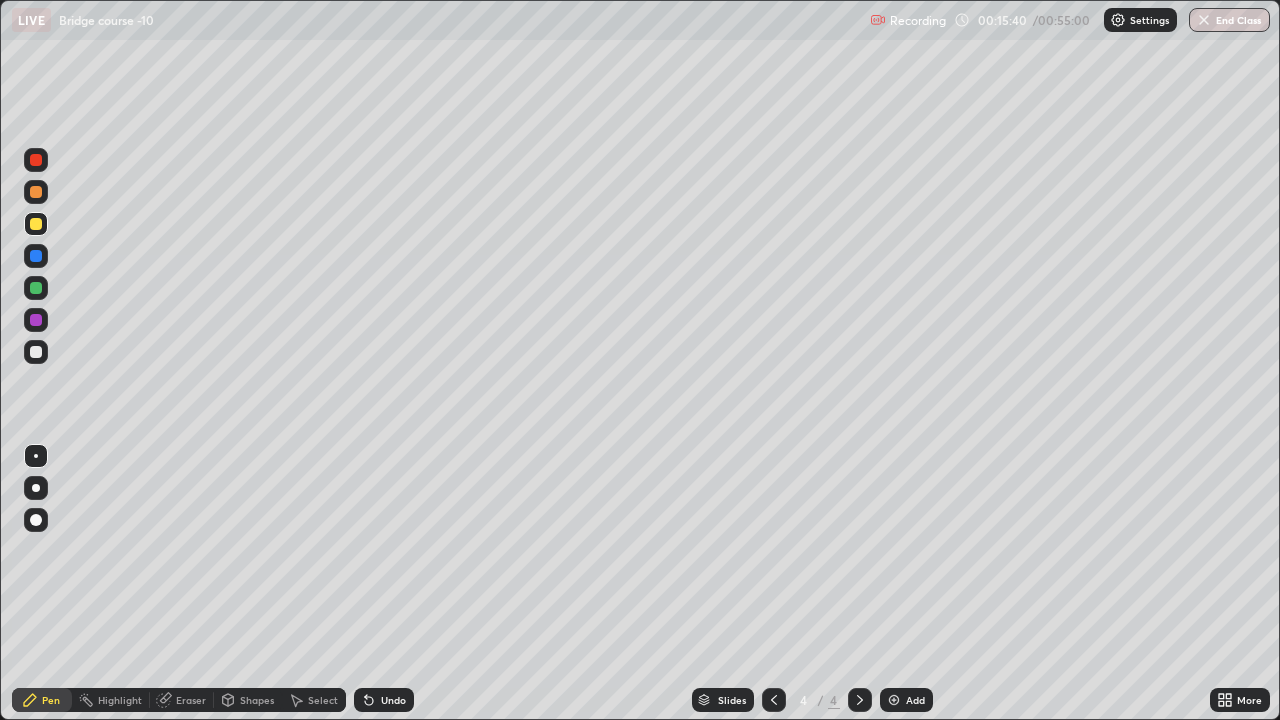 click at bounding box center [36, 352] 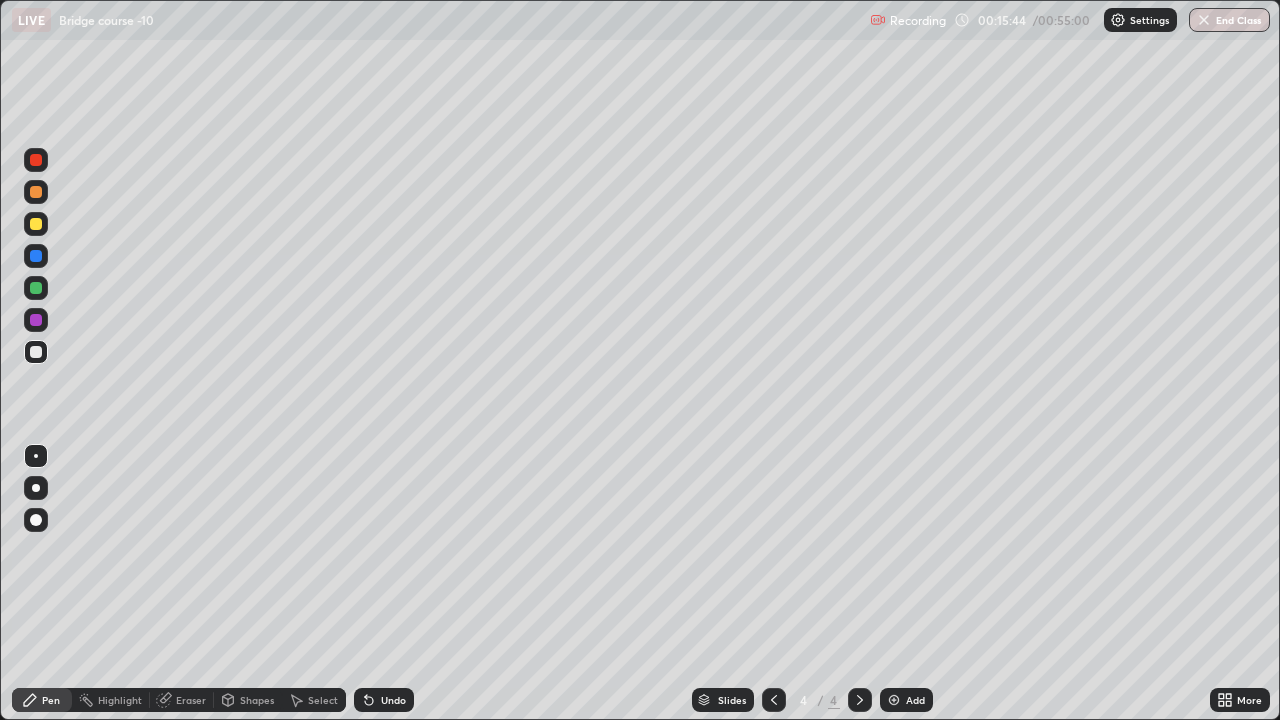 click on "Undo" at bounding box center (384, 700) 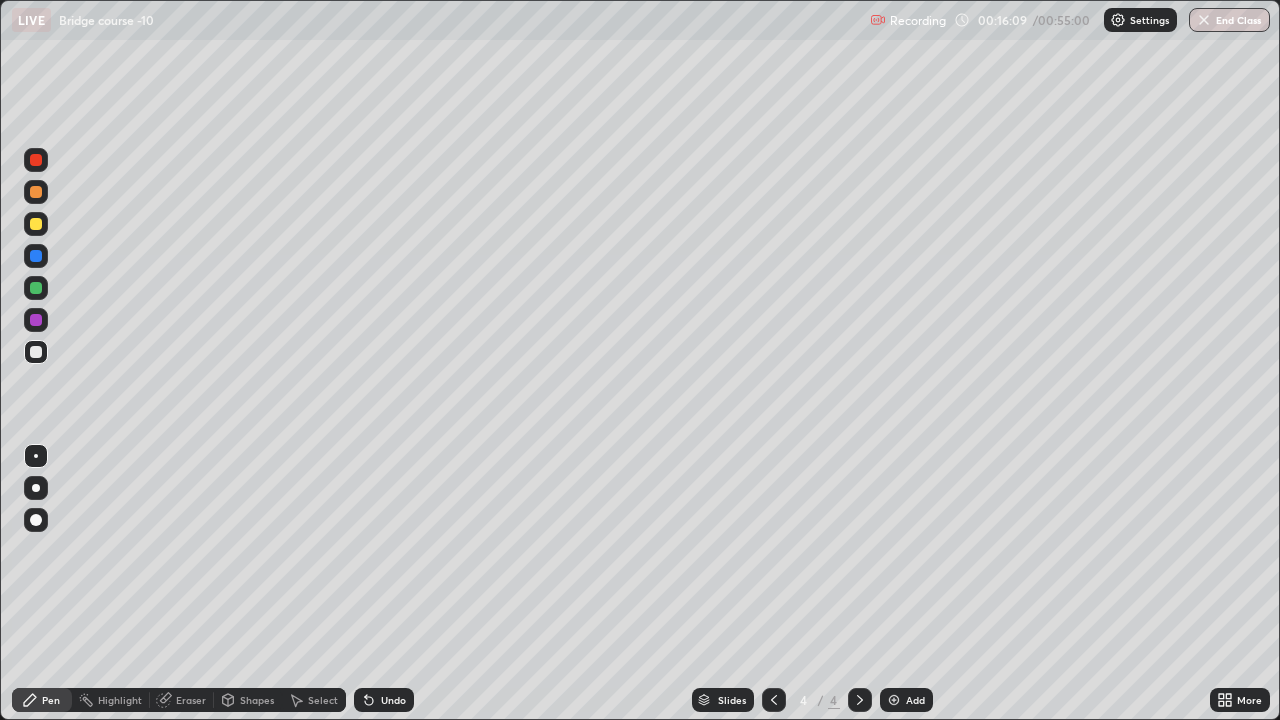 click on "Eraser" at bounding box center (191, 700) 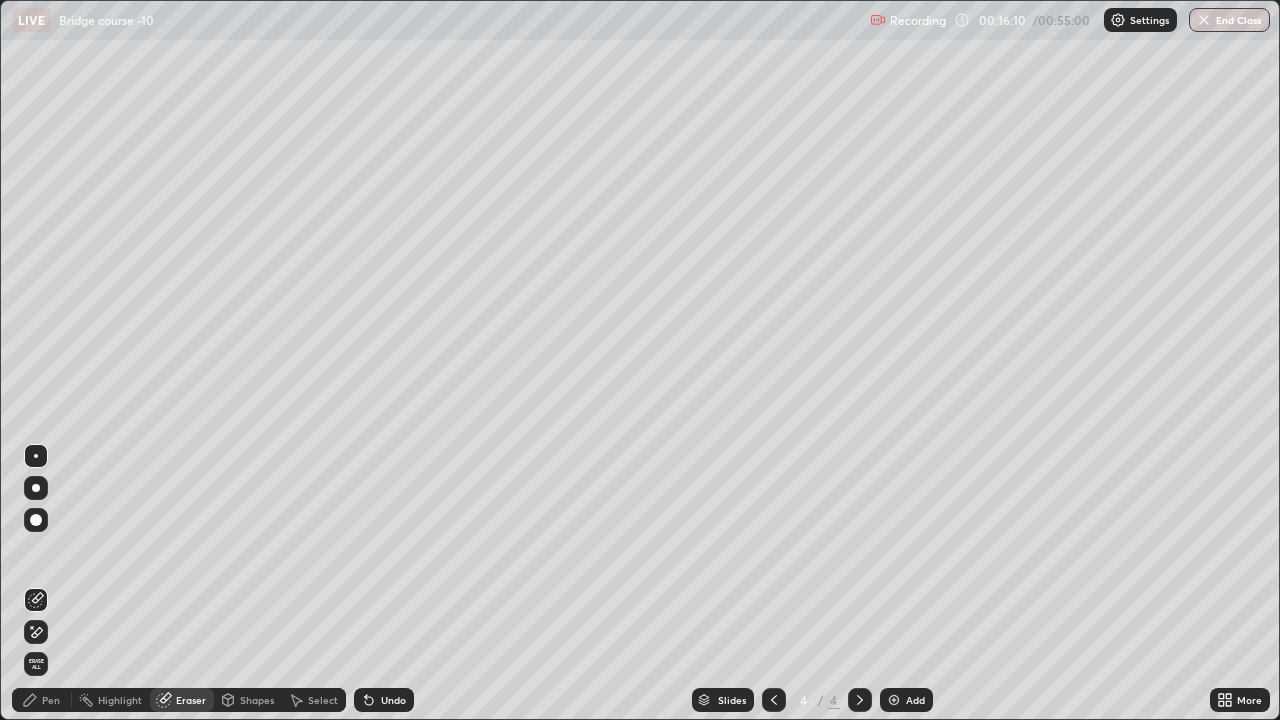 click on "Pen" at bounding box center (42, 700) 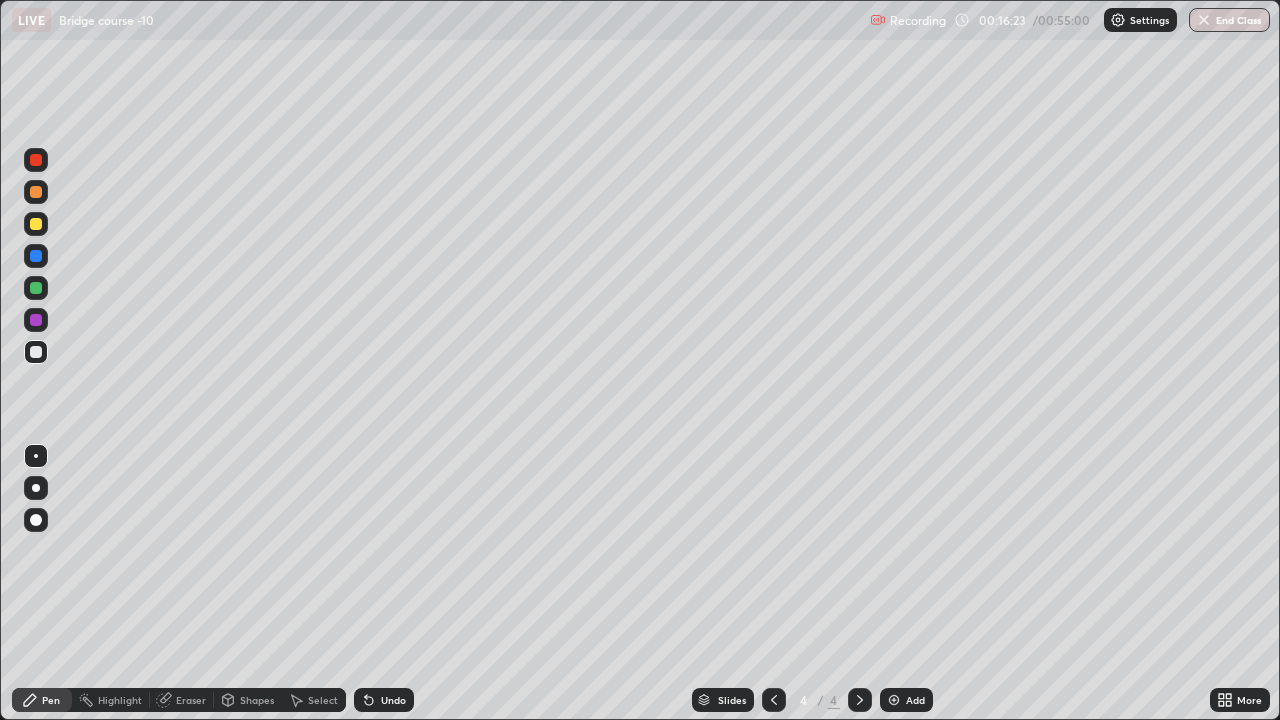 click on "Eraser" at bounding box center [182, 700] 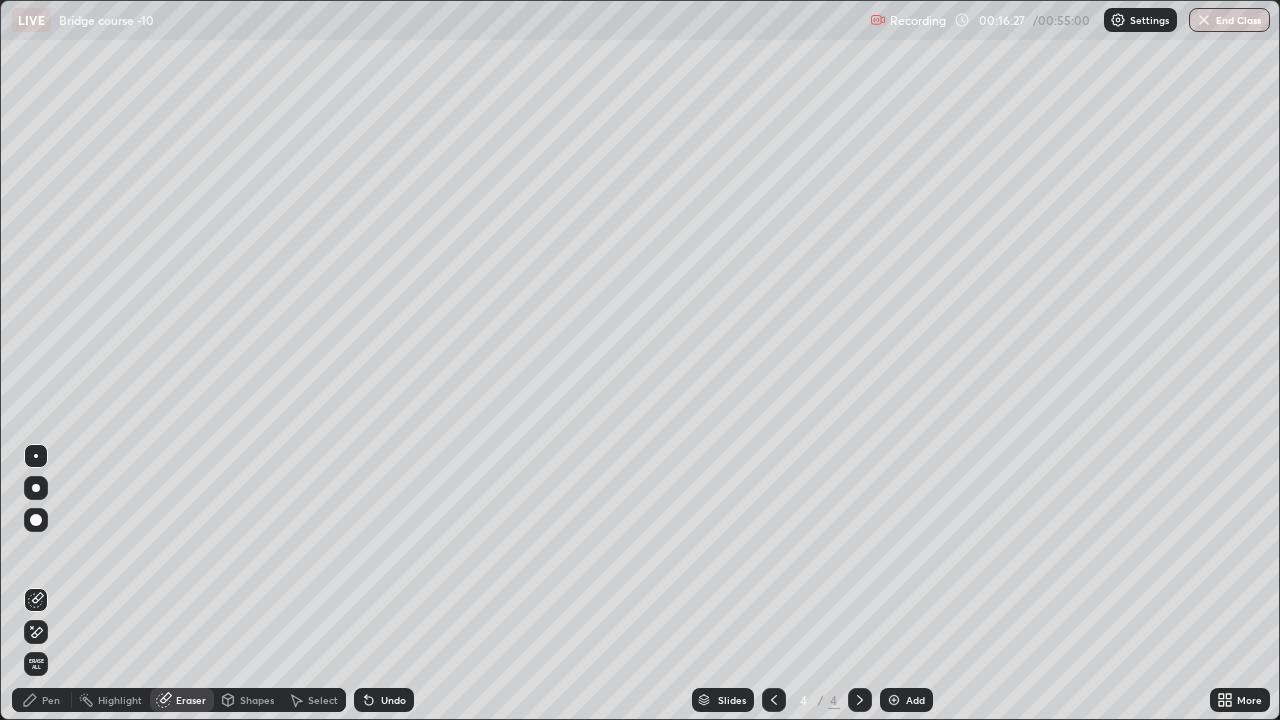 click on "Pen" at bounding box center (42, 700) 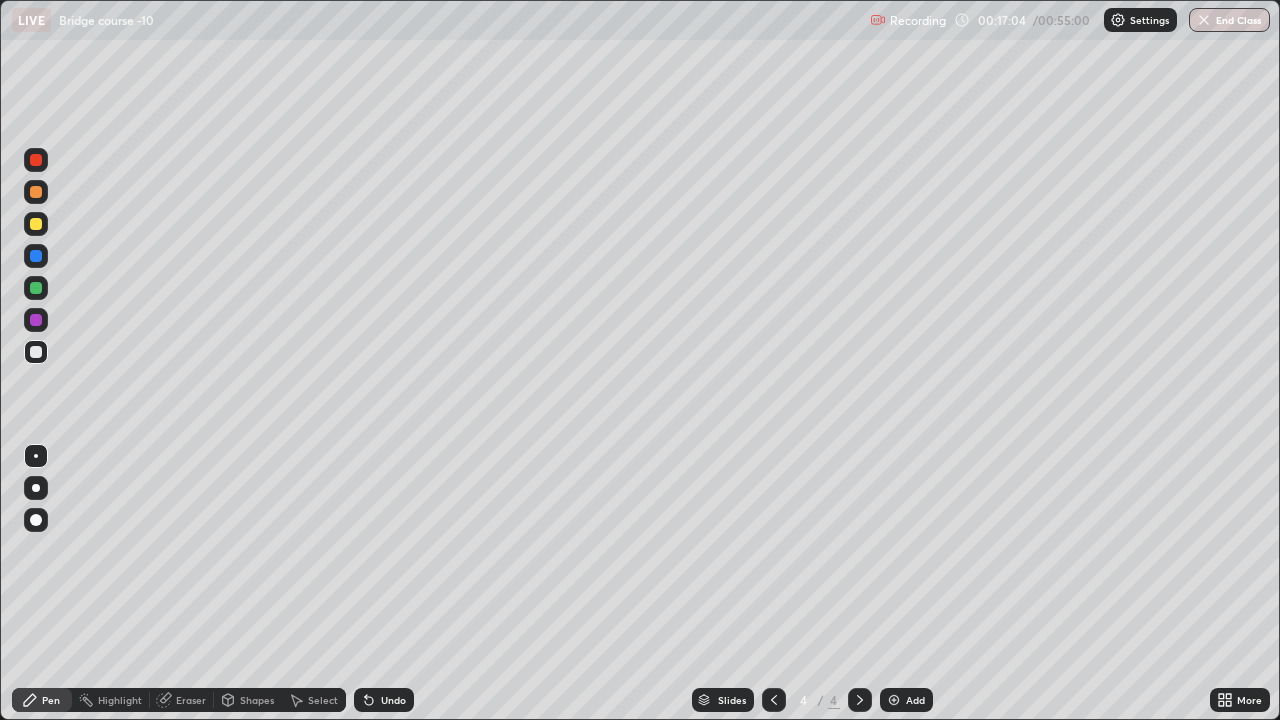 click on "Undo" at bounding box center (393, 700) 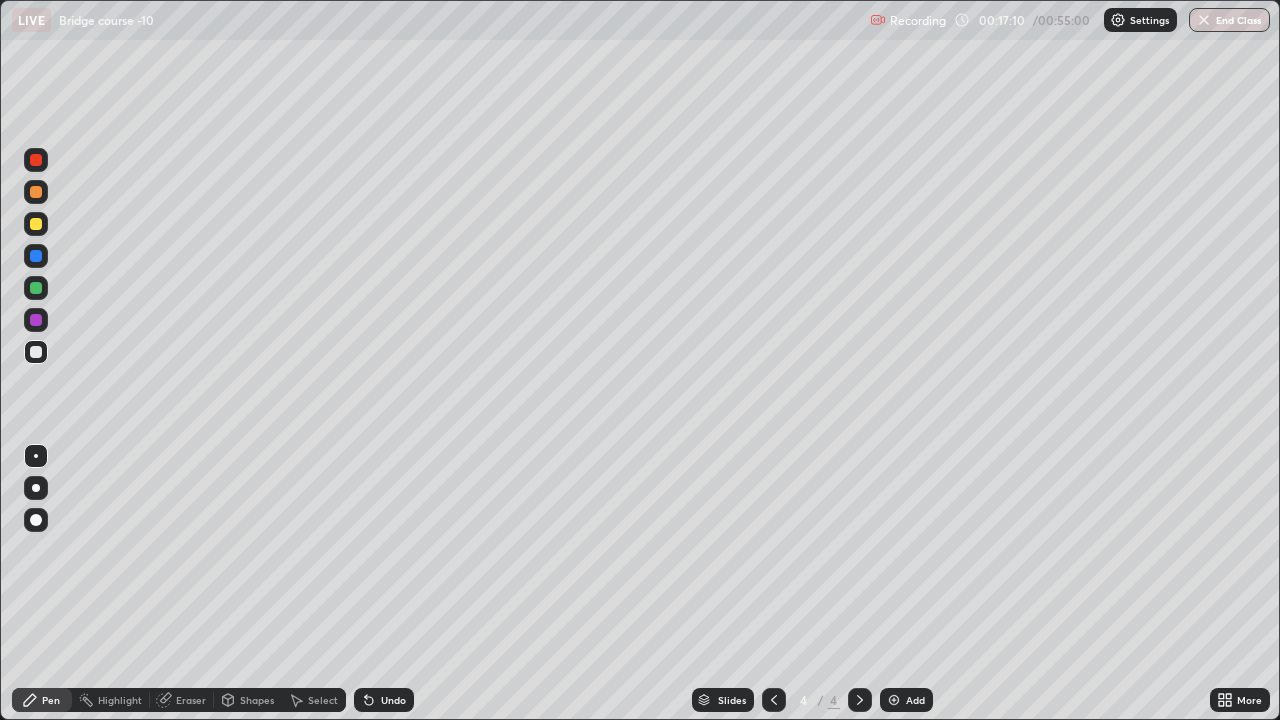 click on "Undo" at bounding box center [393, 700] 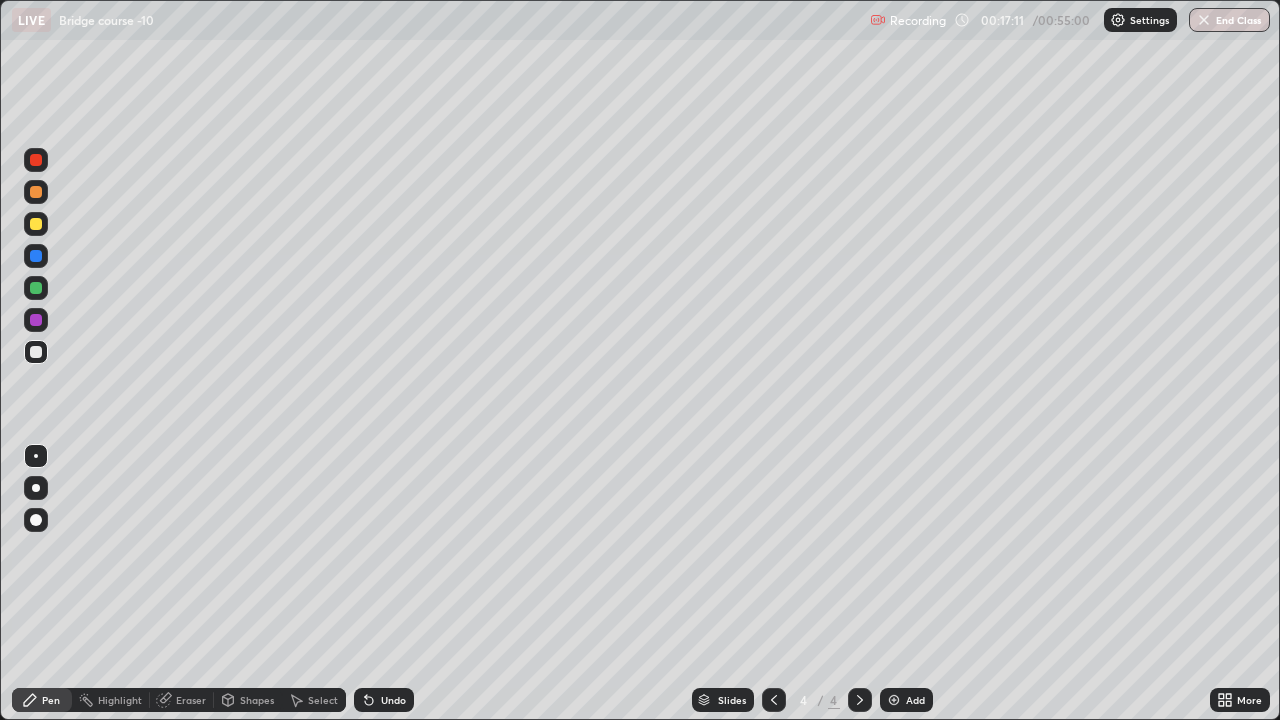 click 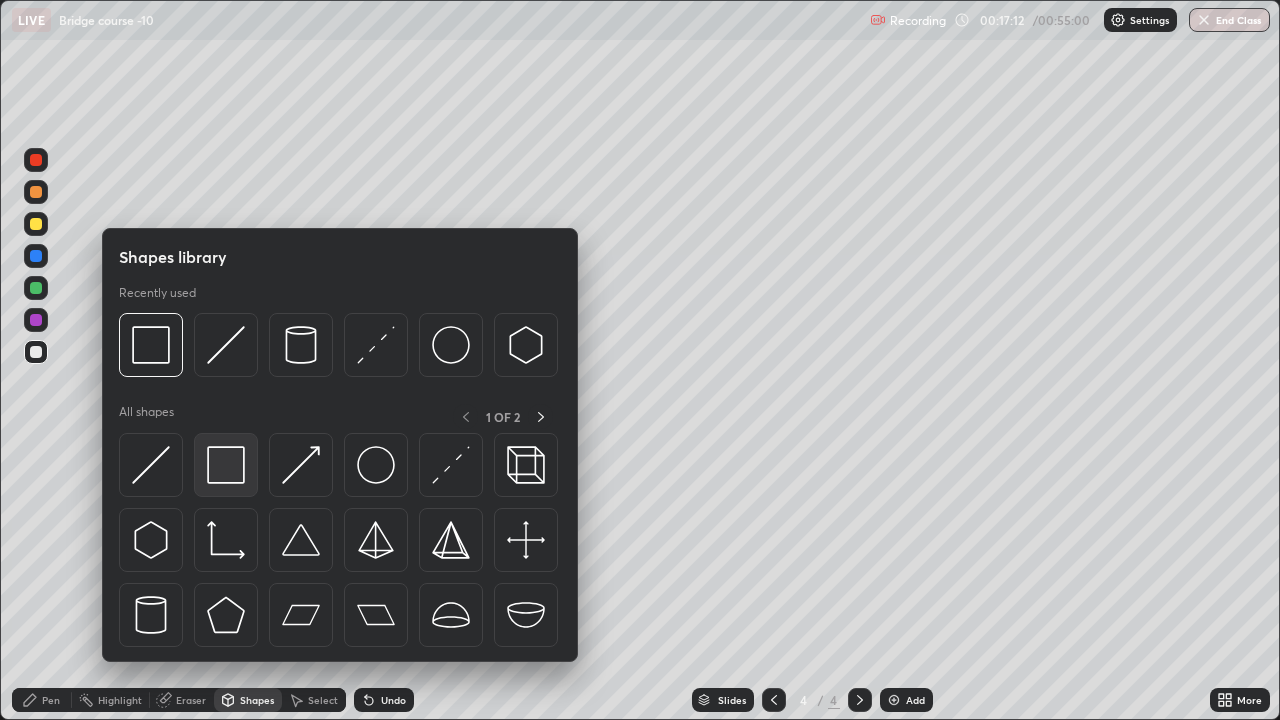 click at bounding box center (226, 465) 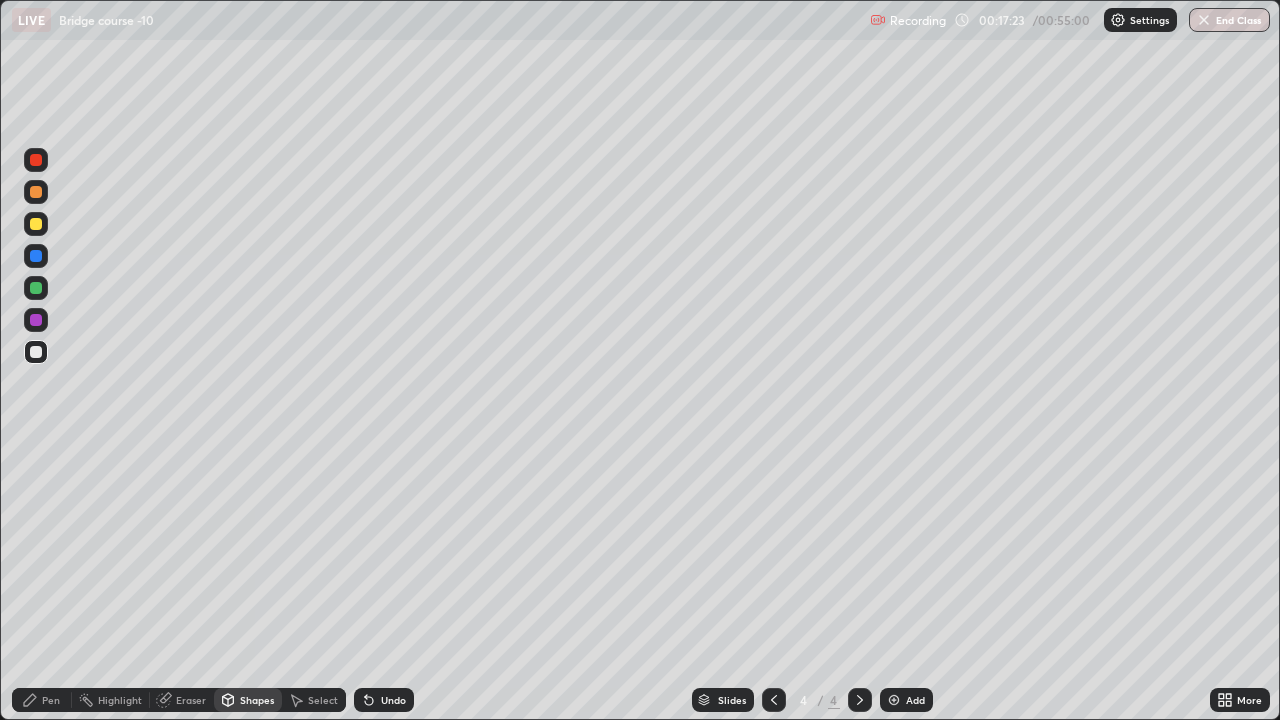 click on "Undo" at bounding box center [393, 700] 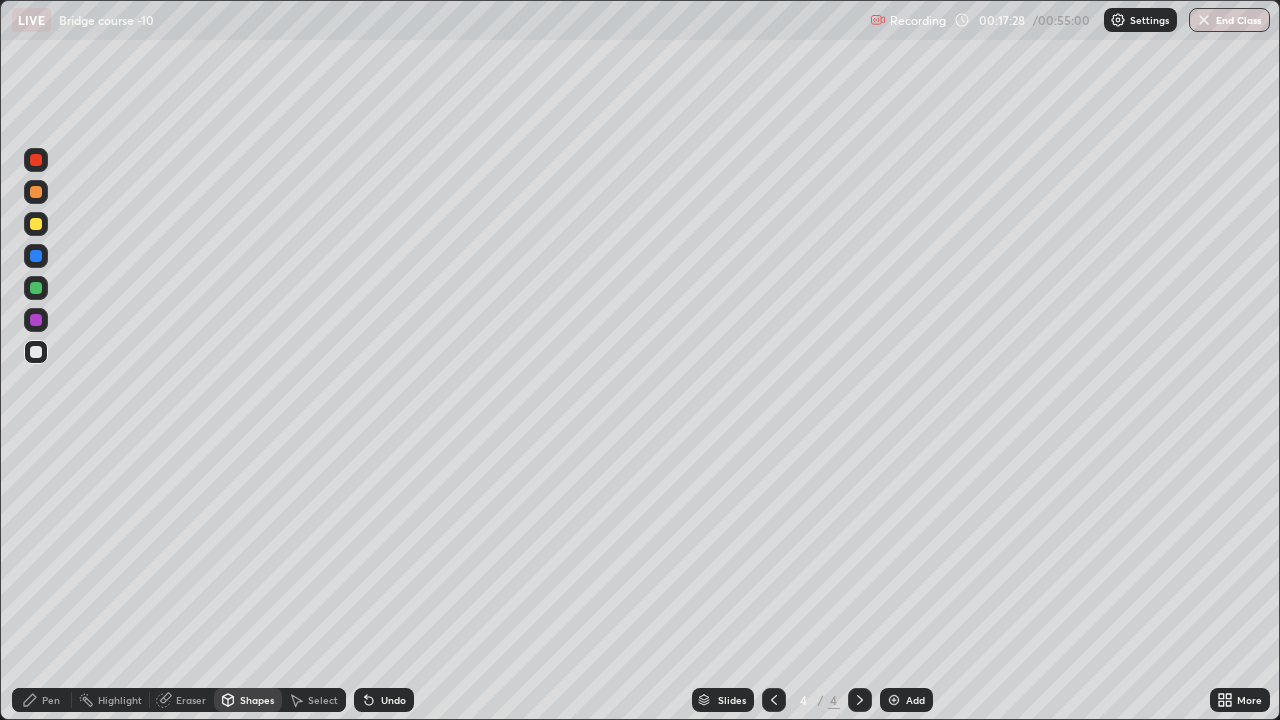 click on "Undo" at bounding box center [393, 700] 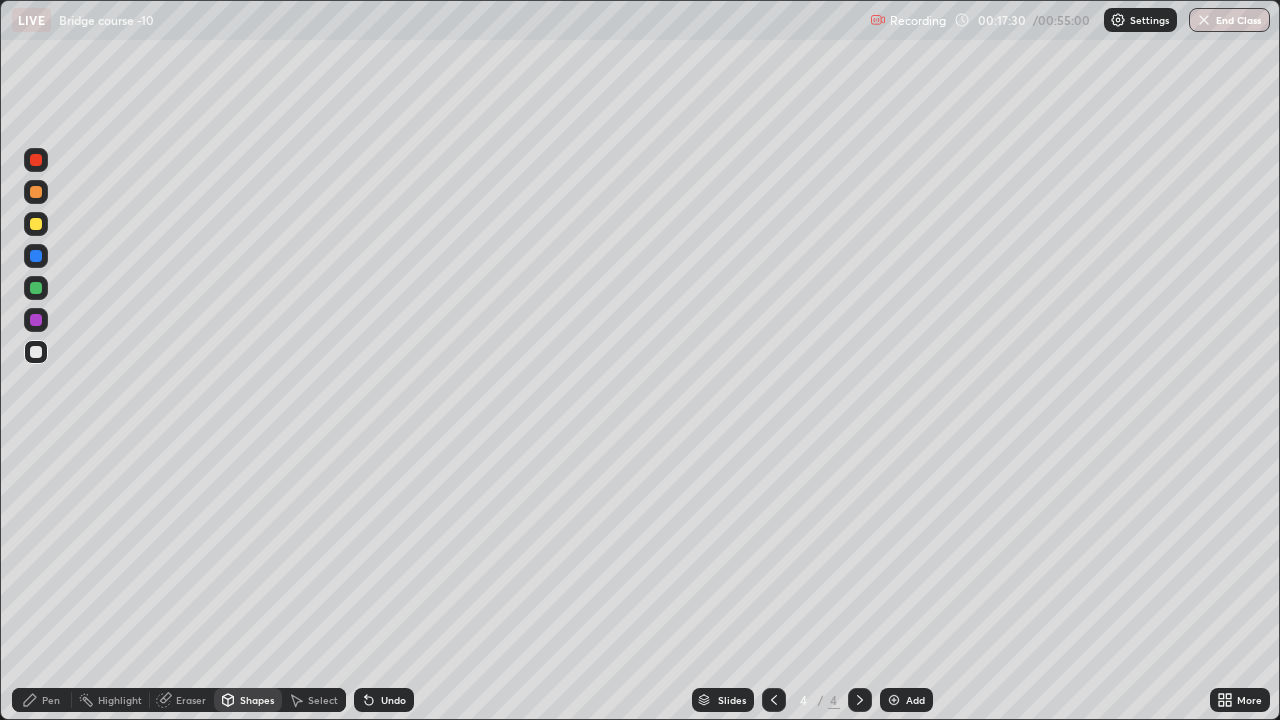 click on "Undo" at bounding box center [393, 700] 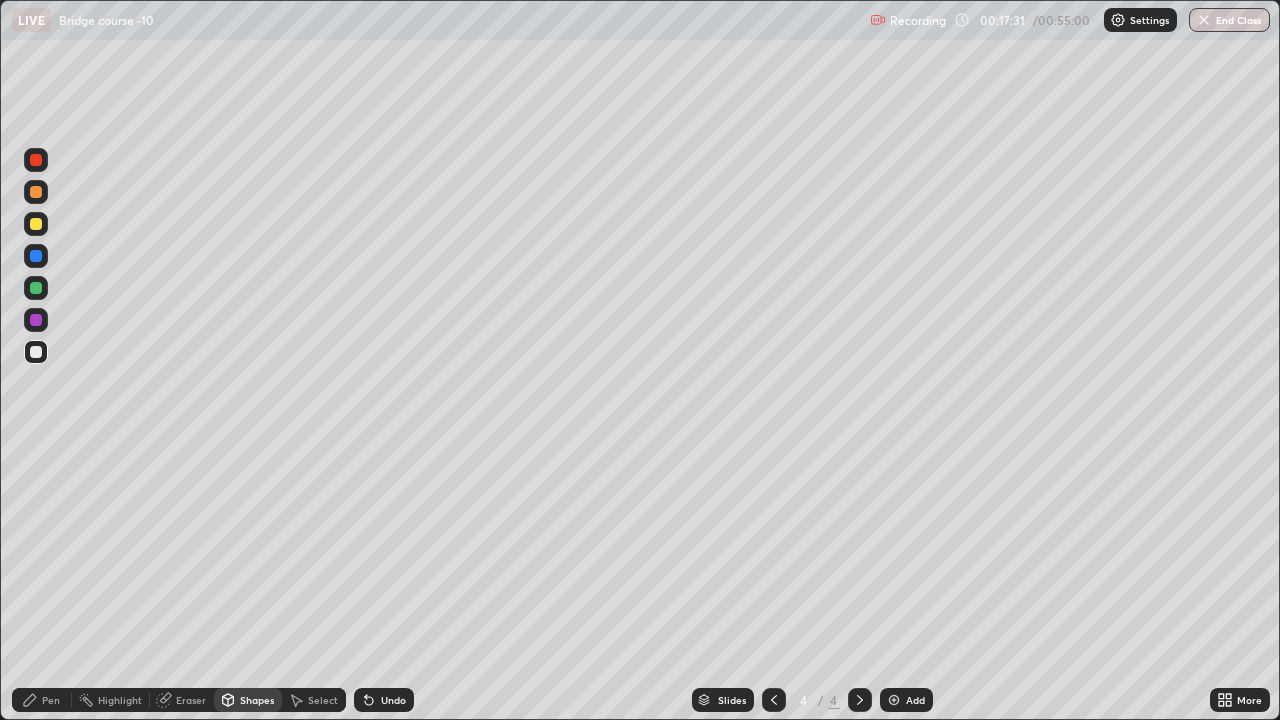 click on "Shapes" at bounding box center (248, 700) 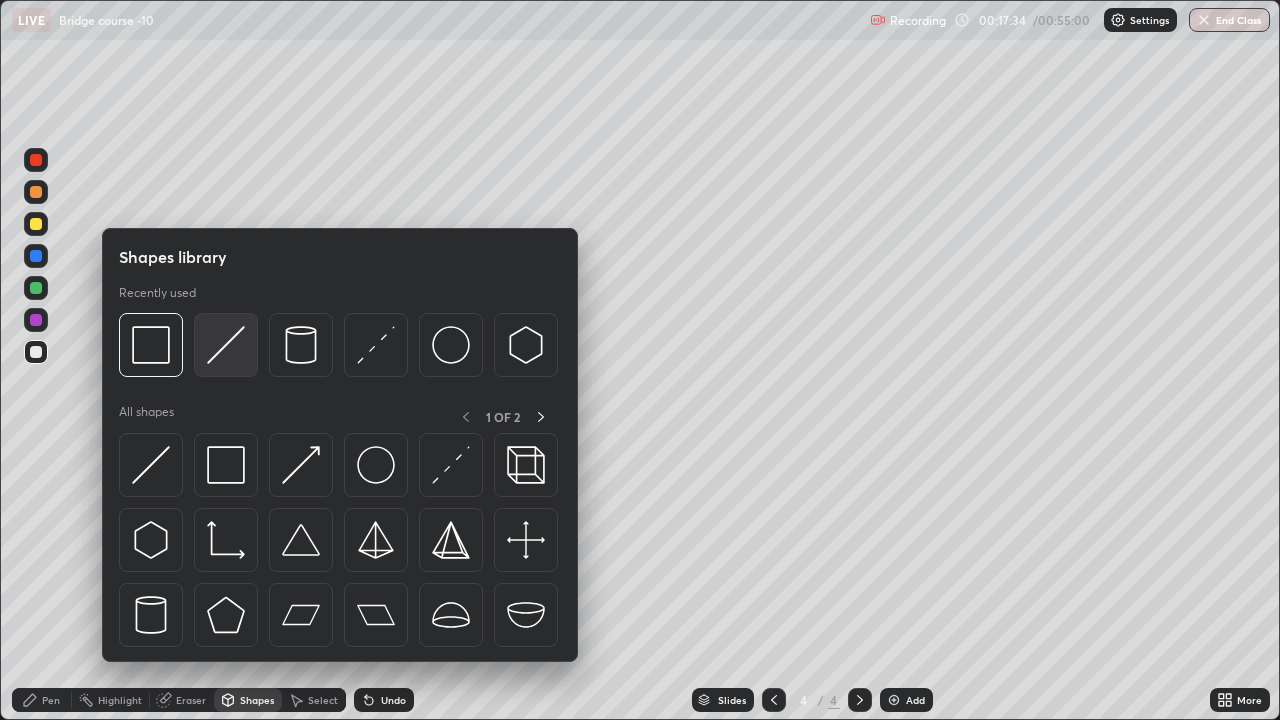 click at bounding box center [226, 345] 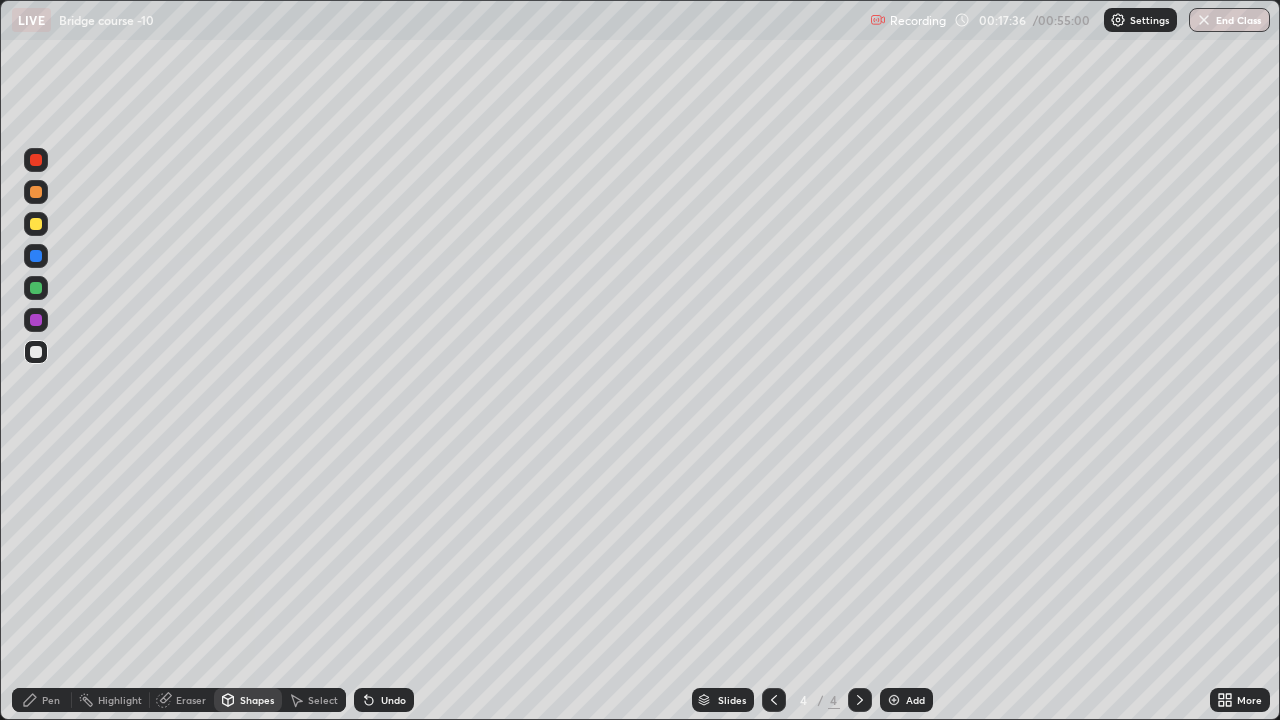 click on "Undo" at bounding box center [393, 700] 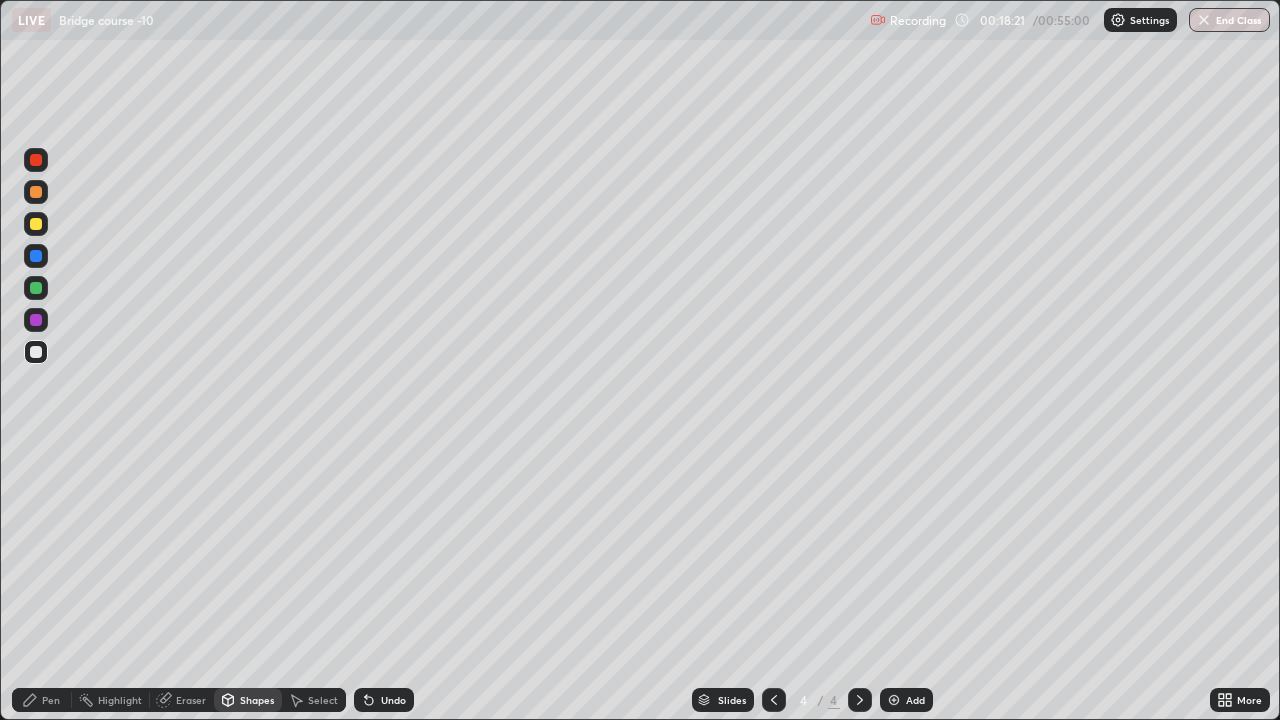 click on "Pen" at bounding box center [51, 700] 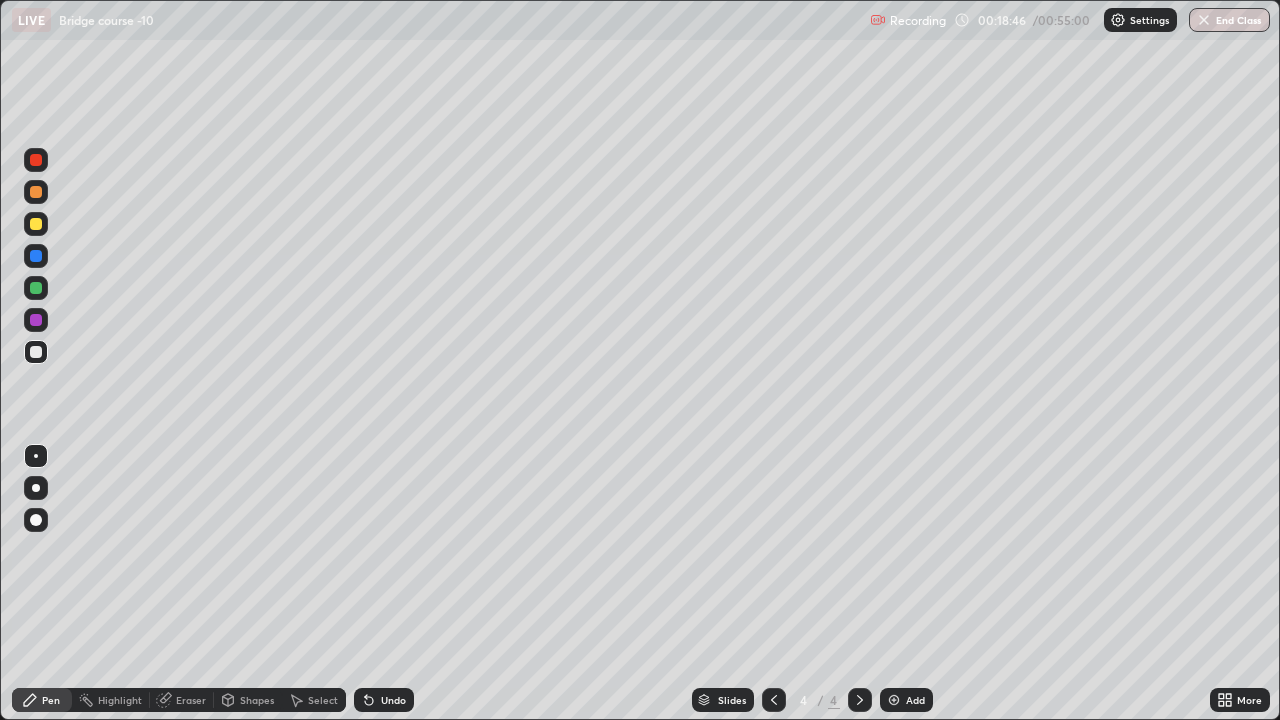 click on "Undo" at bounding box center [384, 700] 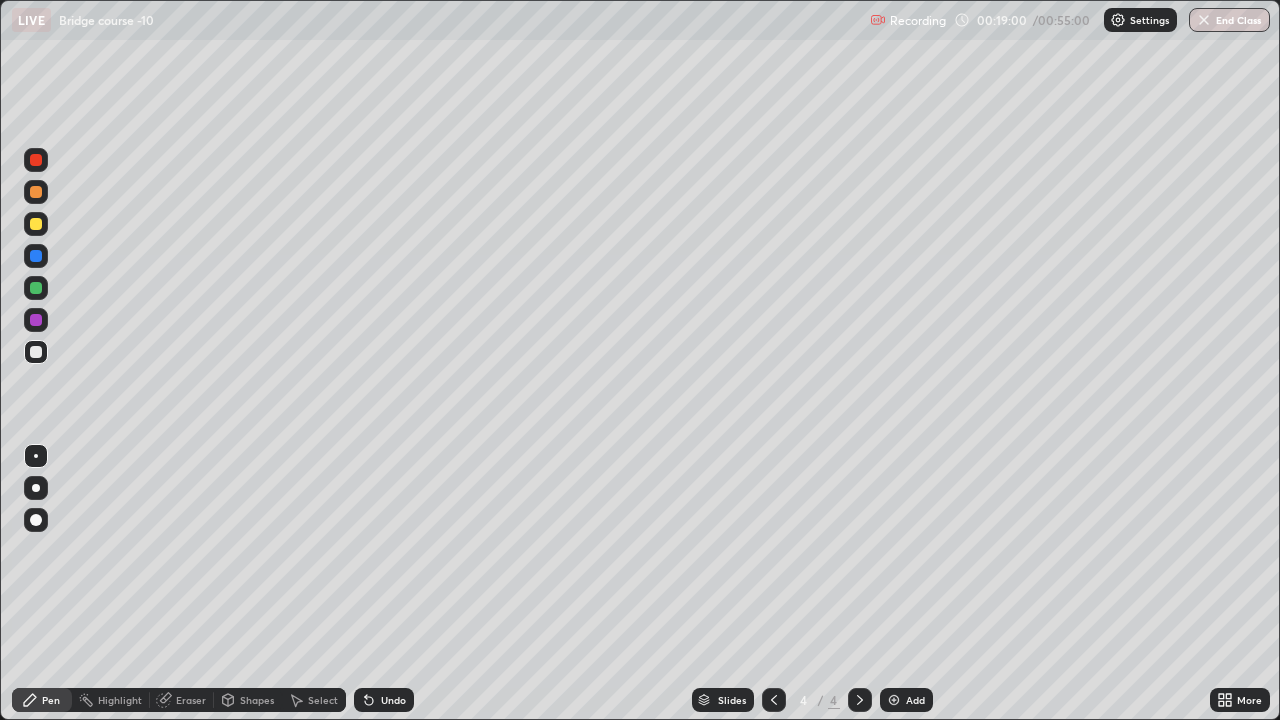 click on "Undo" at bounding box center [393, 700] 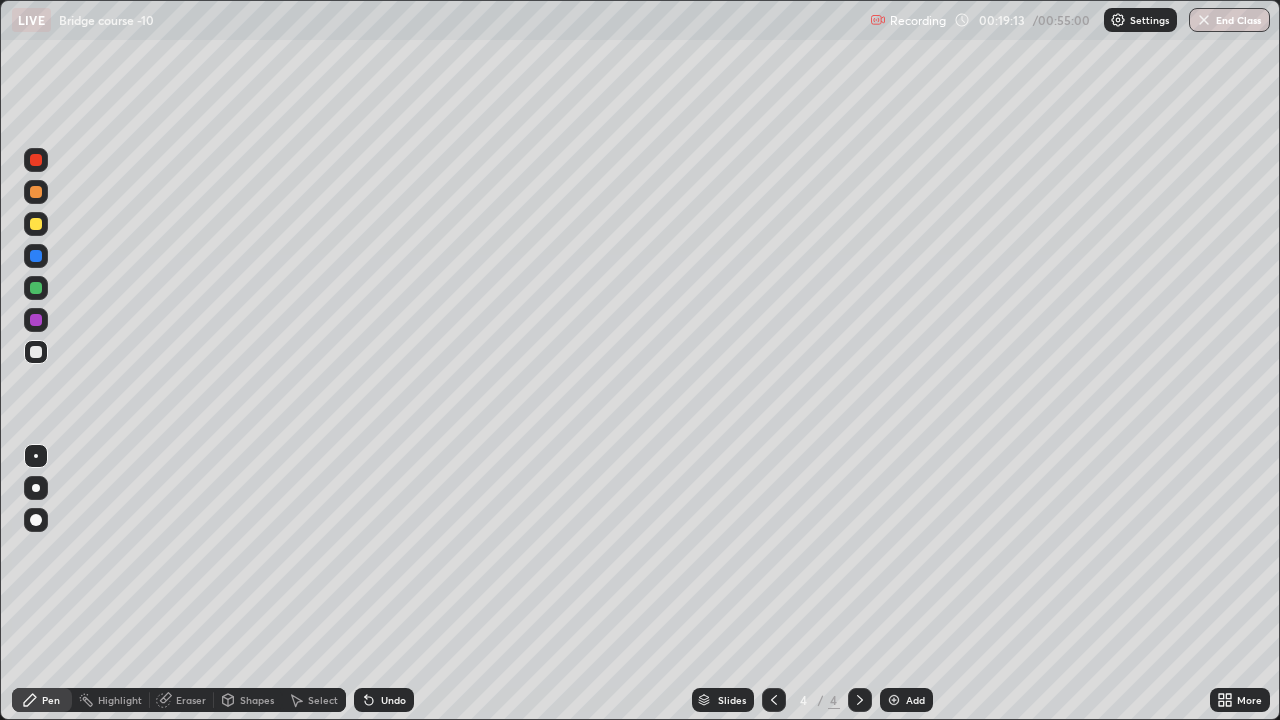 click 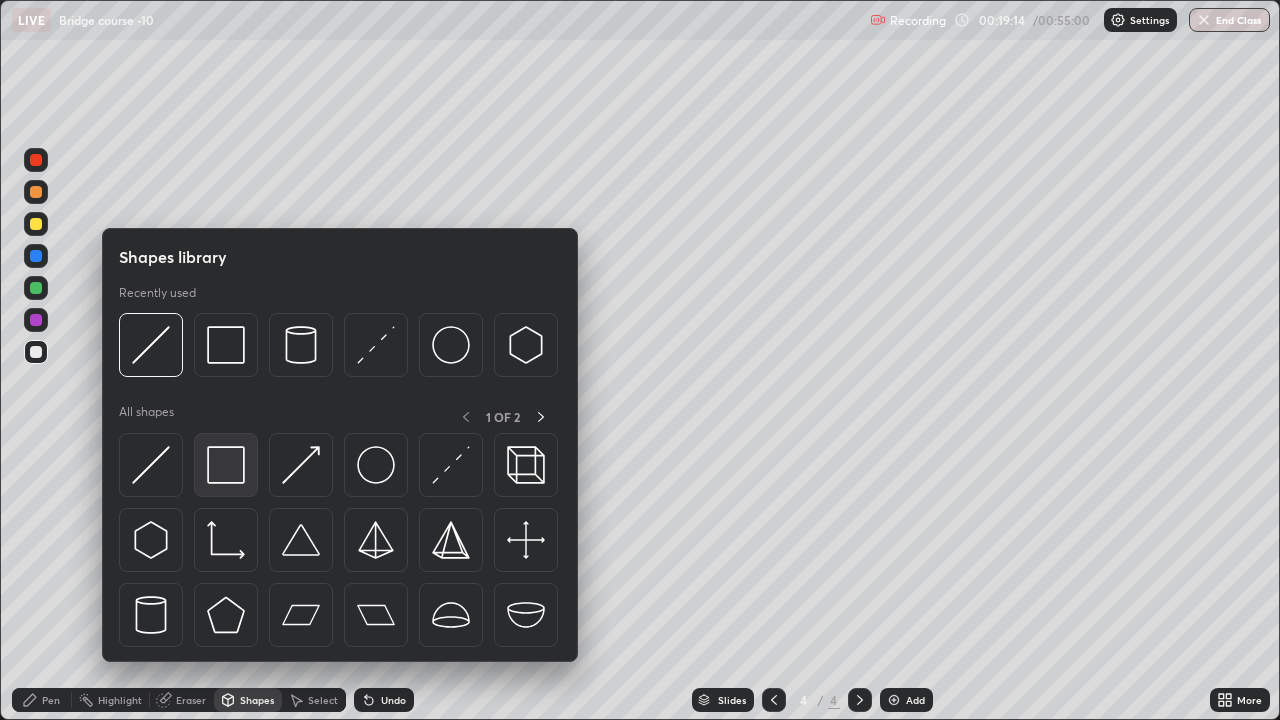 click at bounding box center [226, 465] 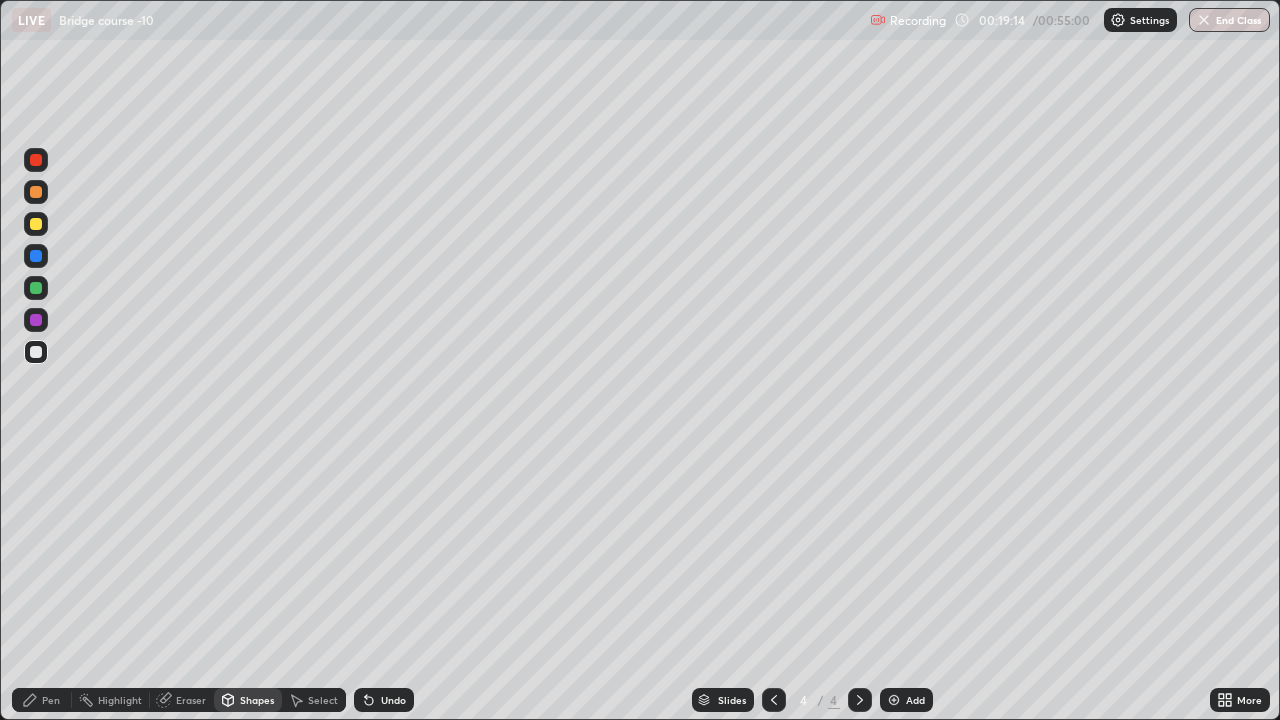 click at bounding box center (36, 320) 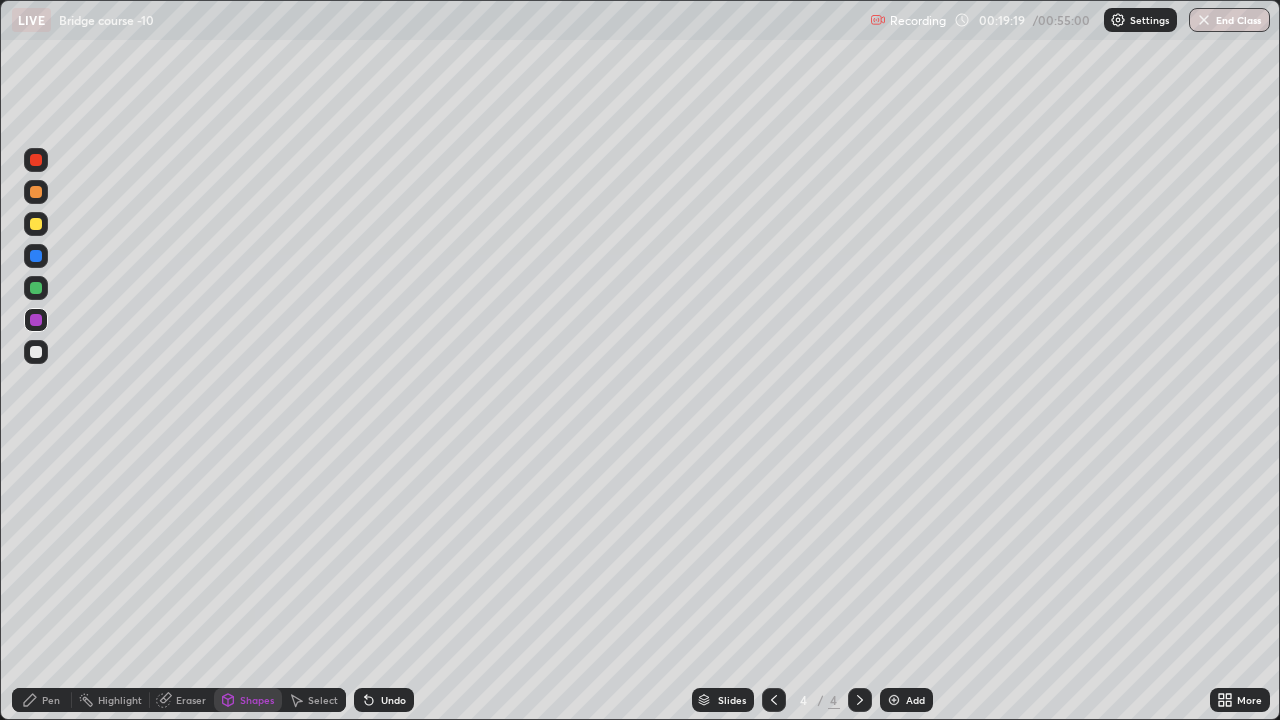 click on "Undo" at bounding box center (384, 700) 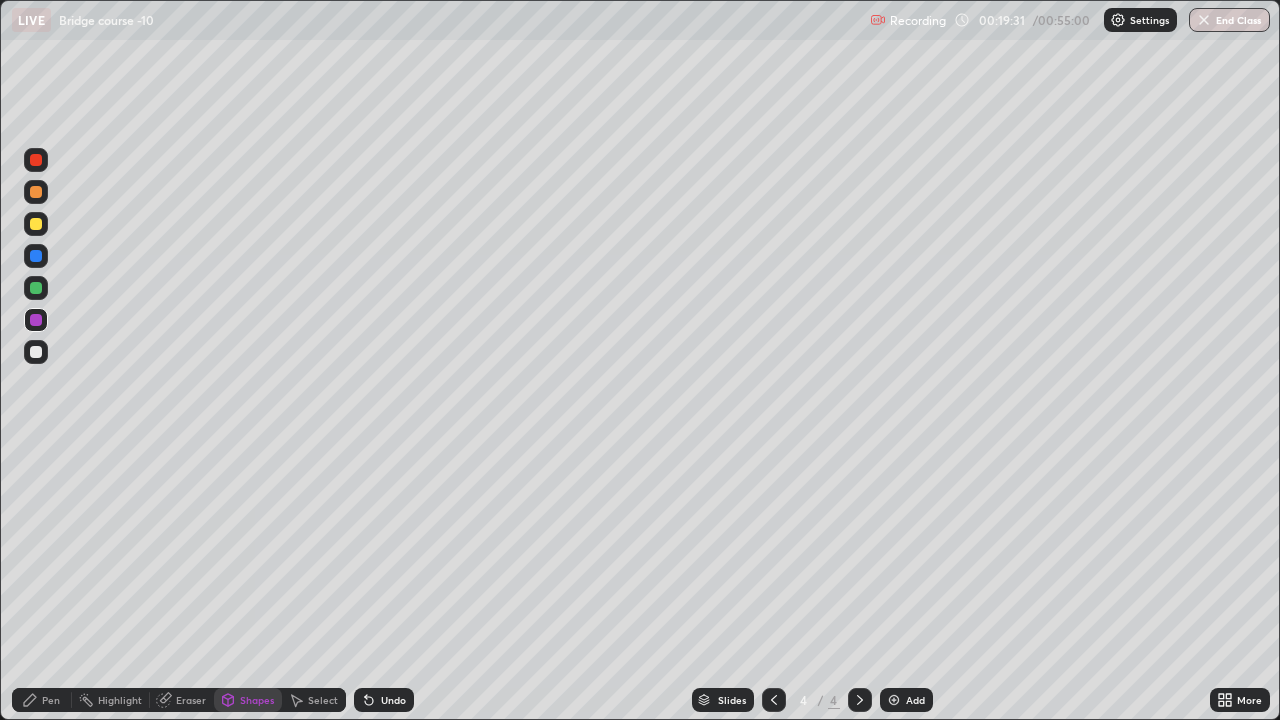 click at bounding box center [36, 352] 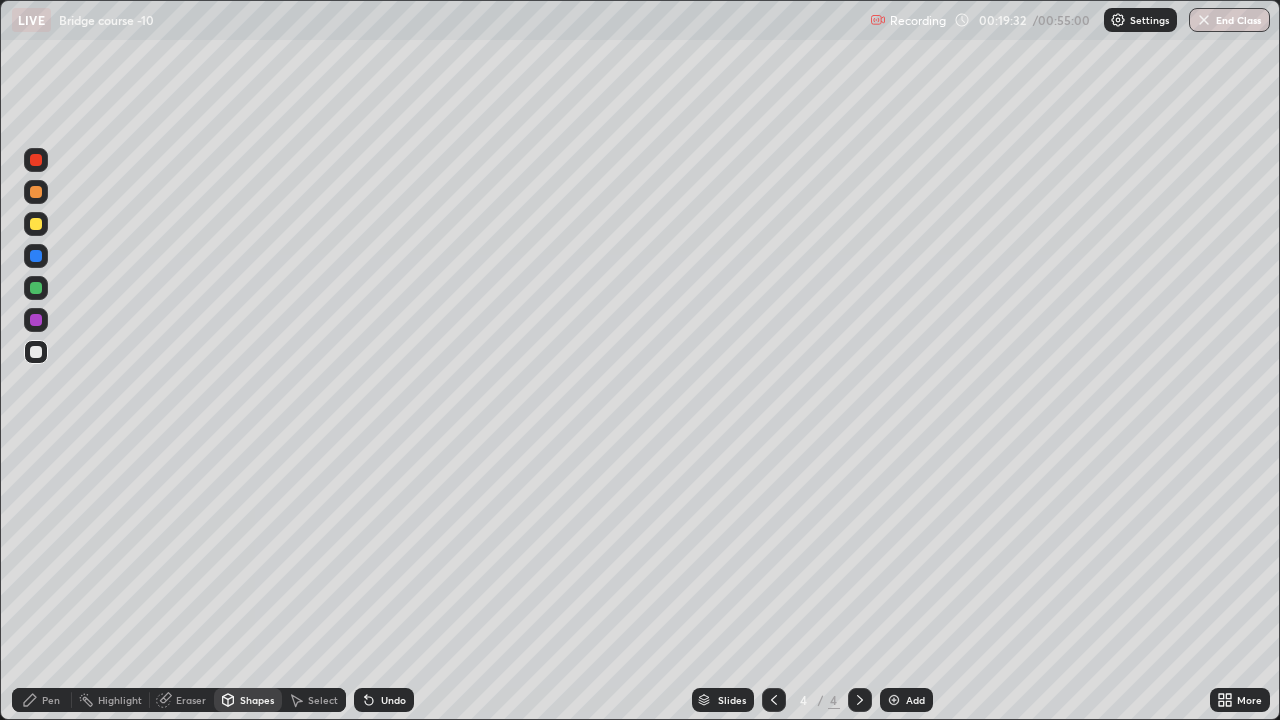 click on "Pen" at bounding box center (42, 700) 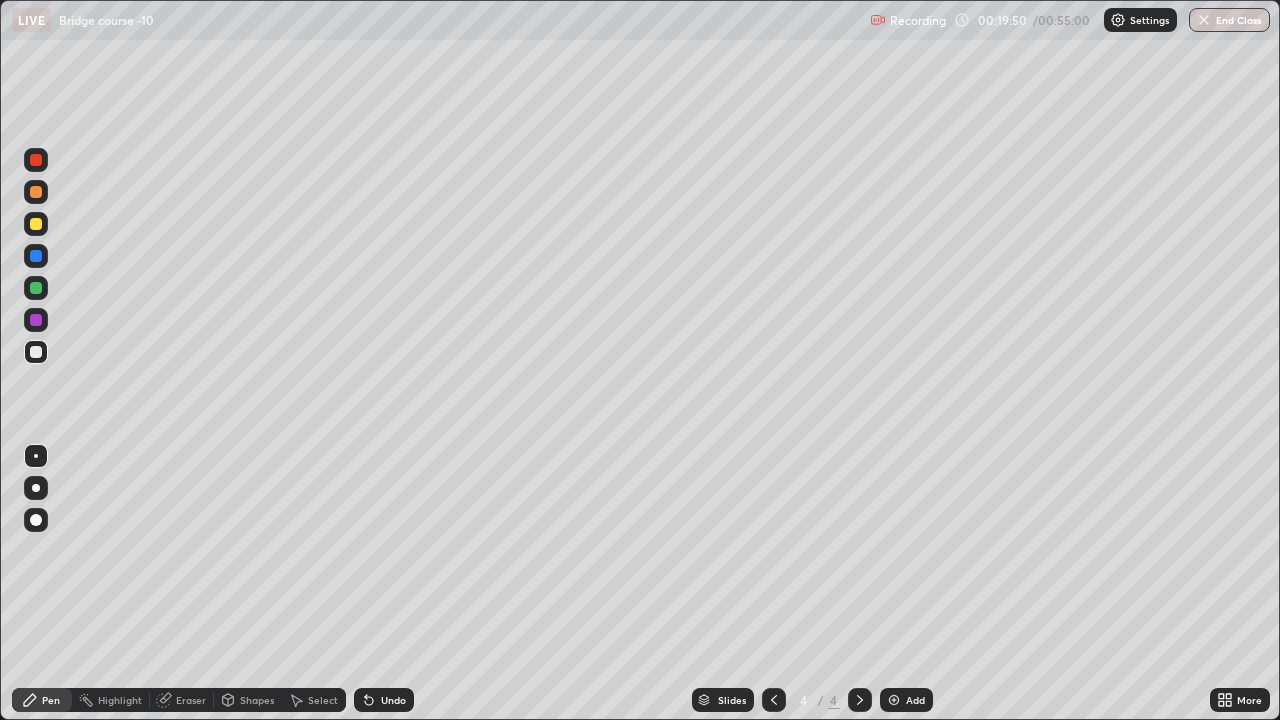 click at bounding box center (36, 224) 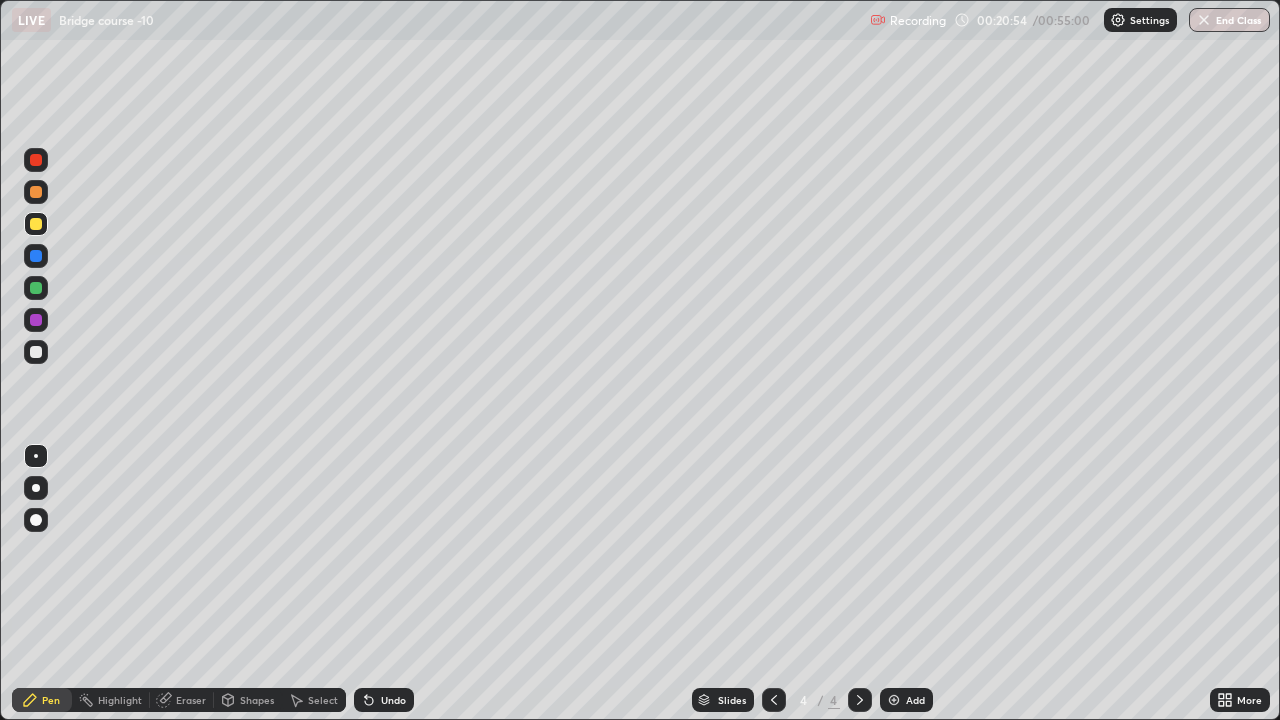 click at bounding box center [36, 352] 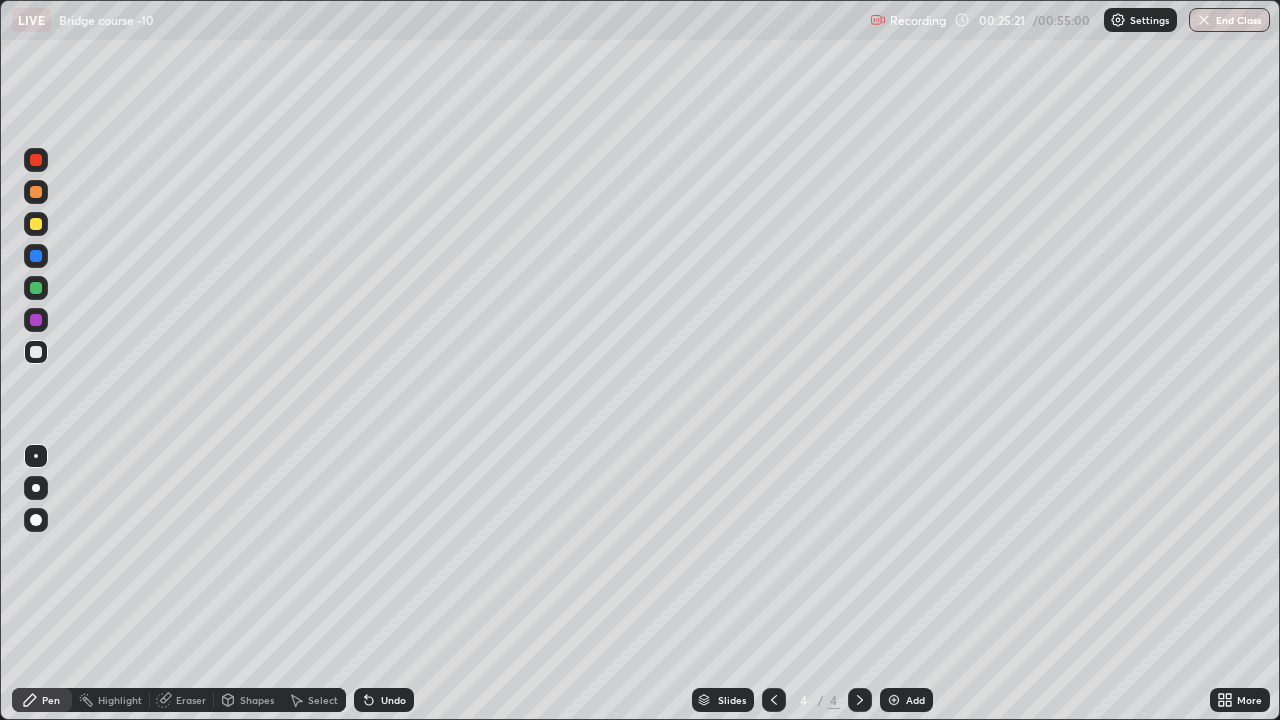 click on "Add" at bounding box center [906, 700] 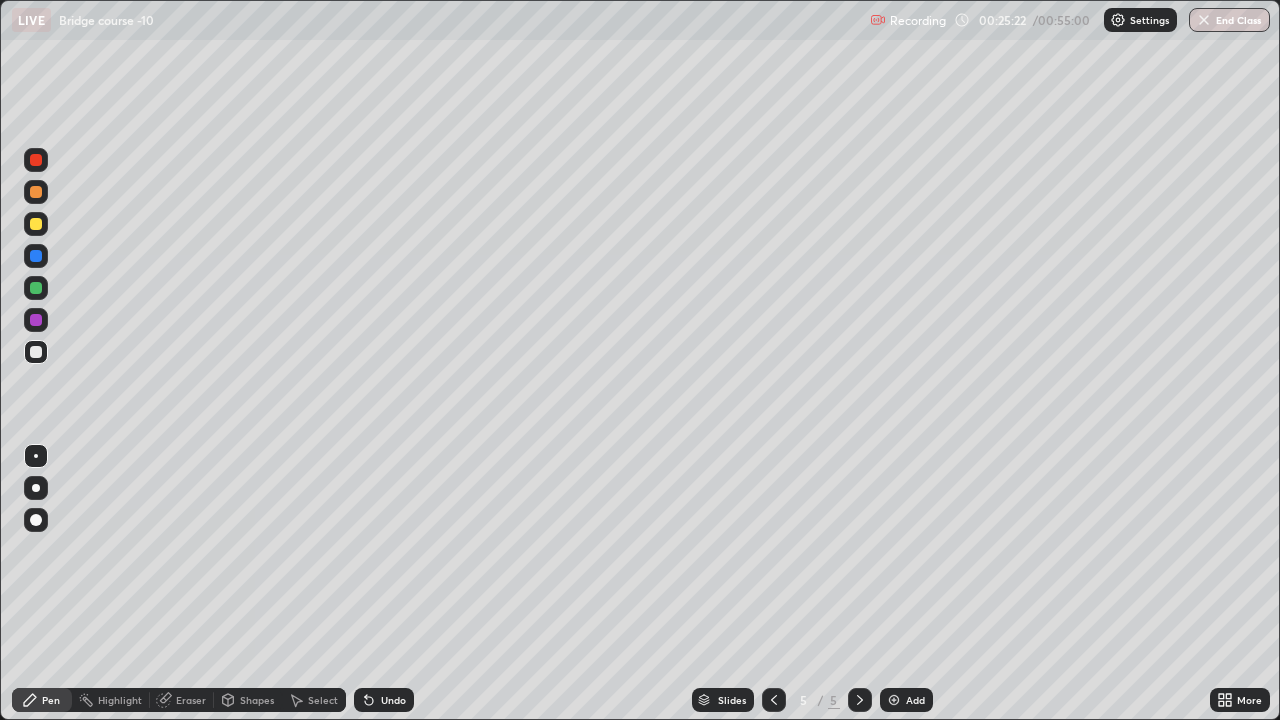 click at bounding box center [36, 192] 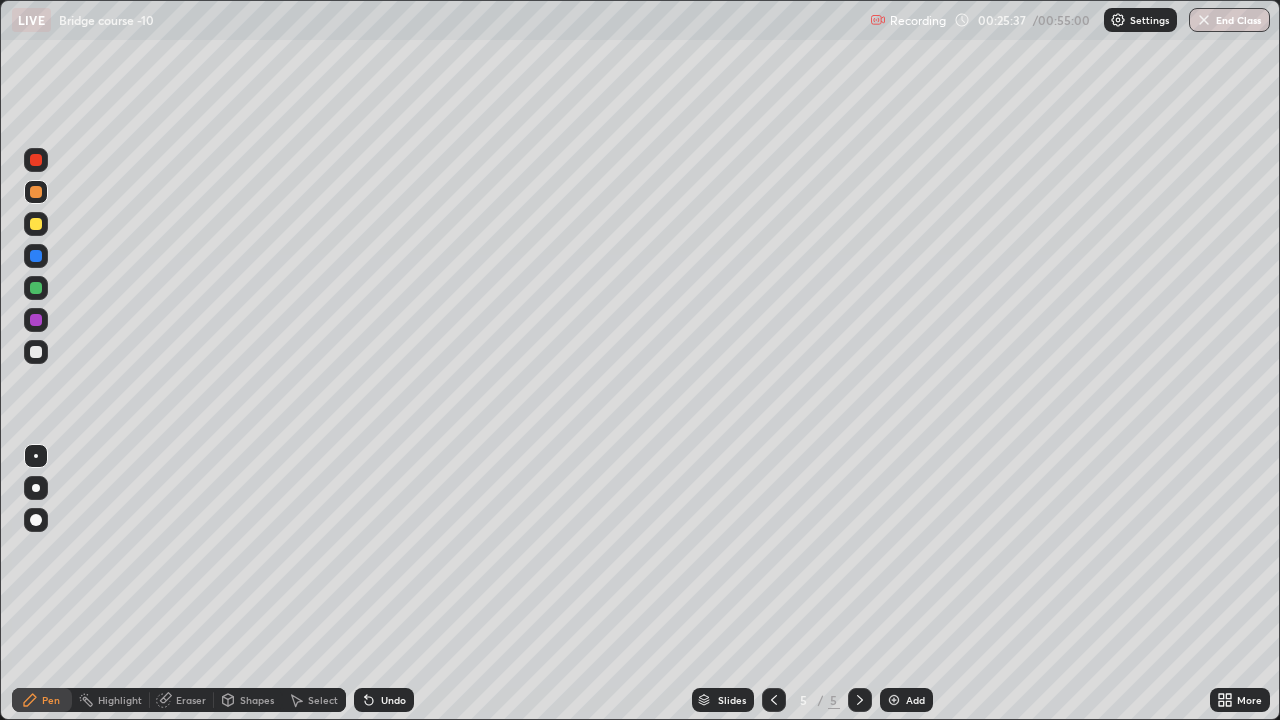 click at bounding box center (36, 352) 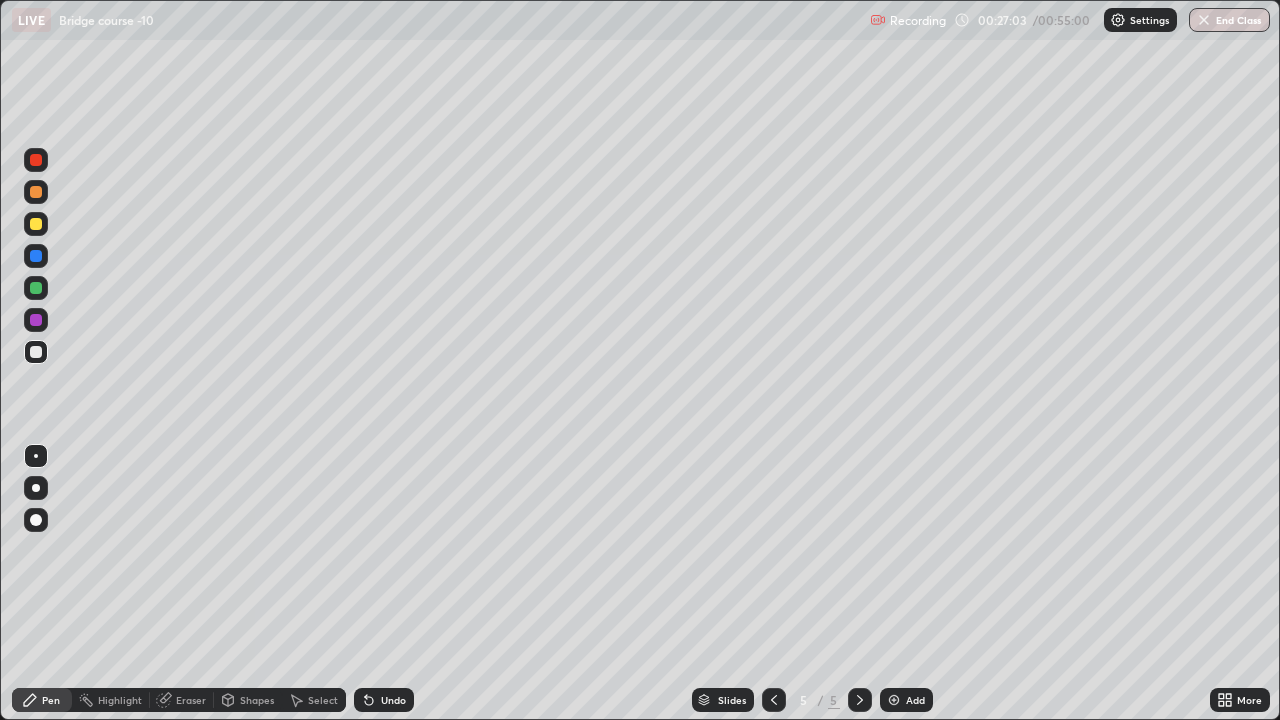 click on "Undo" at bounding box center (384, 700) 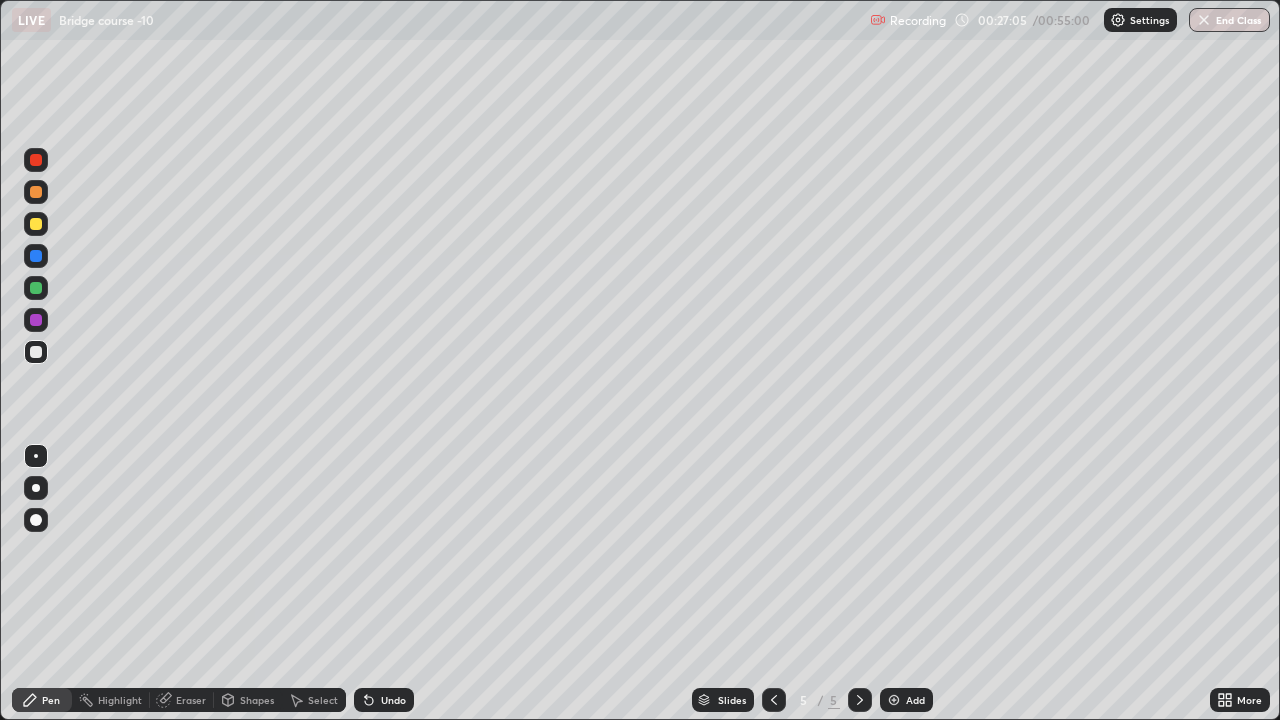 click at bounding box center (36, 224) 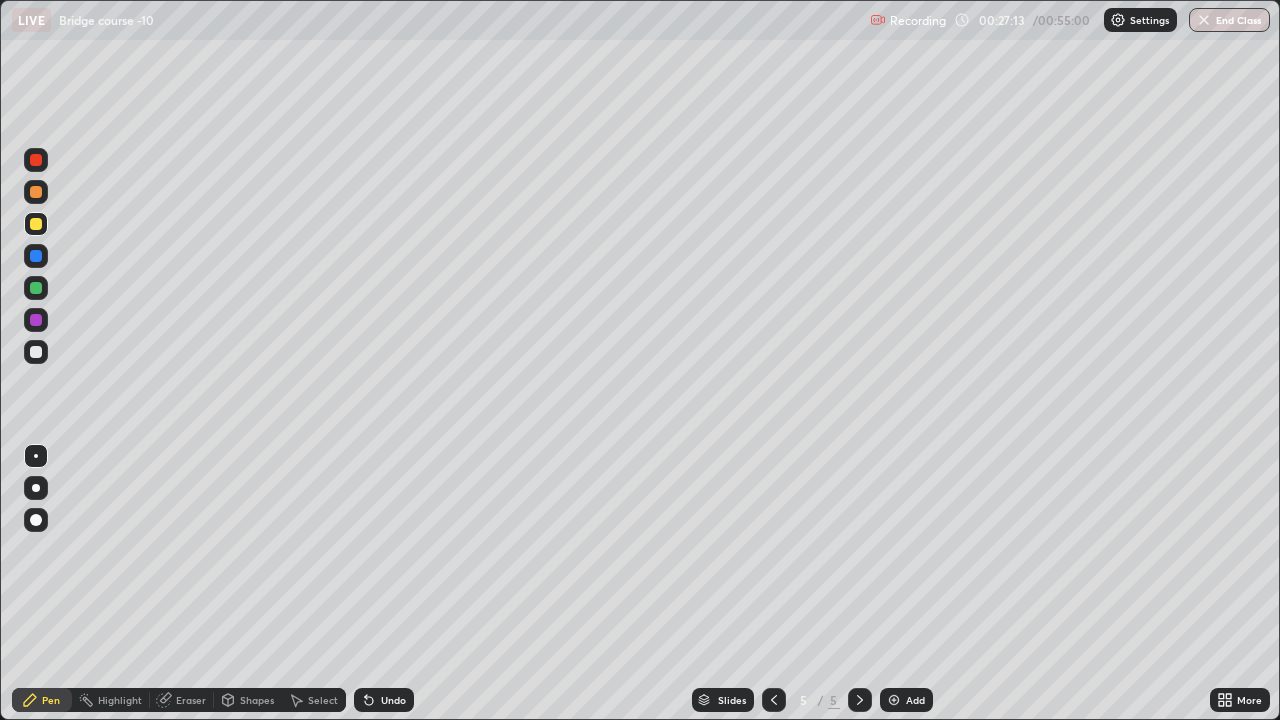 click at bounding box center [36, 352] 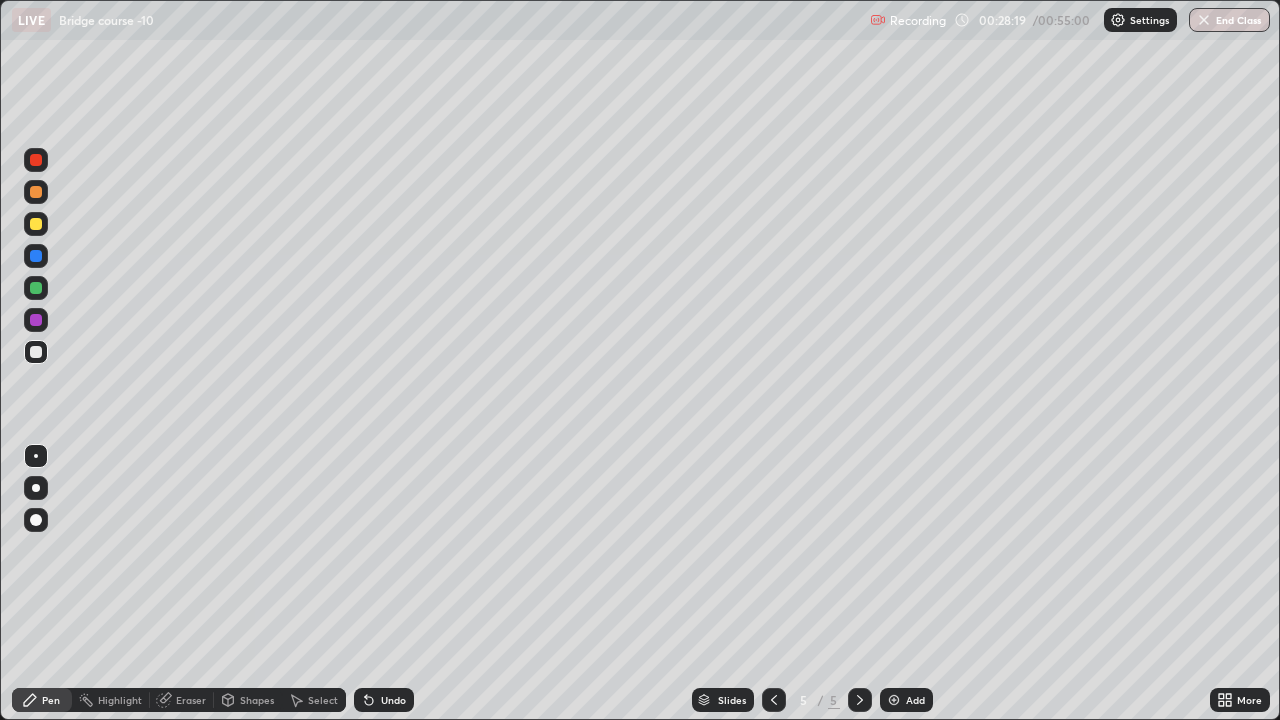 click on "Undo" at bounding box center [393, 700] 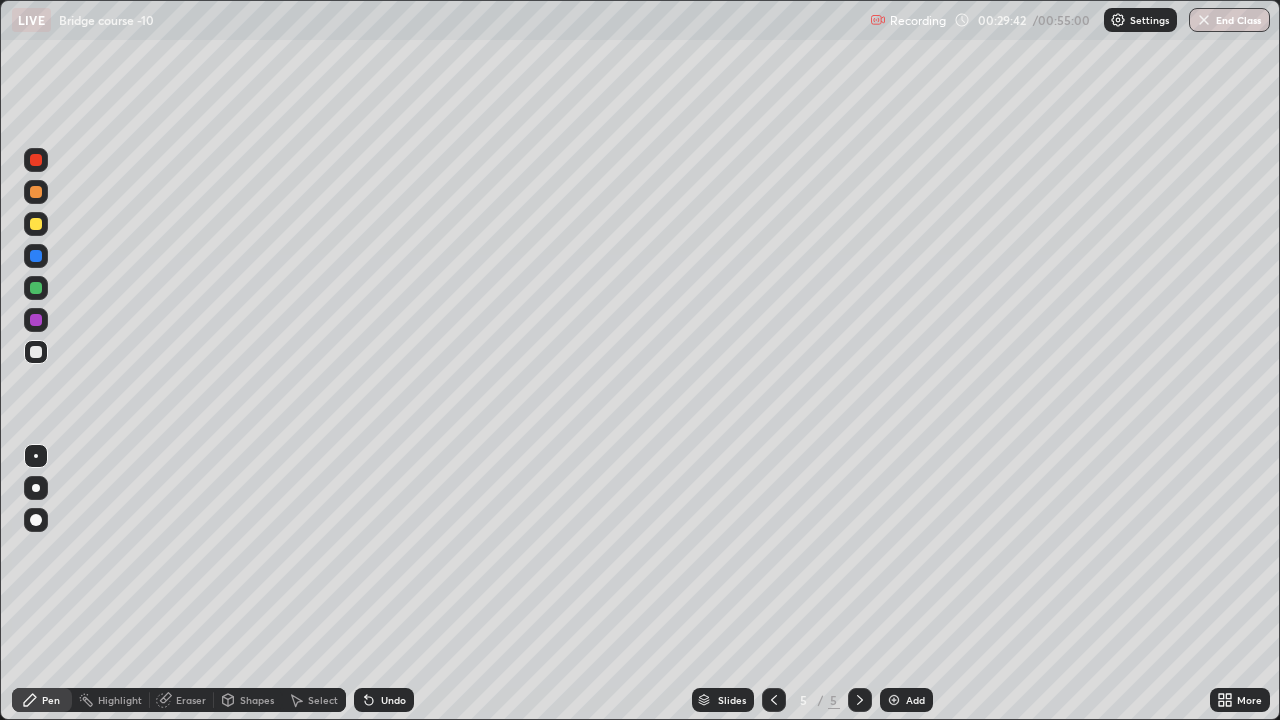 click on "Add" at bounding box center [906, 700] 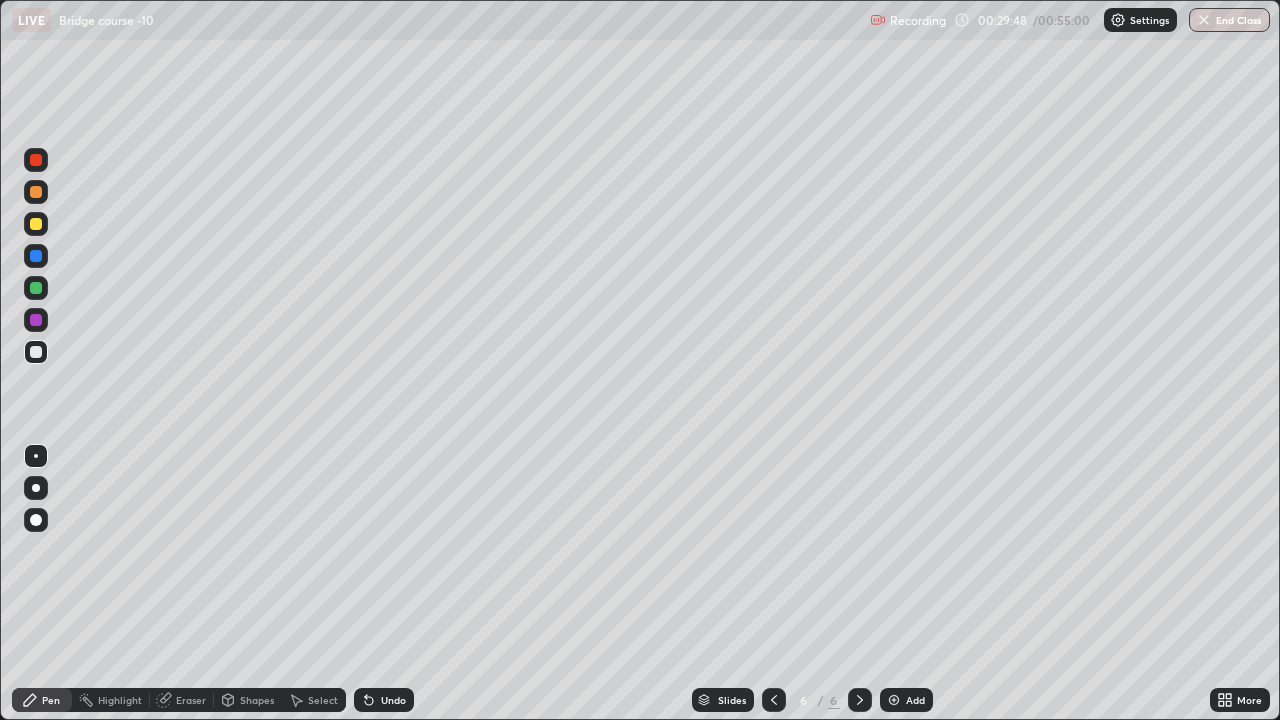 click at bounding box center (36, 192) 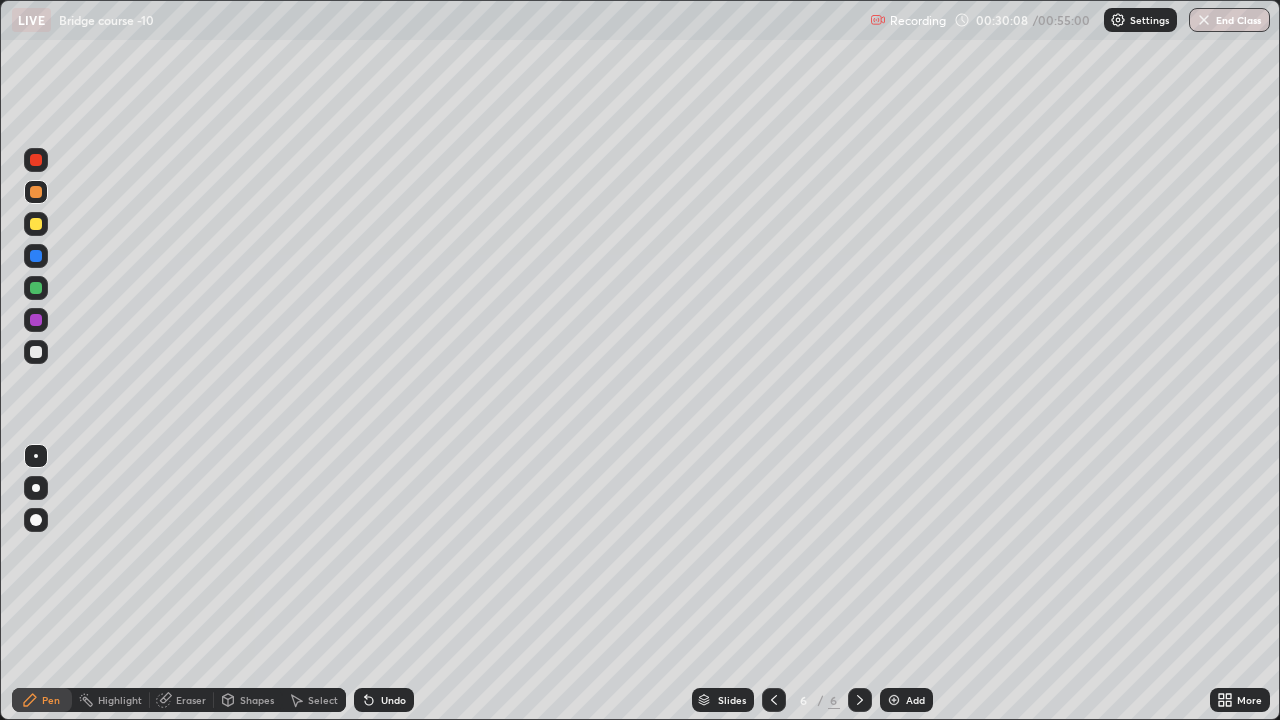 click at bounding box center [36, 352] 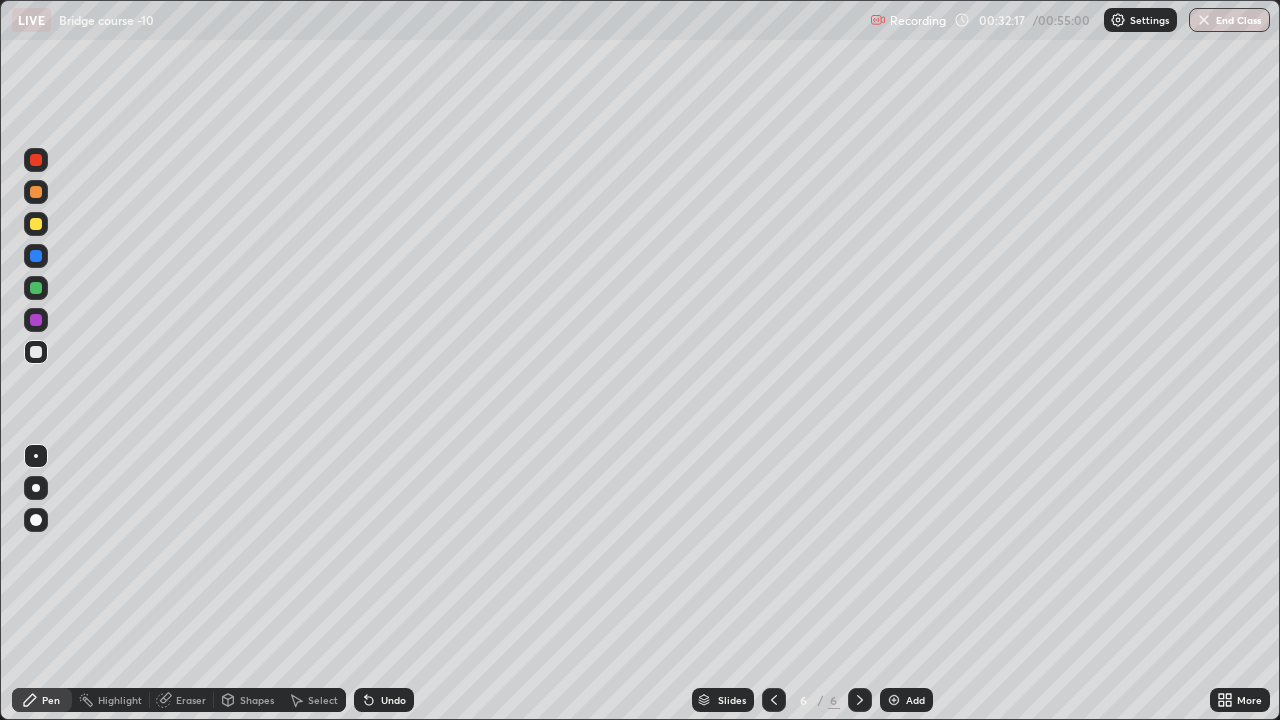 click at bounding box center [36, 192] 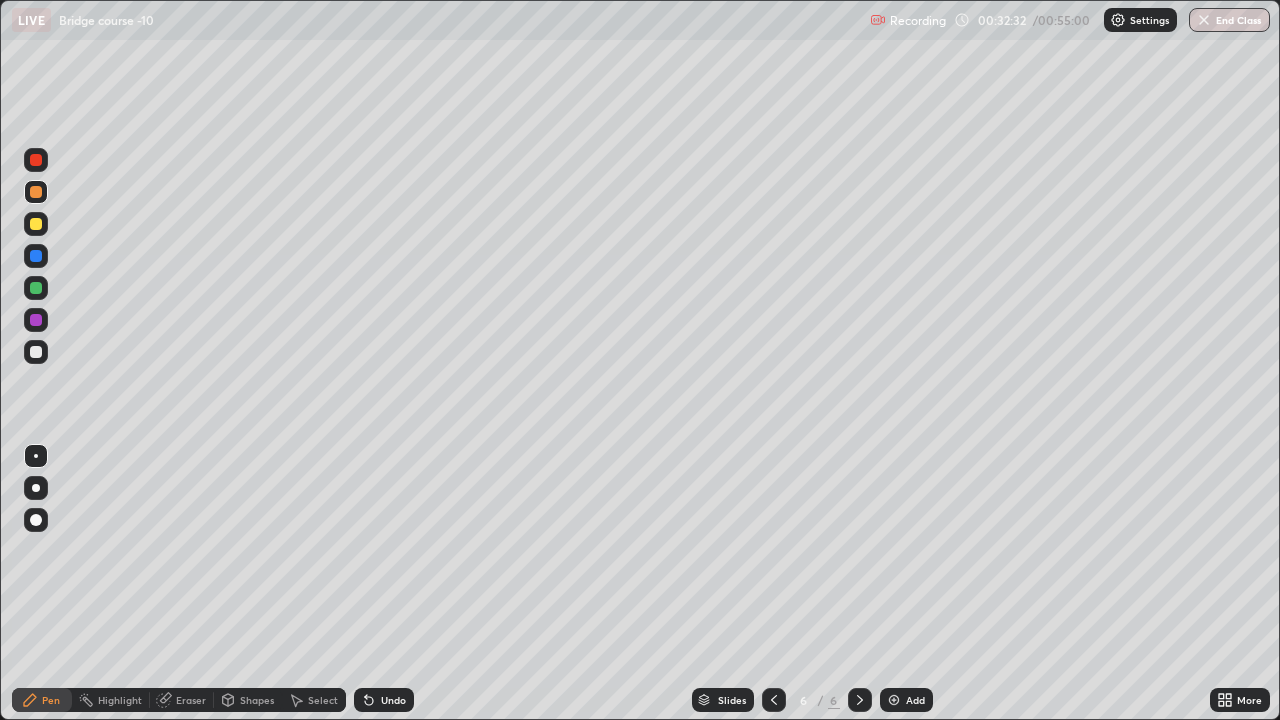 click at bounding box center (36, 352) 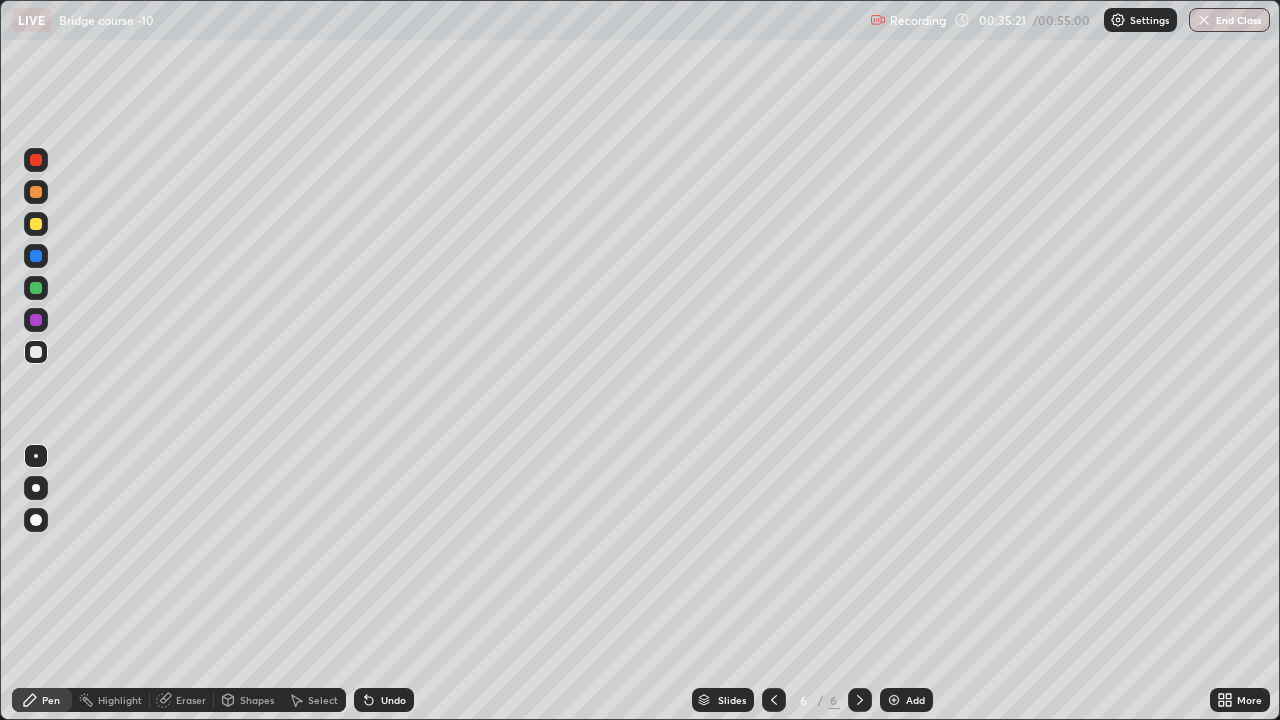 click on "Undo" at bounding box center (384, 700) 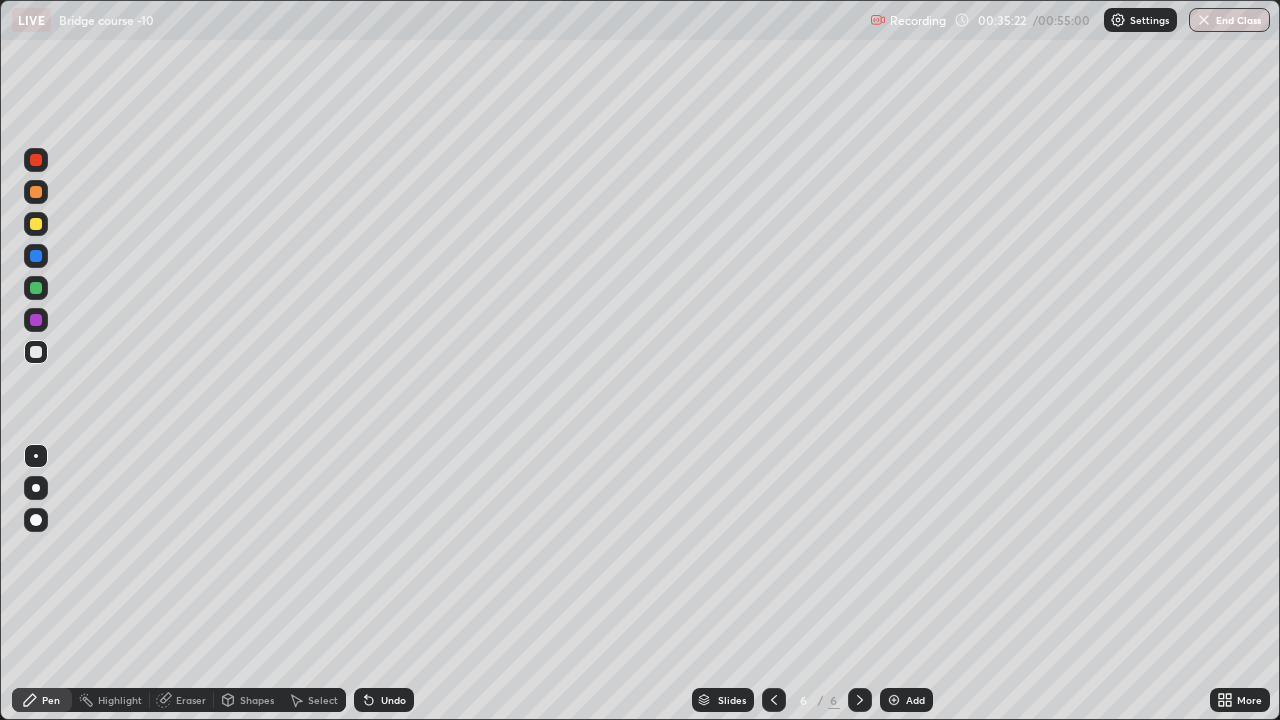click on "Undo" at bounding box center (384, 700) 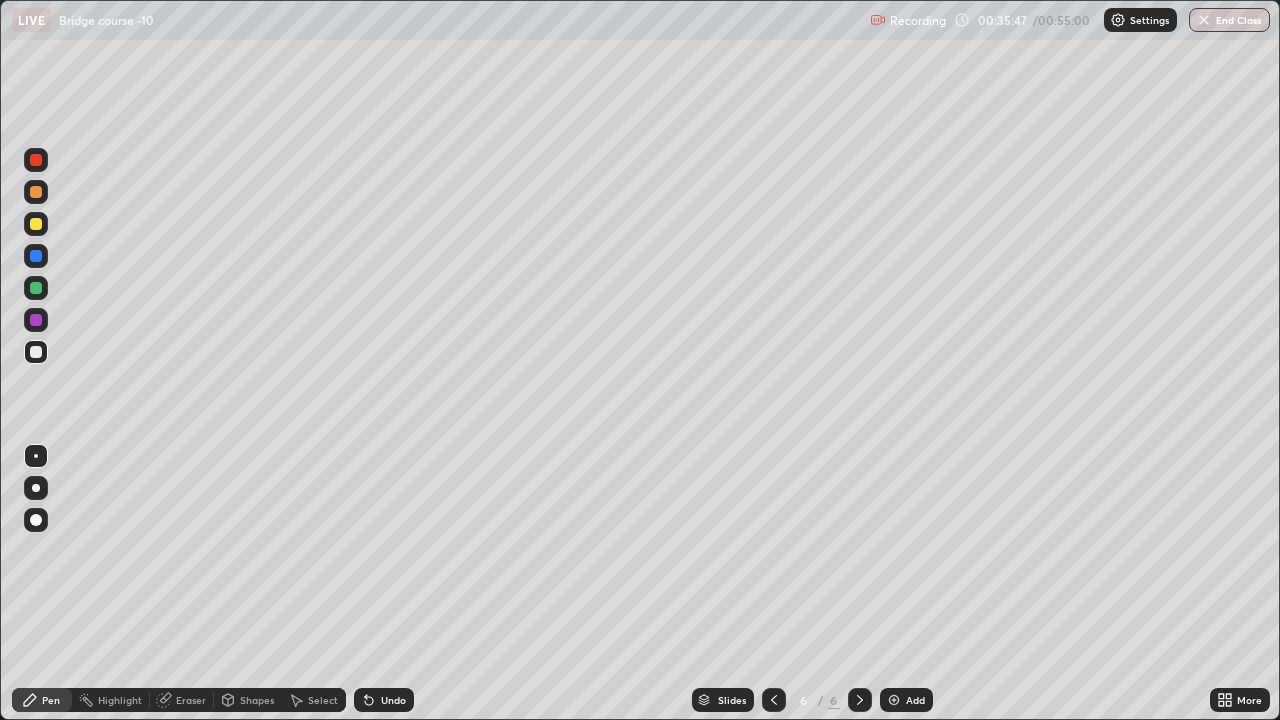 click on "Undo" at bounding box center (393, 700) 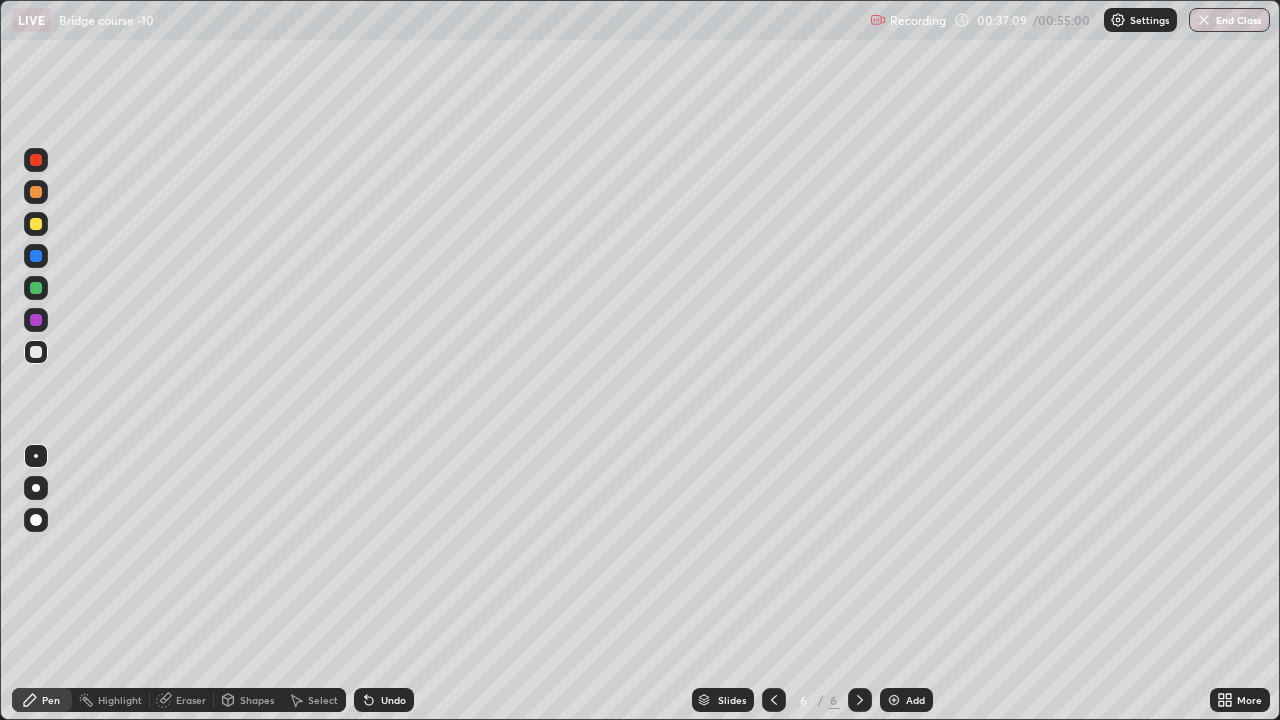click at bounding box center (894, 700) 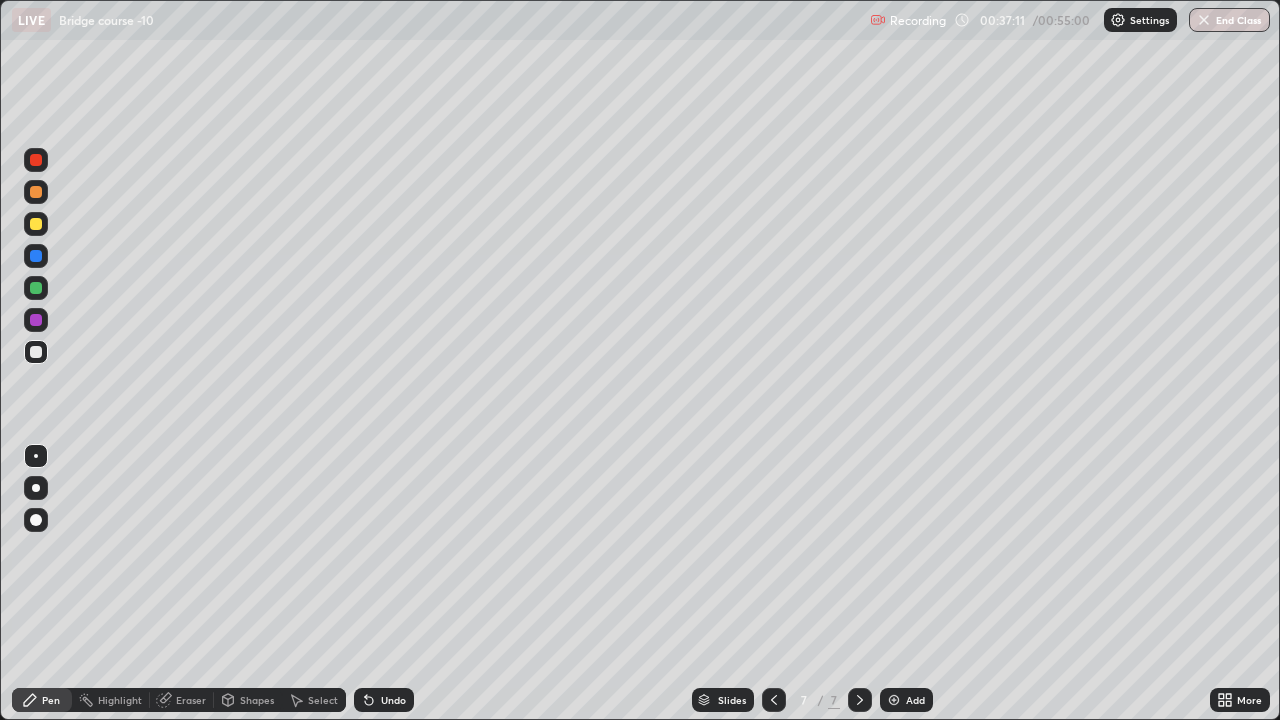 click at bounding box center [36, 192] 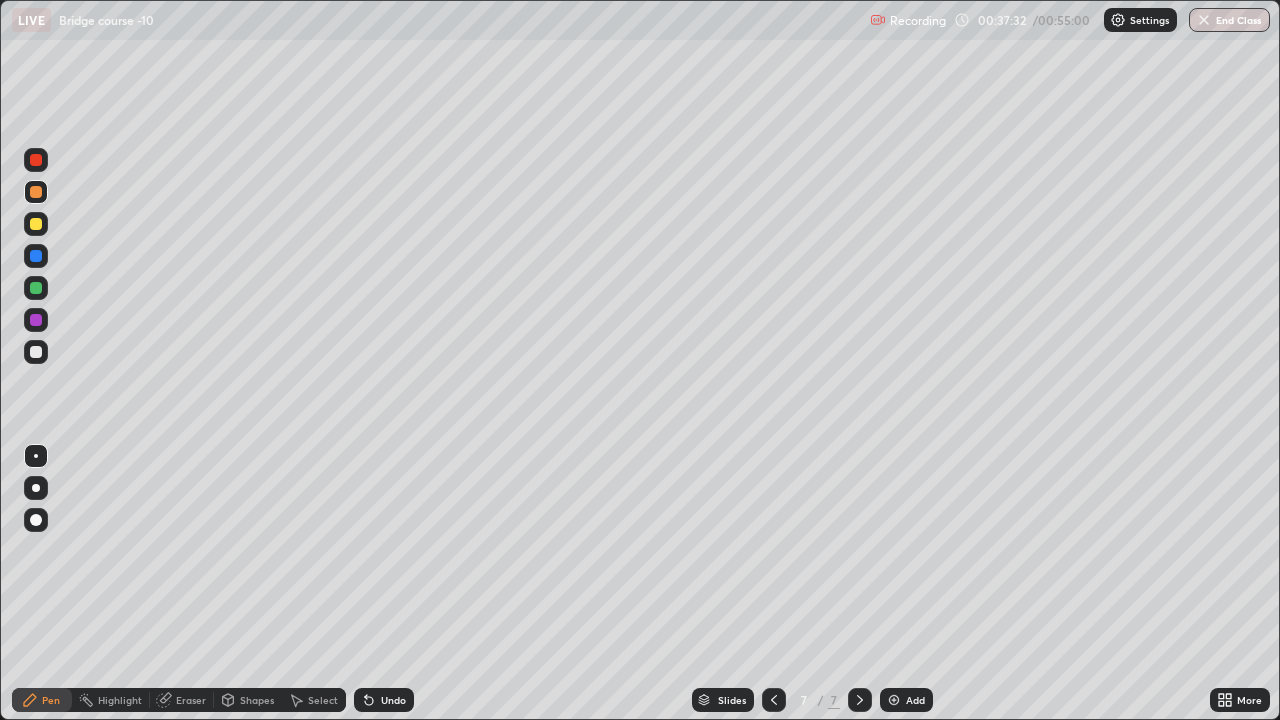 click at bounding box center (36, 352) 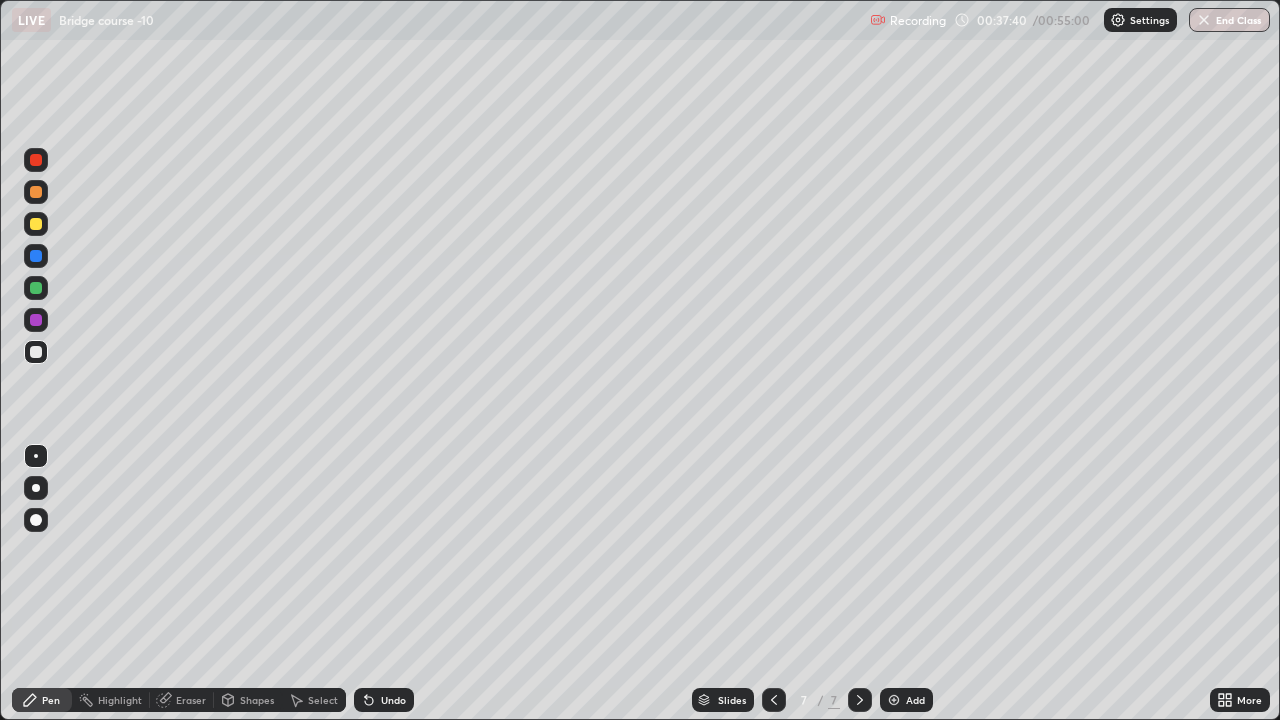 click at bounding box center (36, 224) 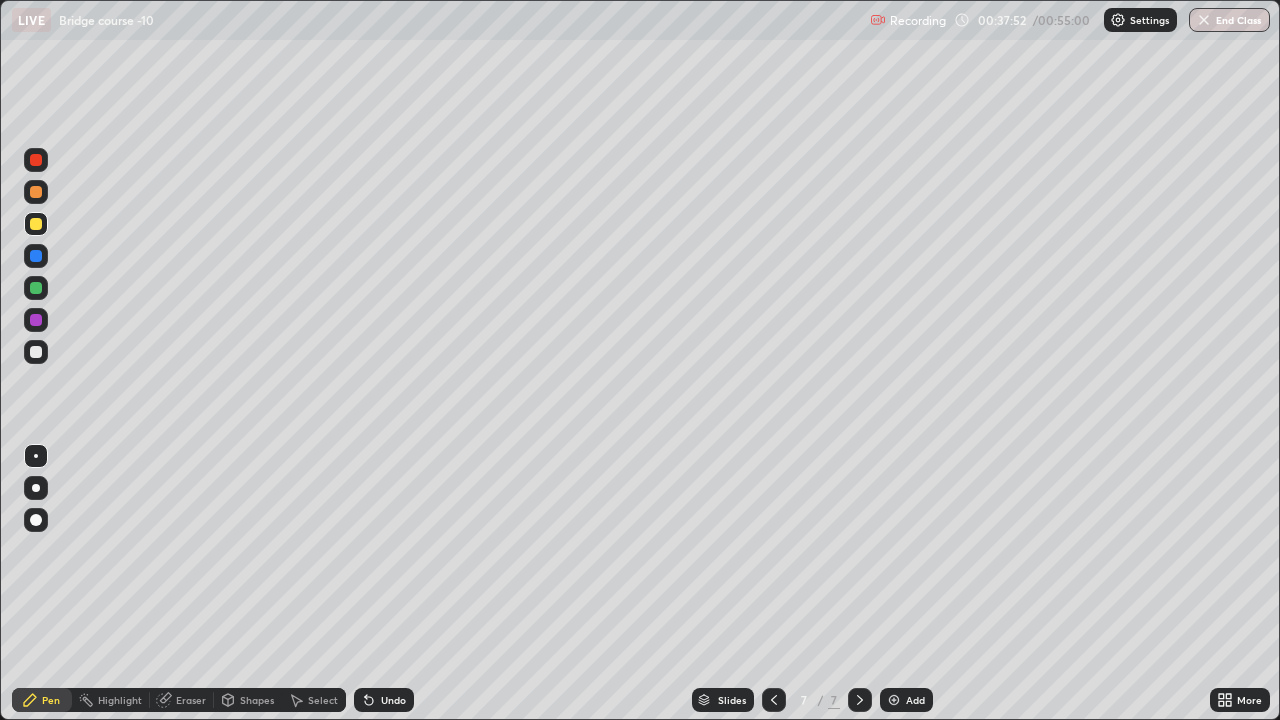 click on "Shapes" at bounding box center [257, 700] 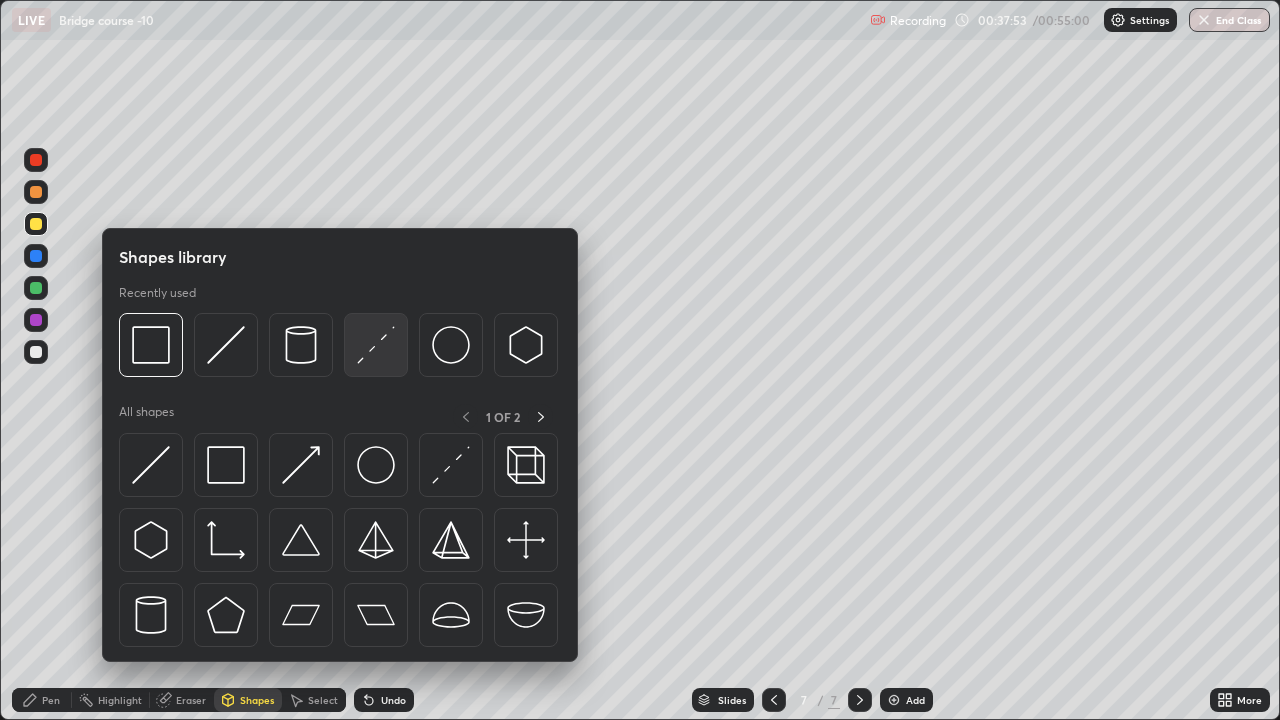click at bounding box center (376, 345) 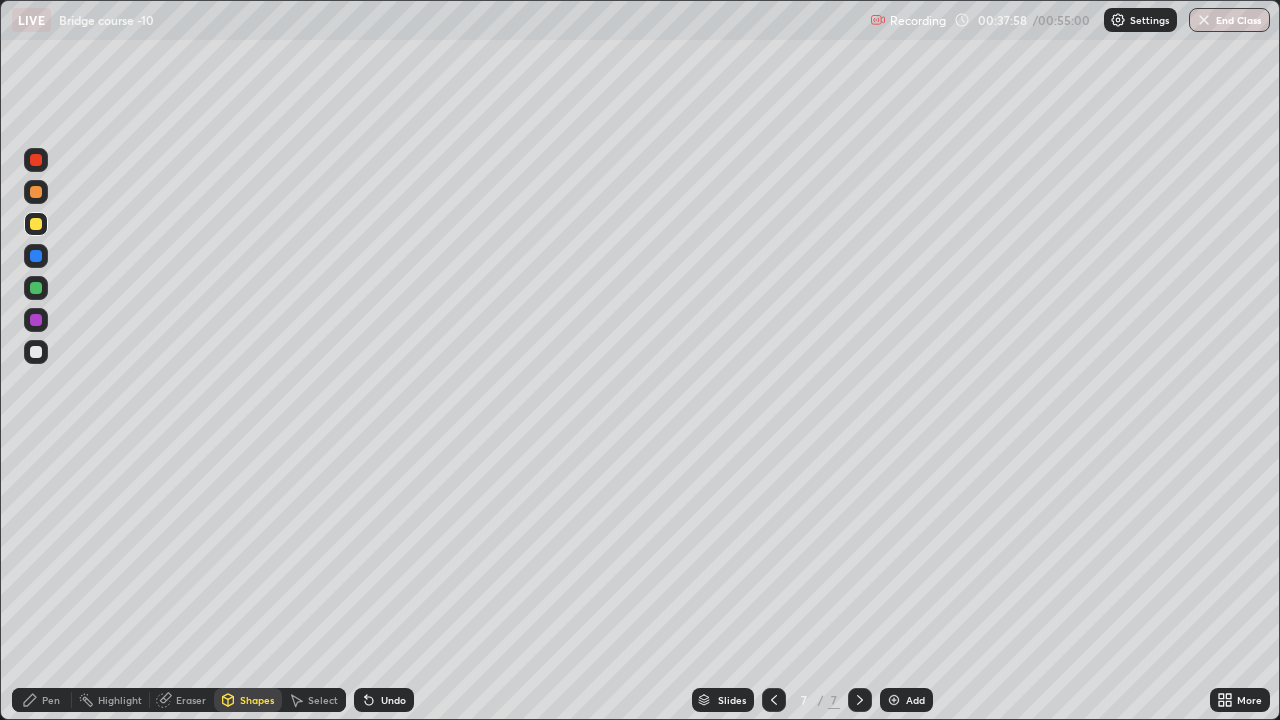click on "Pen" at bounding box center (51, 700) 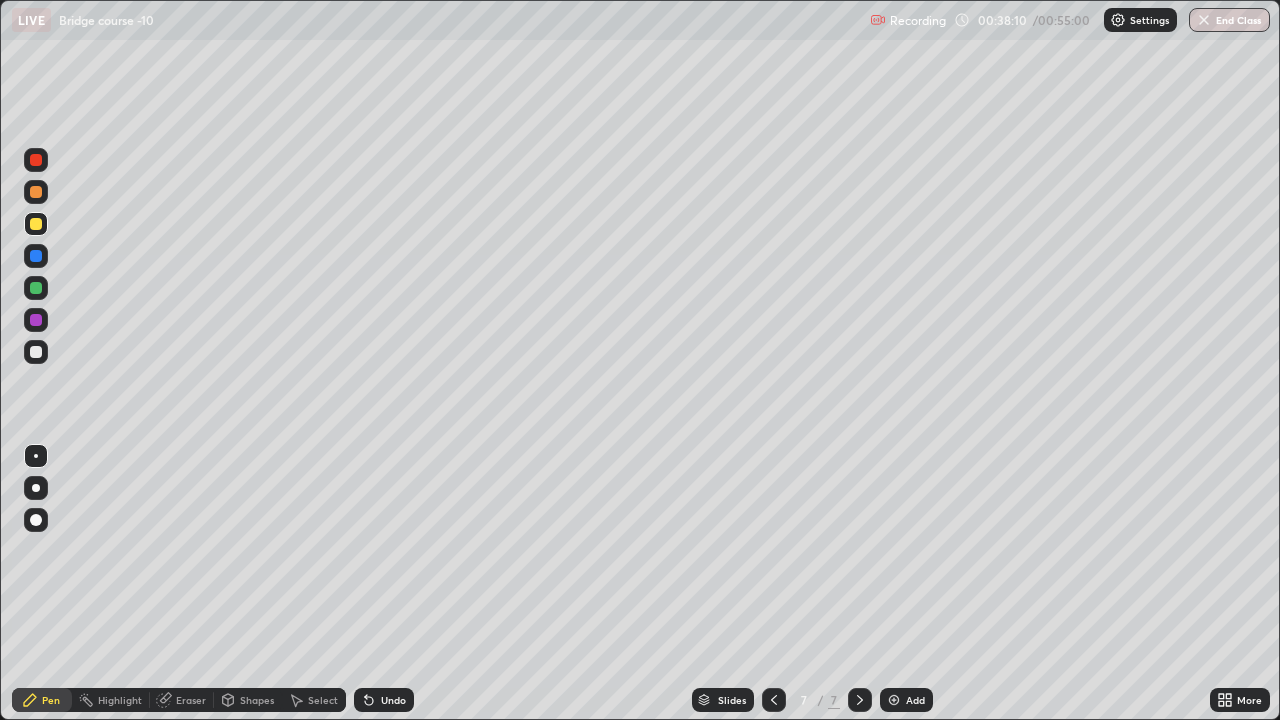 click at bounding box center [36, 352] 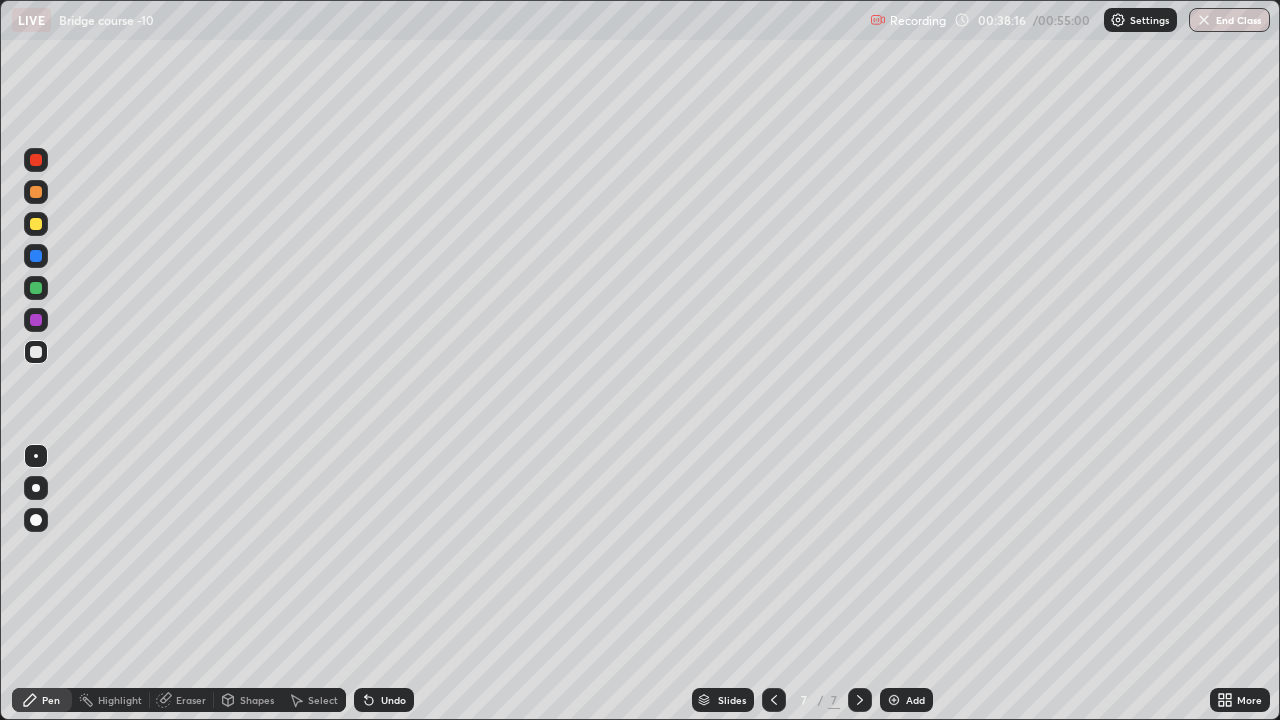 click at bounding box center (36, 224) 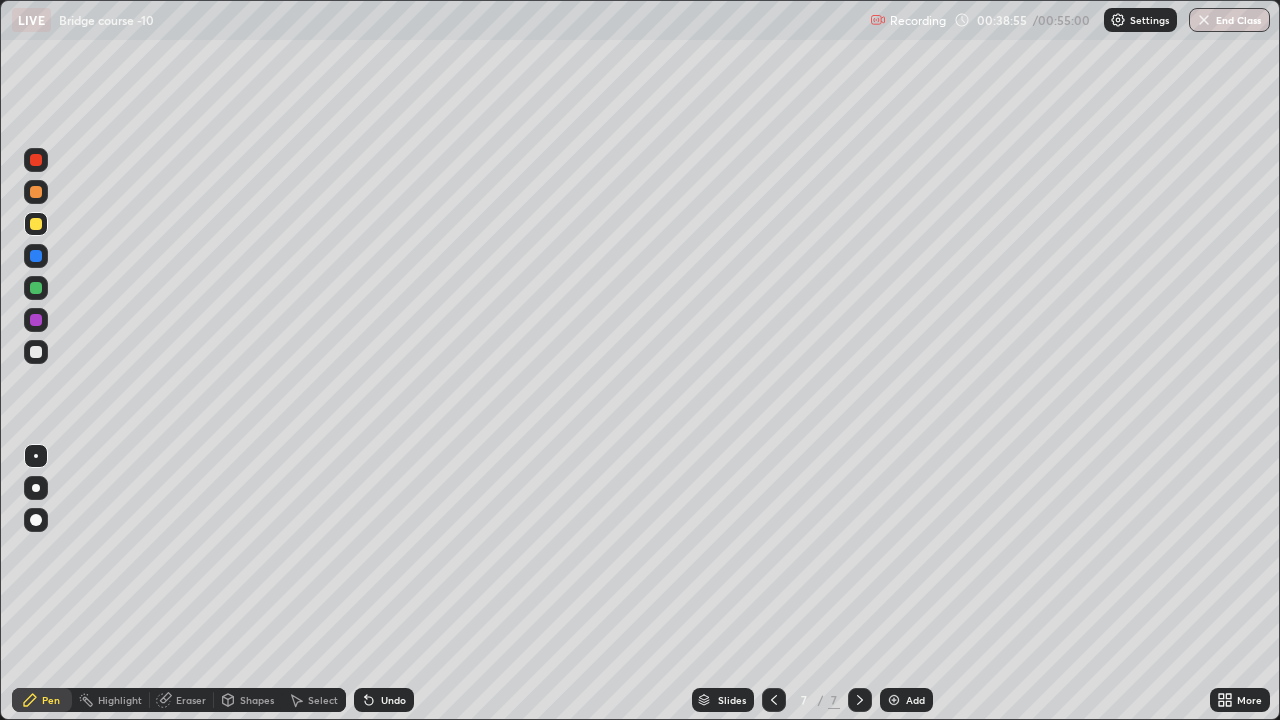 click at bounding box center [36, 352] 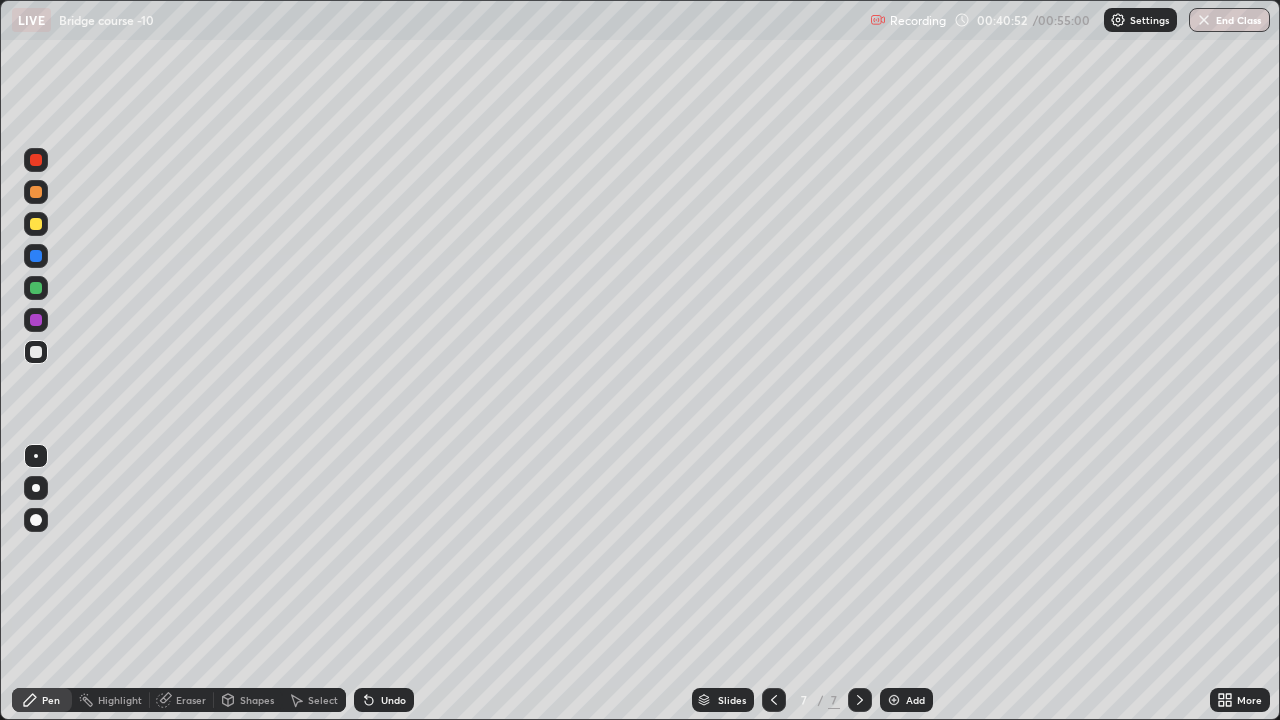 click at bounding box center [36, 224] 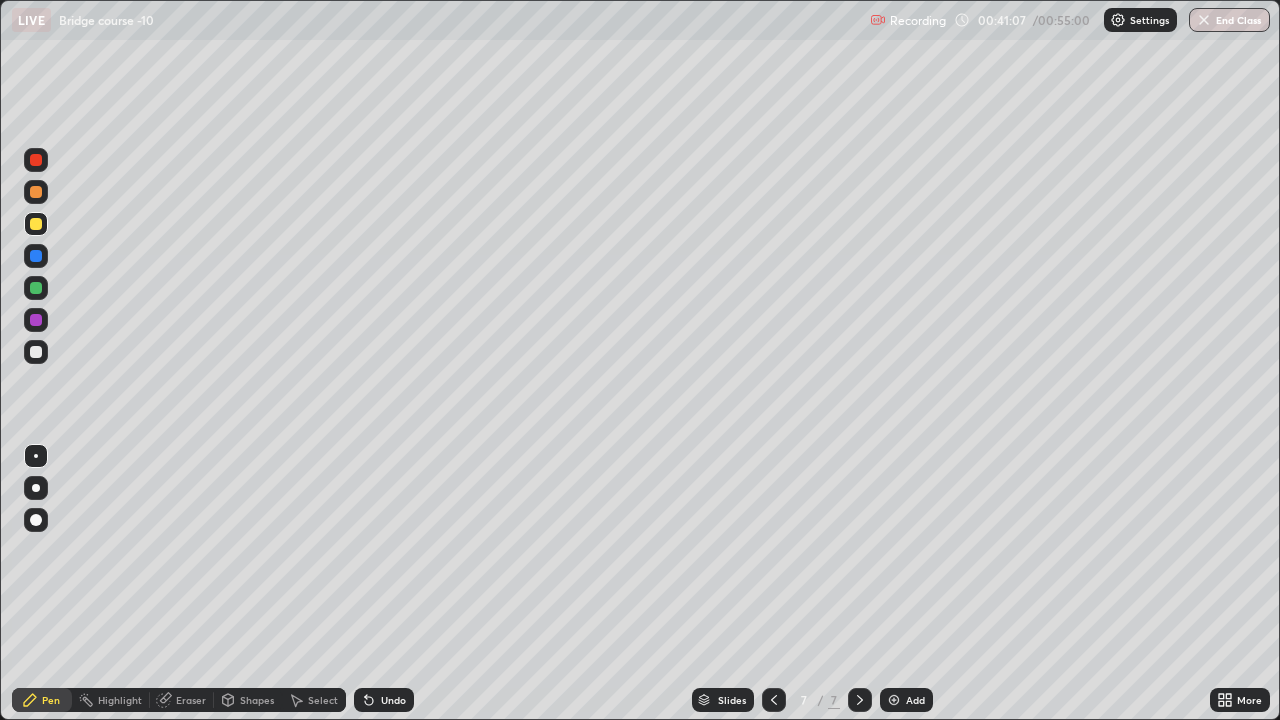 click at bounding box center (36, 352) 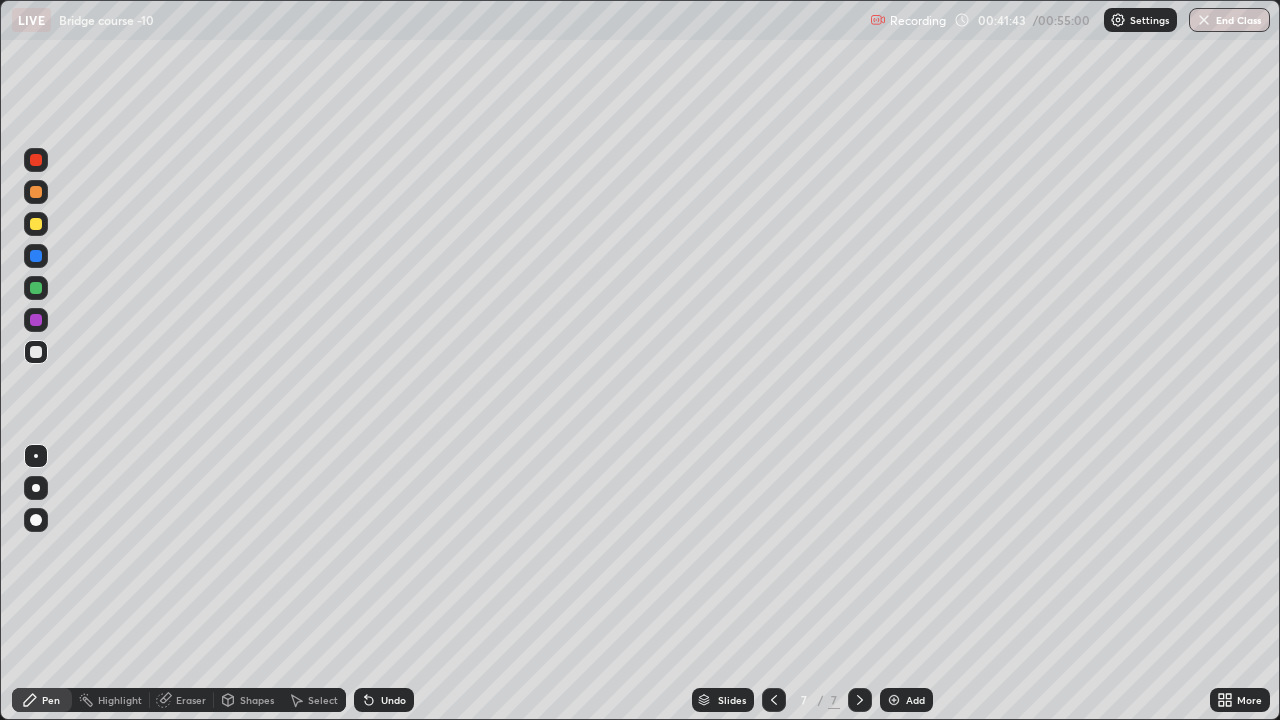 click on "Eraser" at bounding box center [191, 700] 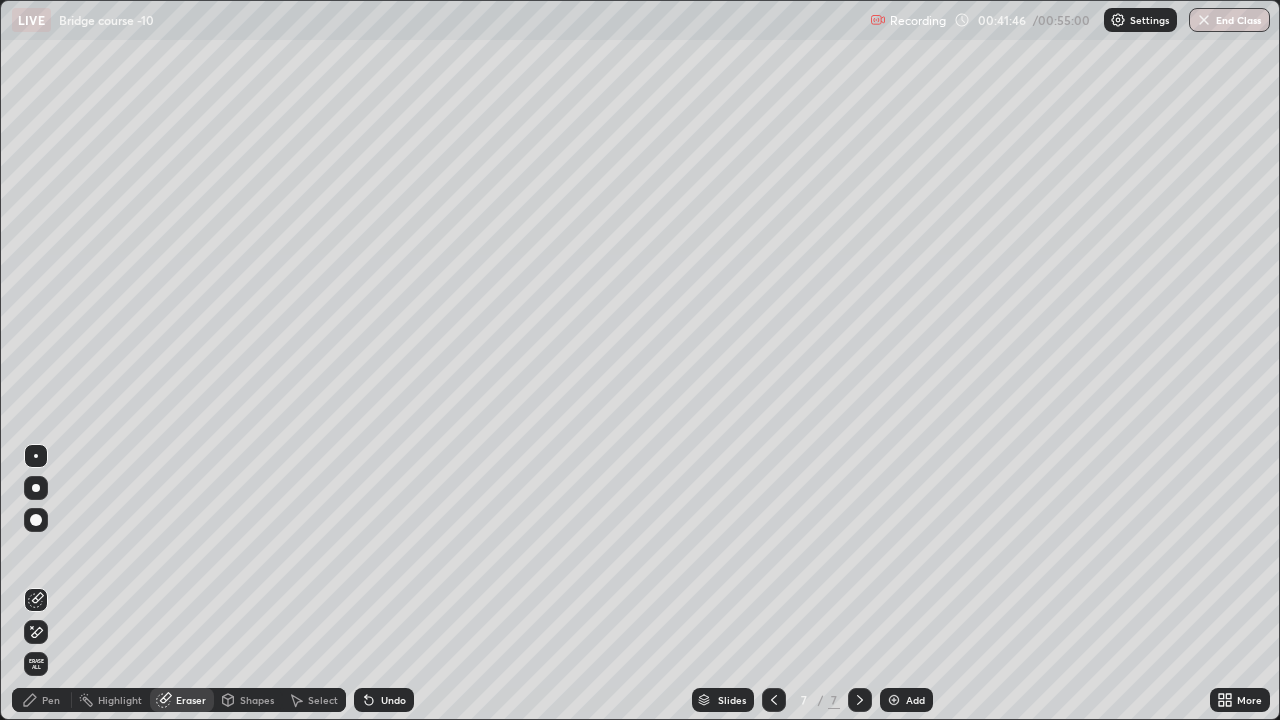 click on "Pen" at bounding box center (42, 700) 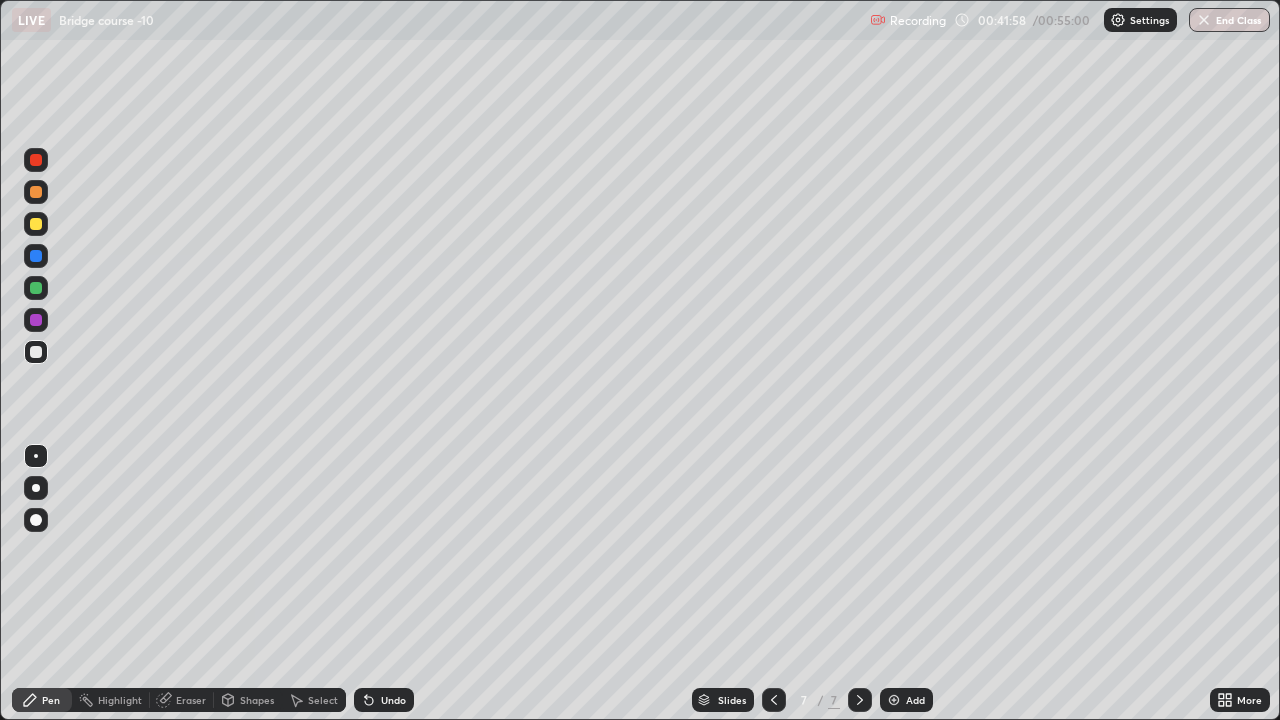 click on "Eraser" at bounding box center [191, 700] 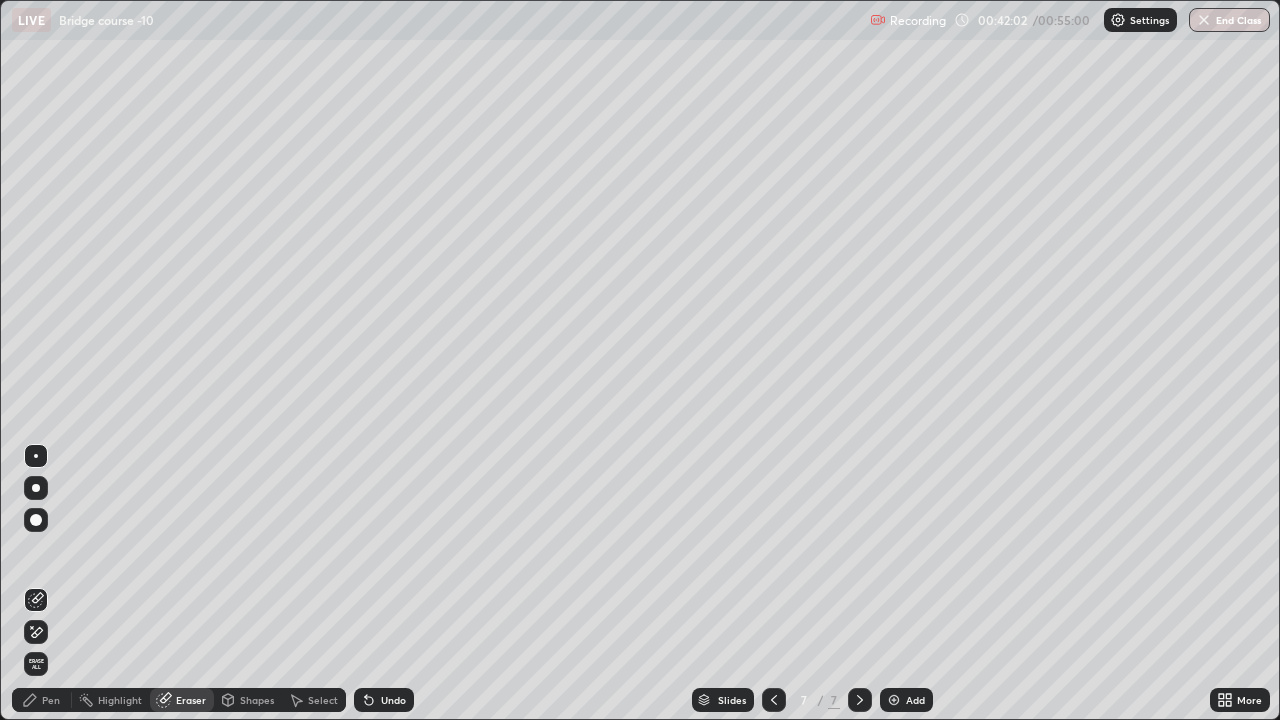 click on "Pen" at bounding box center [51, 700] 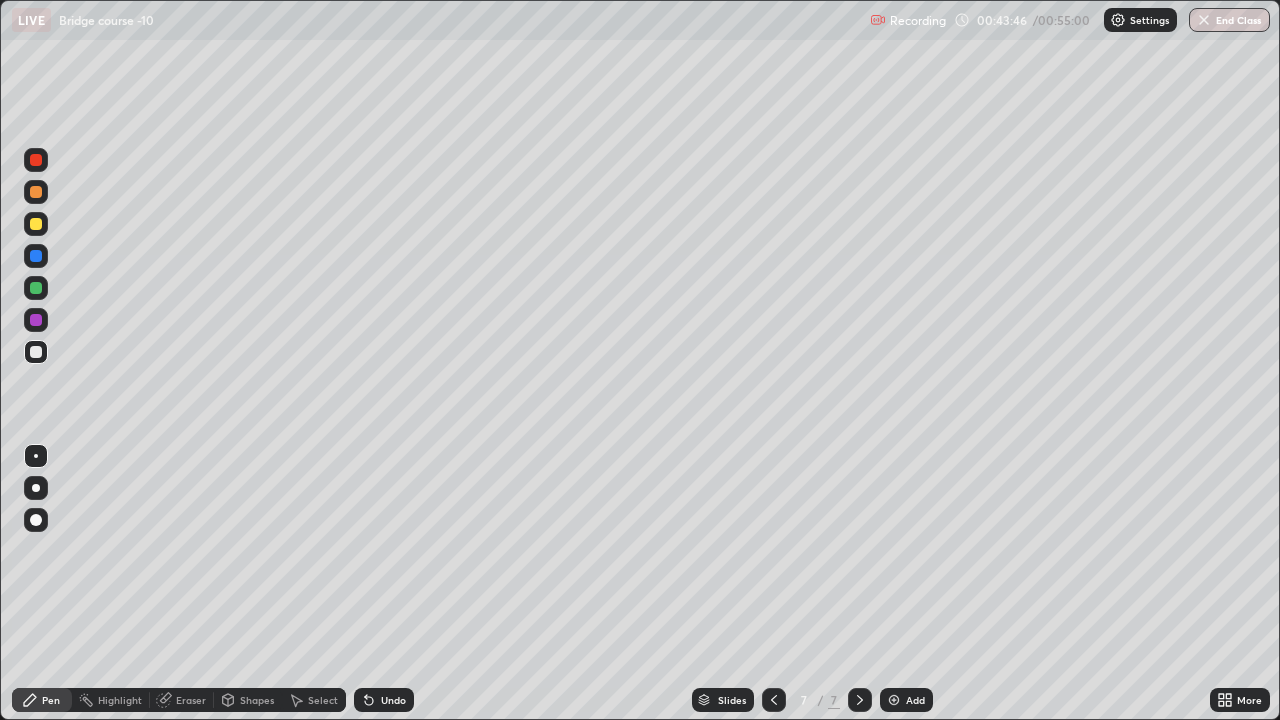 click on "Undo" at bounding box center (384, 700) 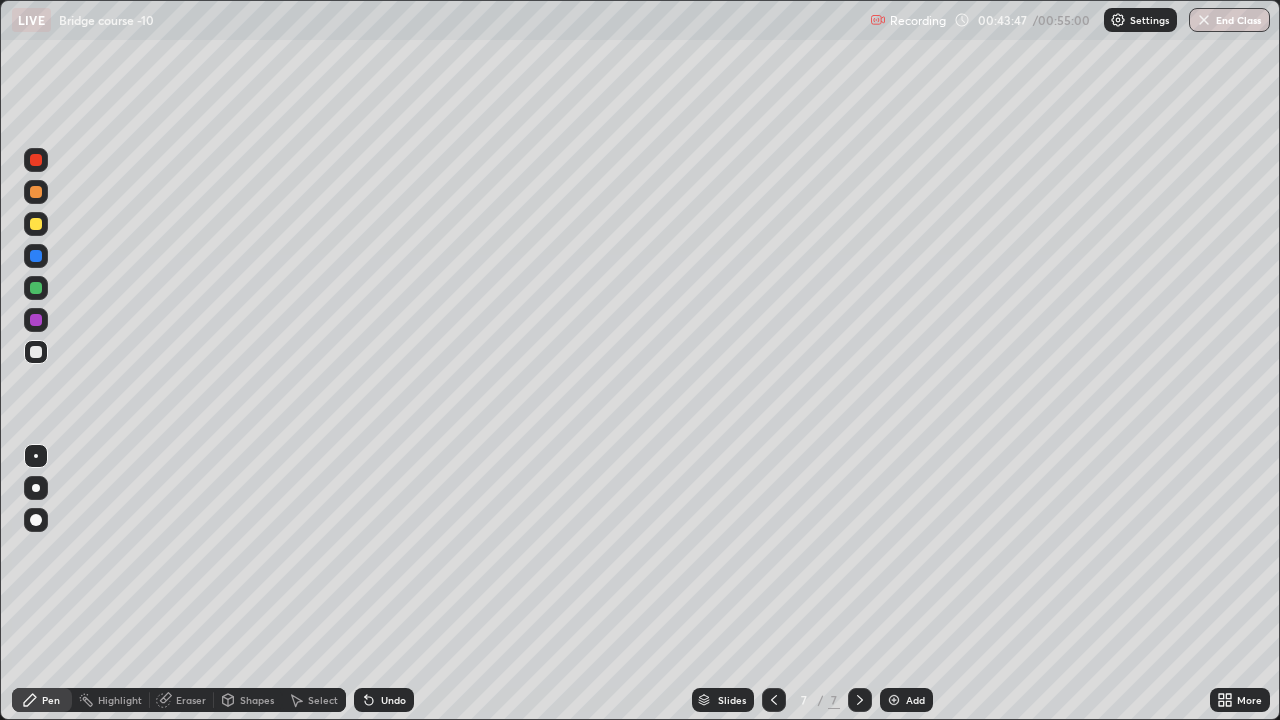 click on "Undo" at bounding box center (393, 700) 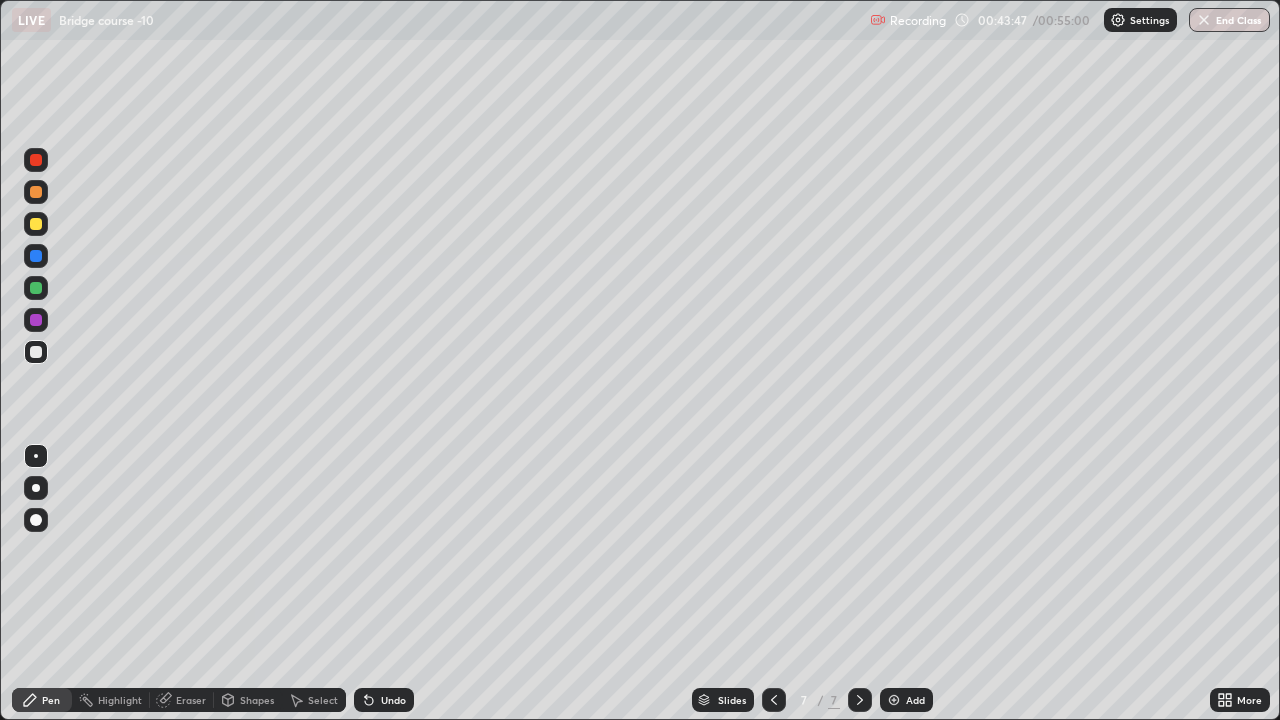 click on "Undo" at bounding box center [393, 700] 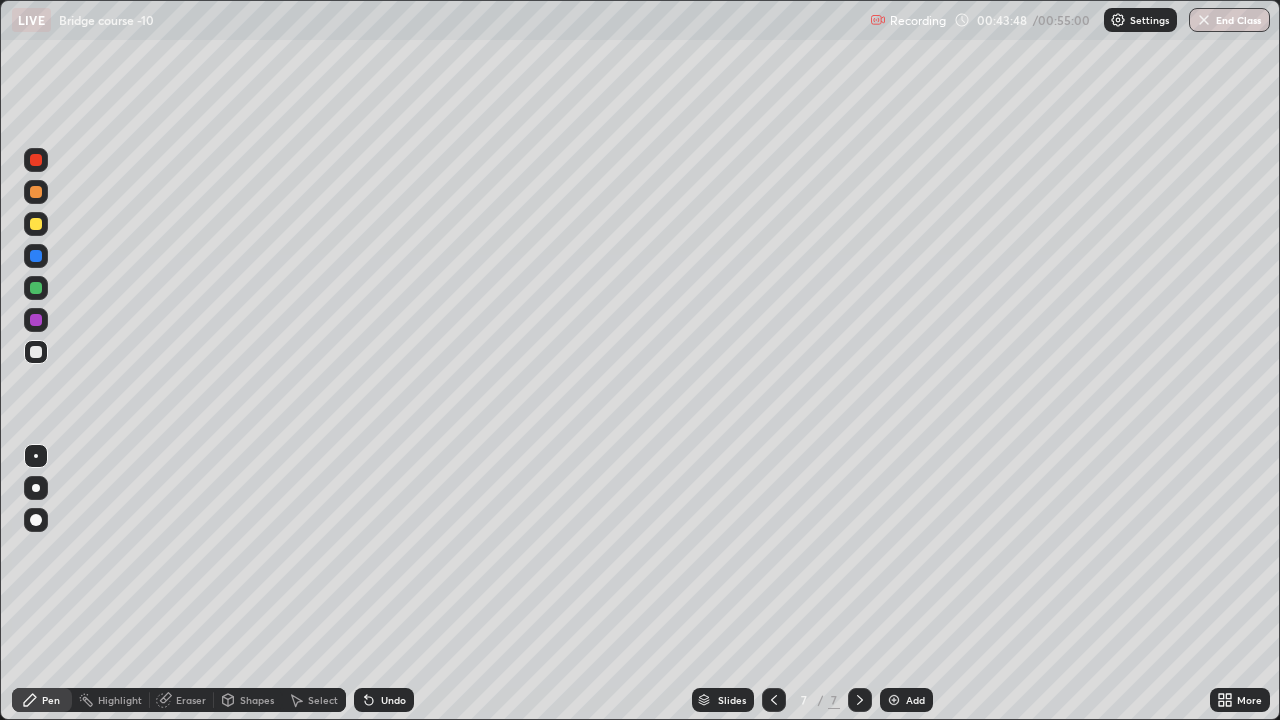 click on "Undo" at bounding box center [393, 700] 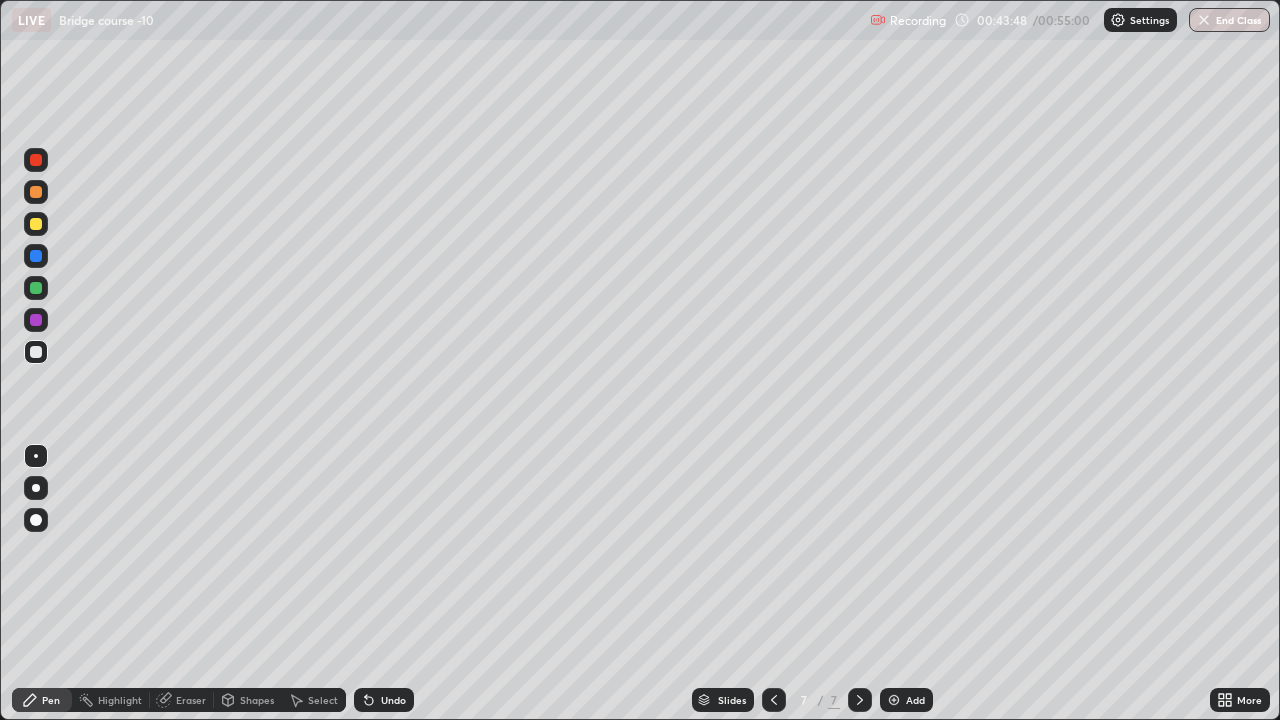 click on "Eraser" at bounding box center (191, 700) 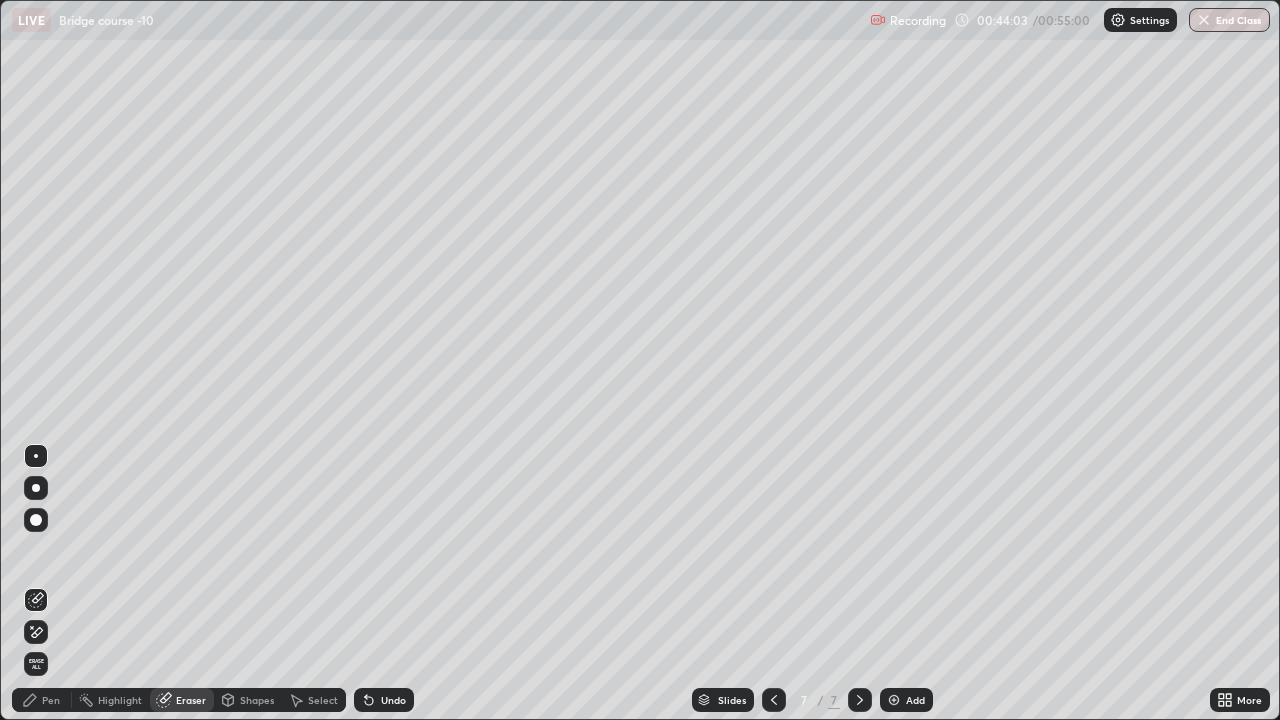 click on "Pen" at bounding box center (42, 700) 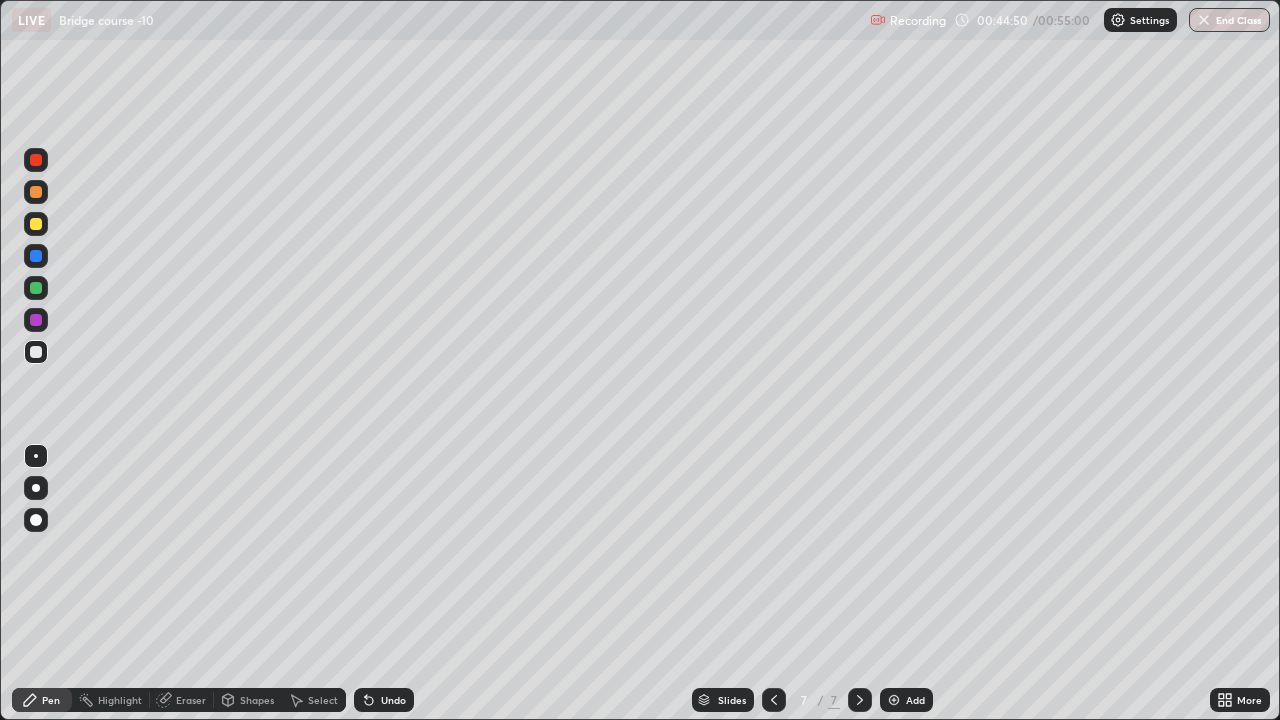 click on "Undo" at bounding box center (384, 700) 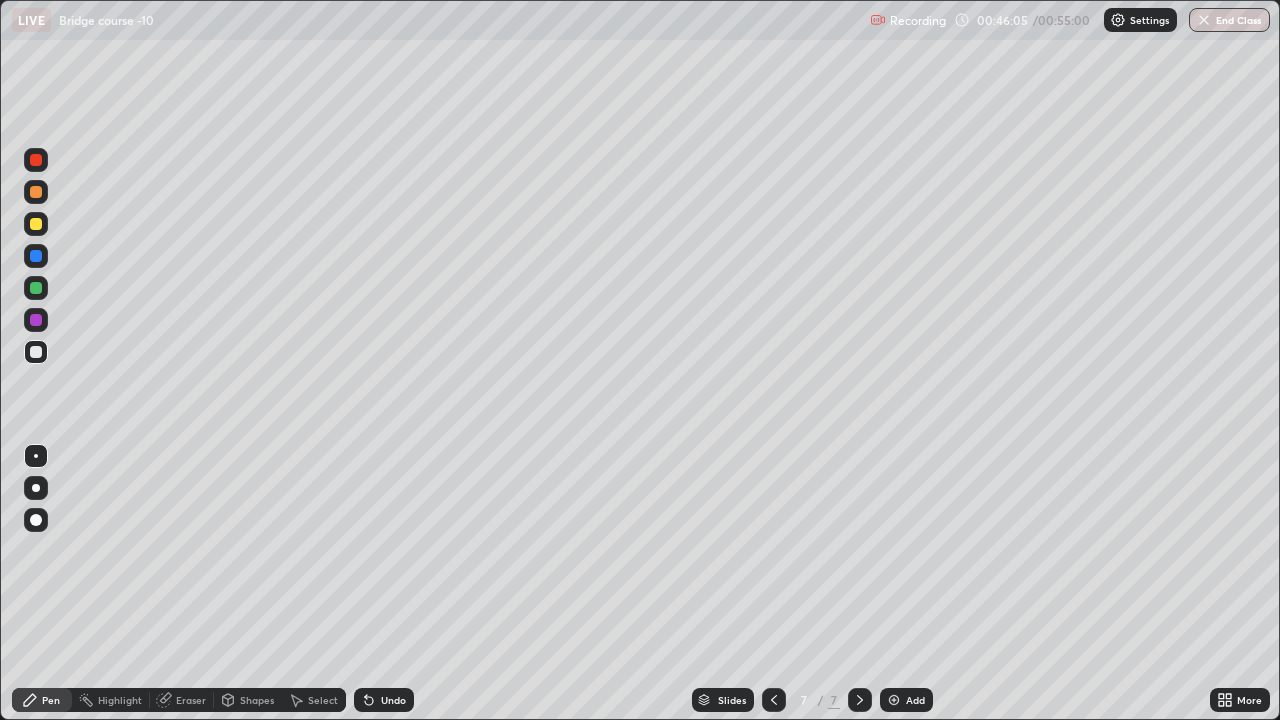 click on "Undo" at bounding box center [384, 700] 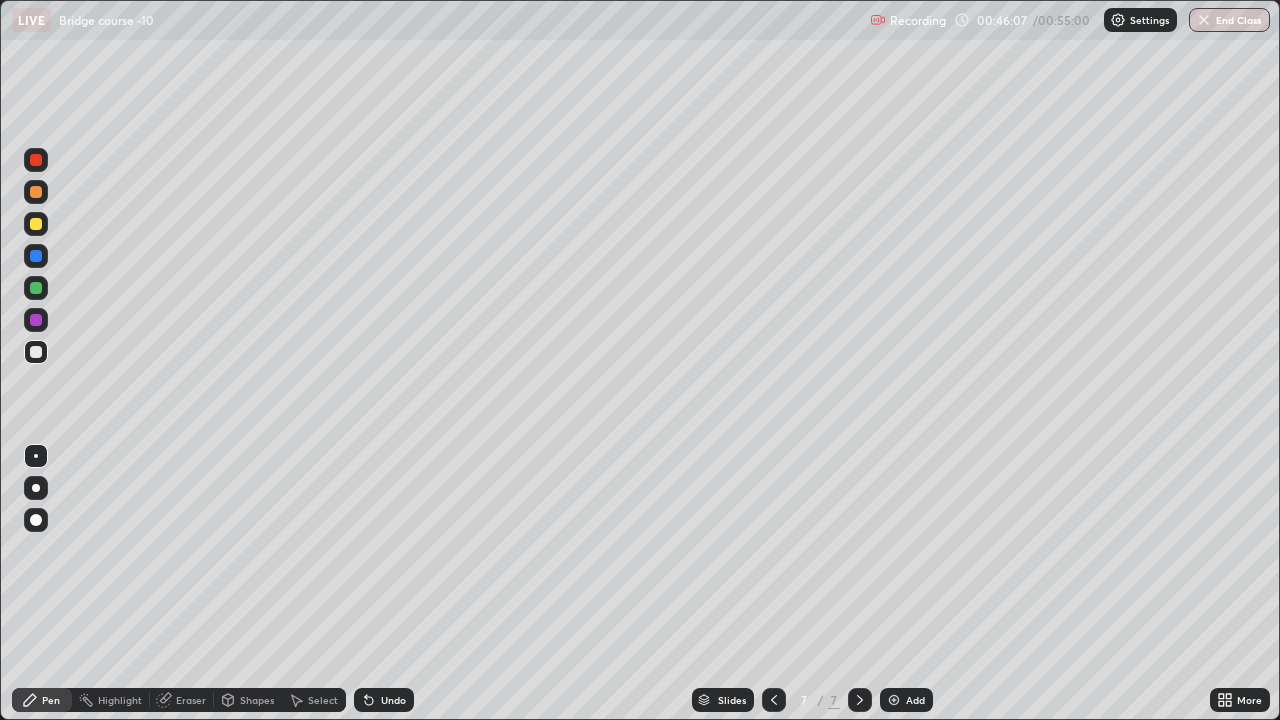 click on "Undo" at bounding box center (384, 700) 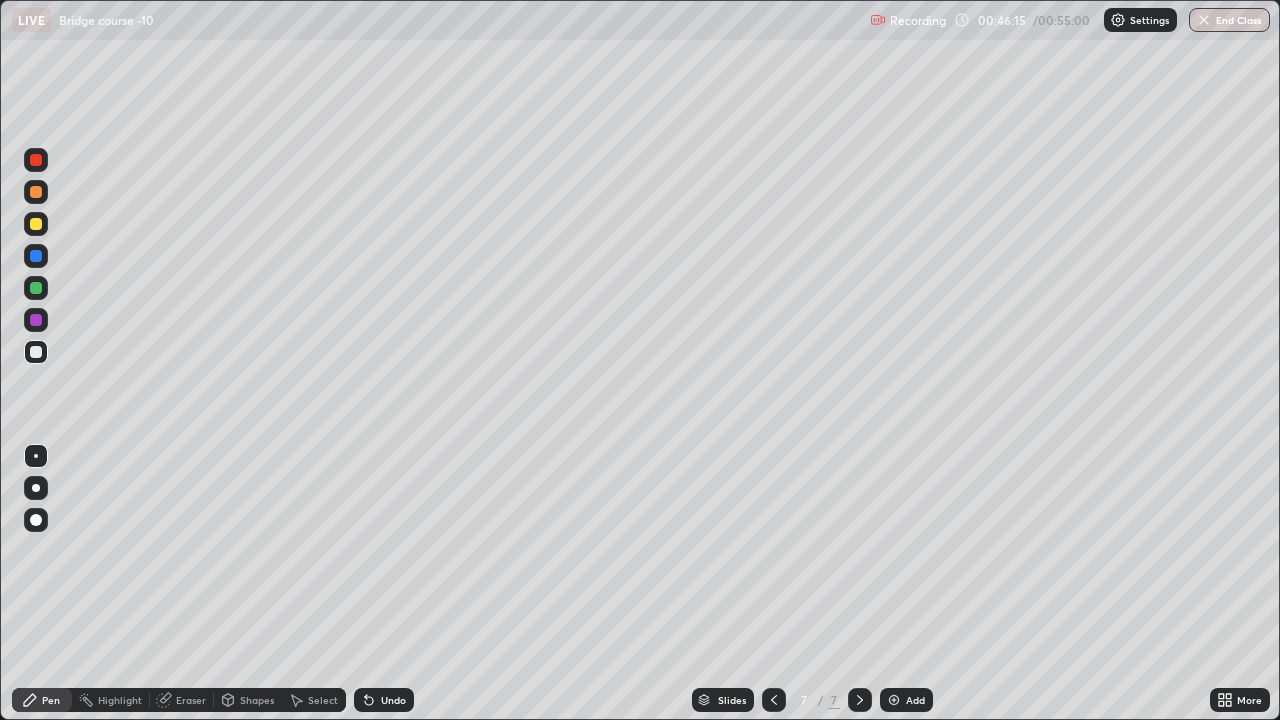 click on "Select" at bounding box center (323, 700) 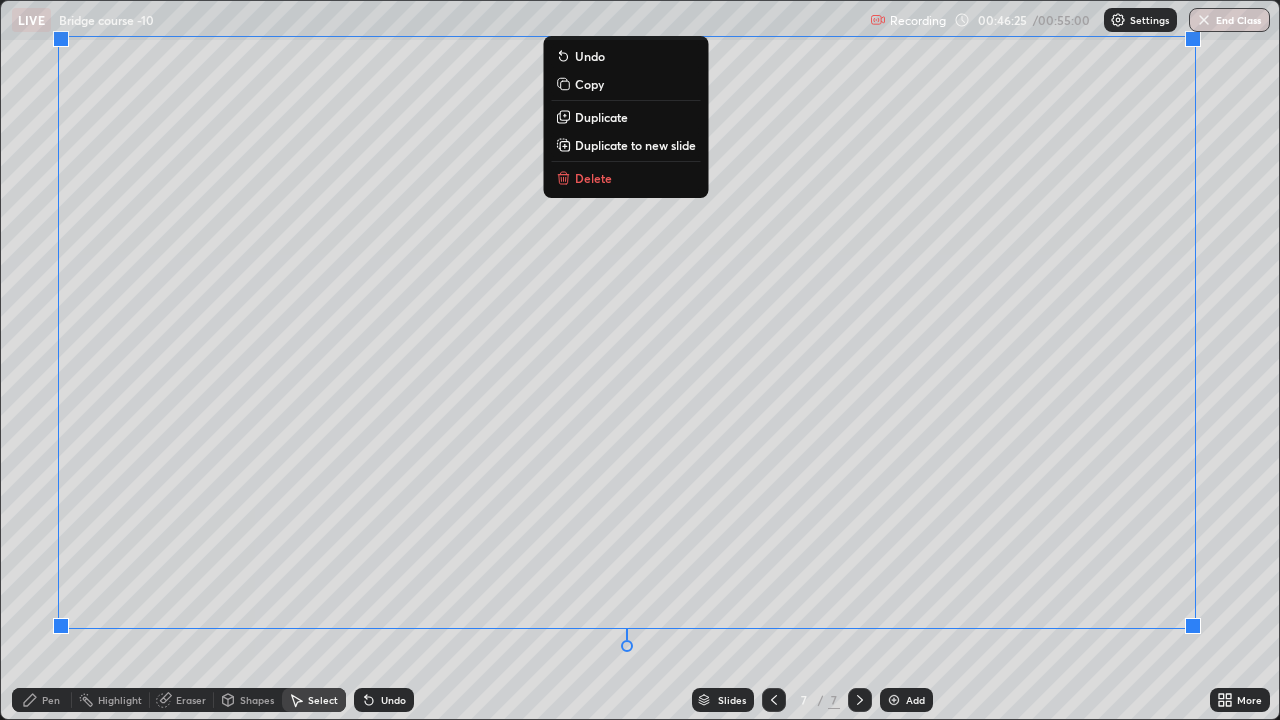 click on "Pen" at bounding box center [42, 700] 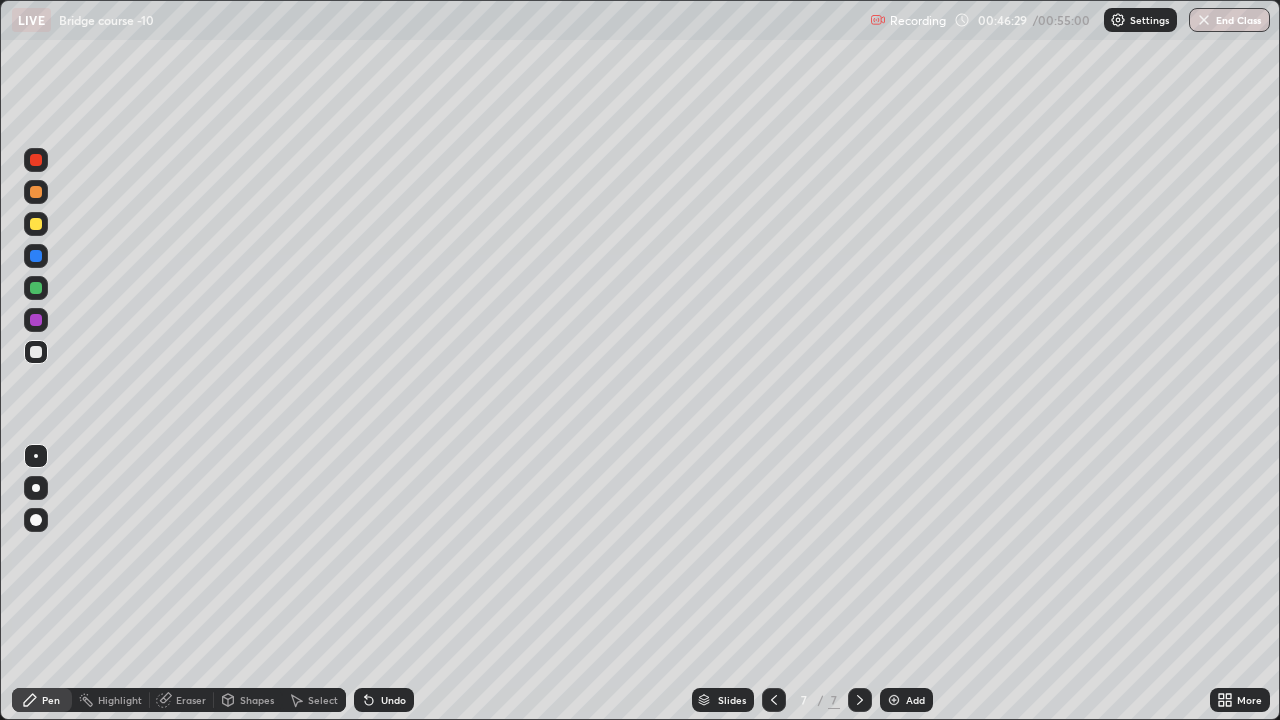 click on "Shapes" at bounding box center [257, 700] 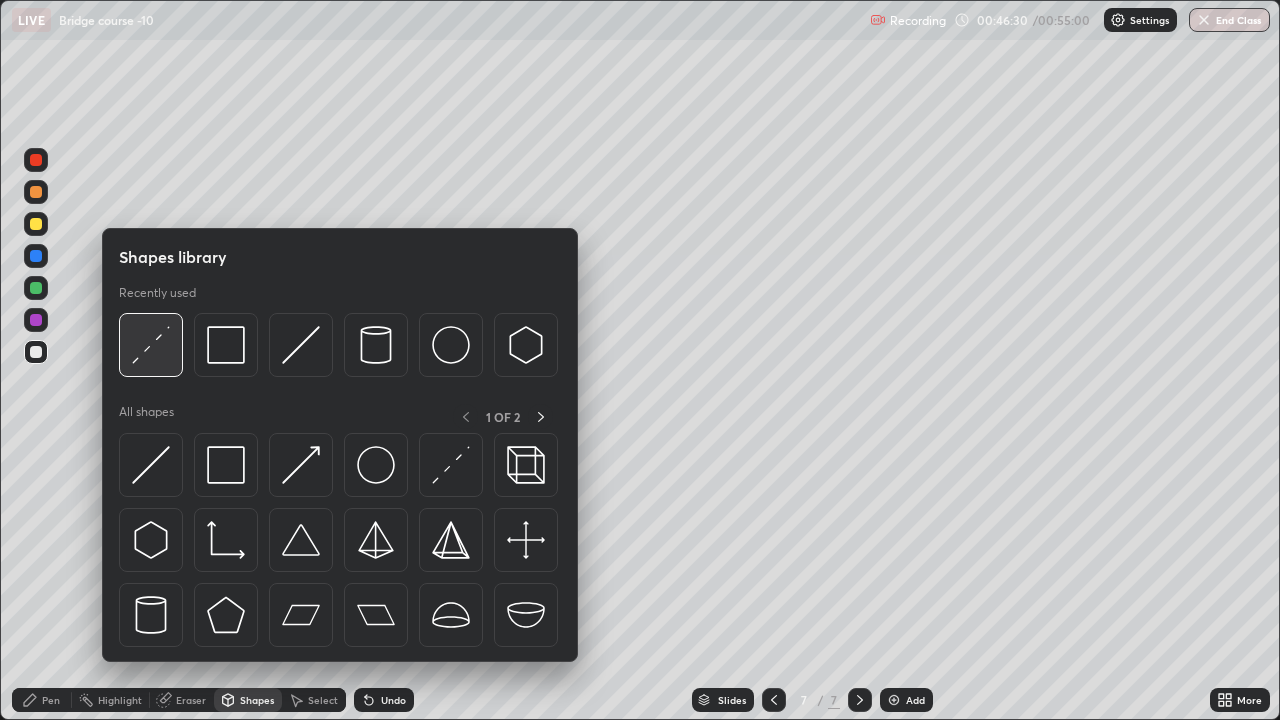 click at bounding box center (151, 345) 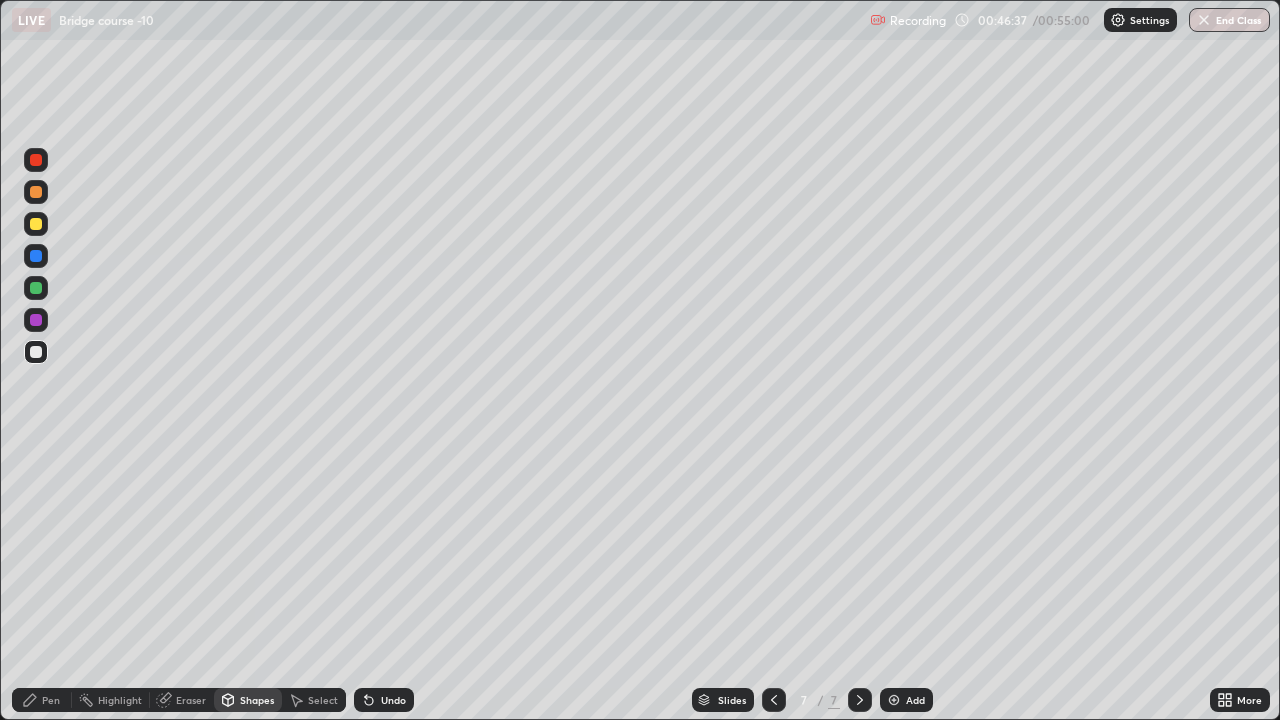 click on "Eraser" at bounding box center [191, 700] 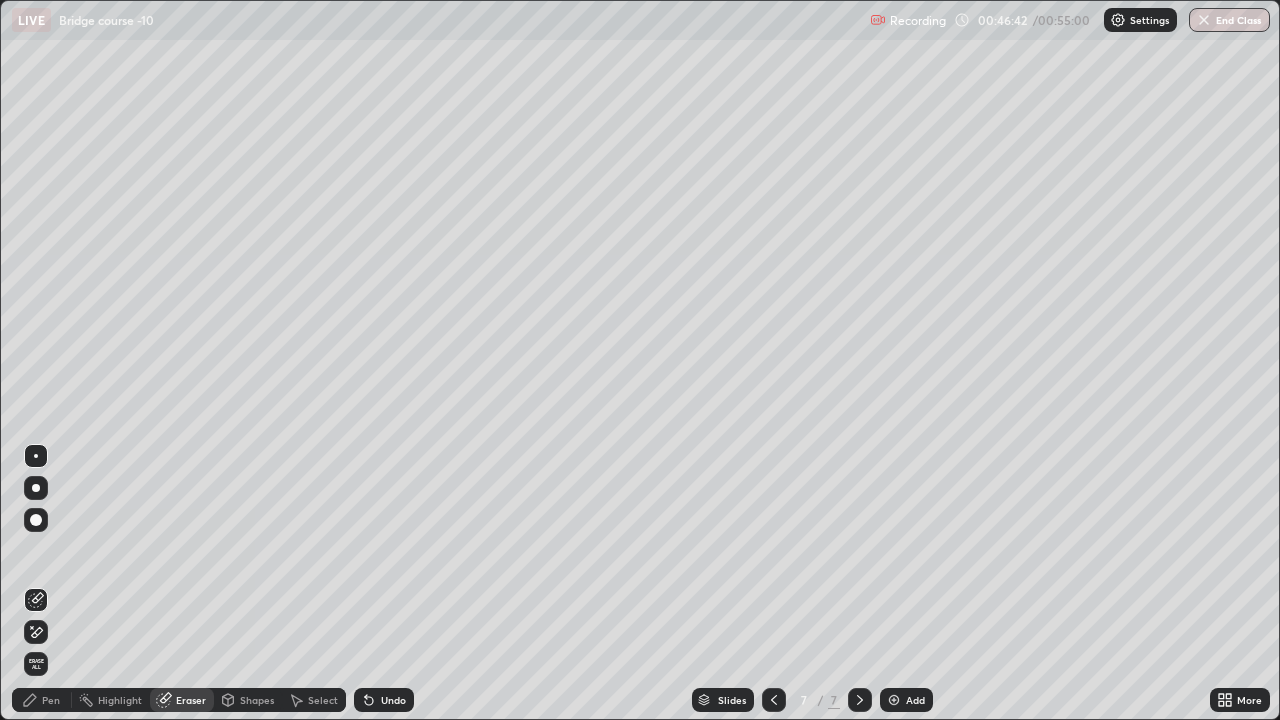 click on "Pen" at bounding box center [51, 700] 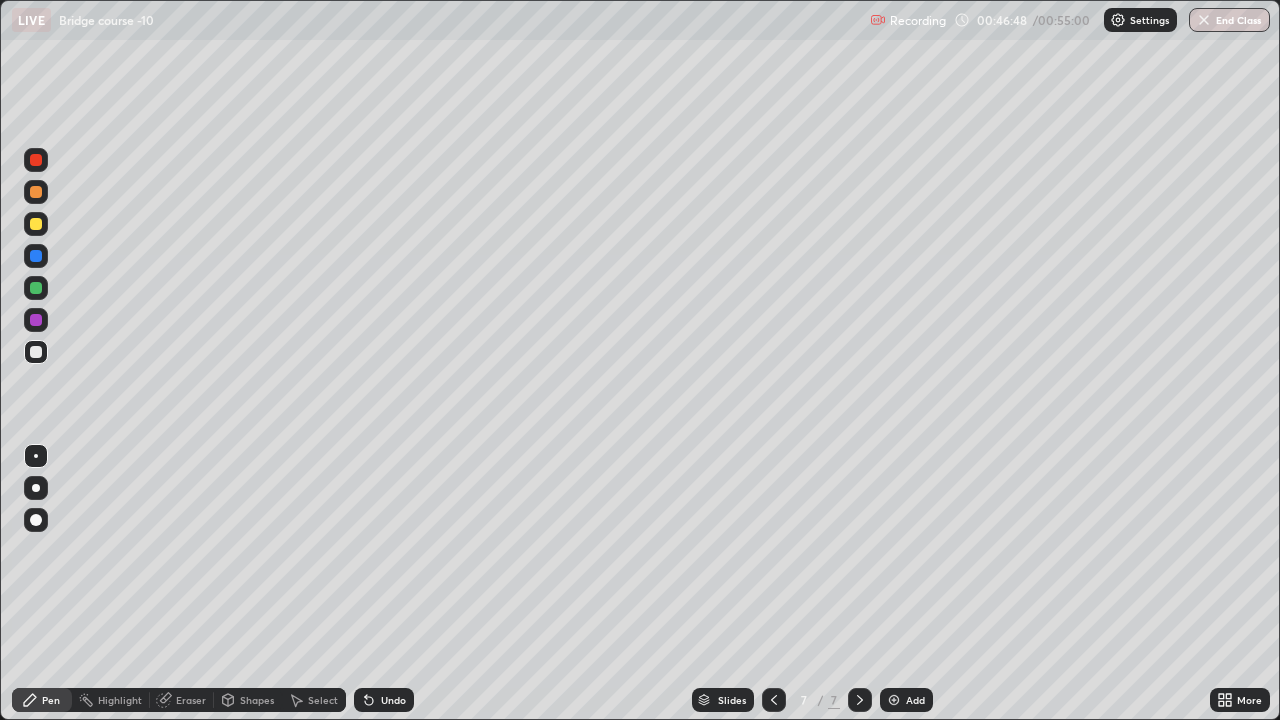 click at bounding box center (36, 224) 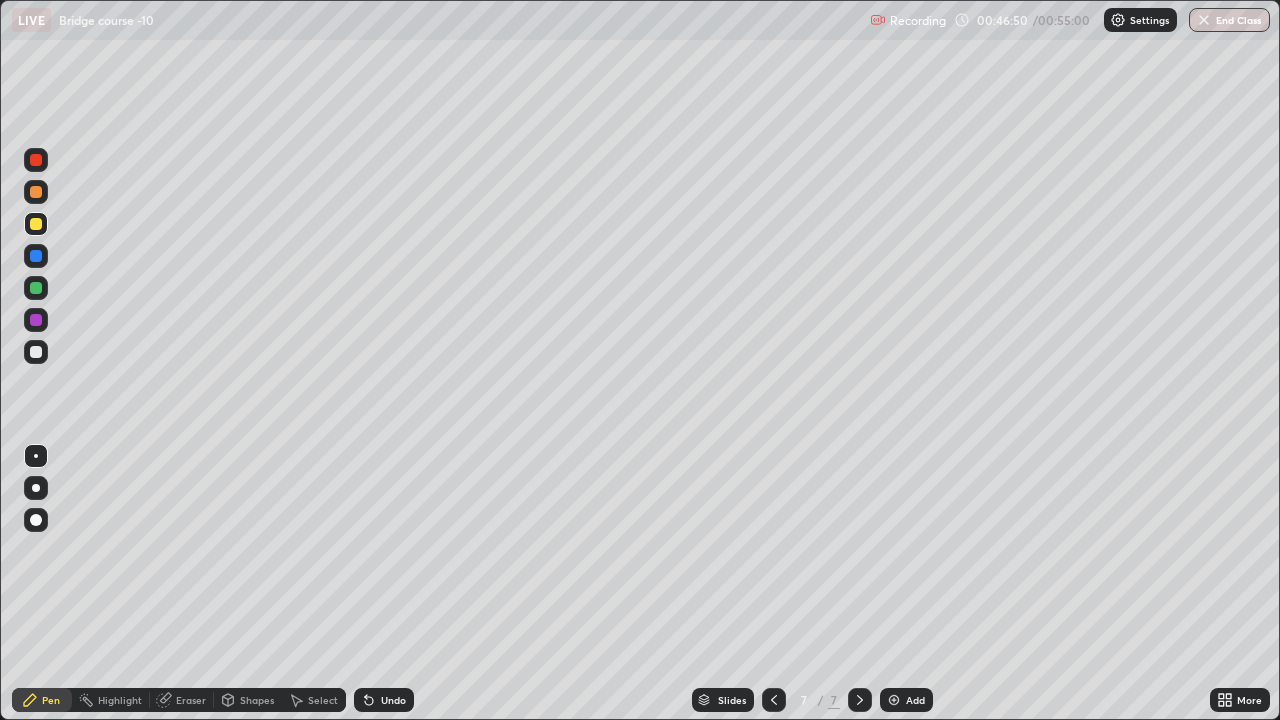 click 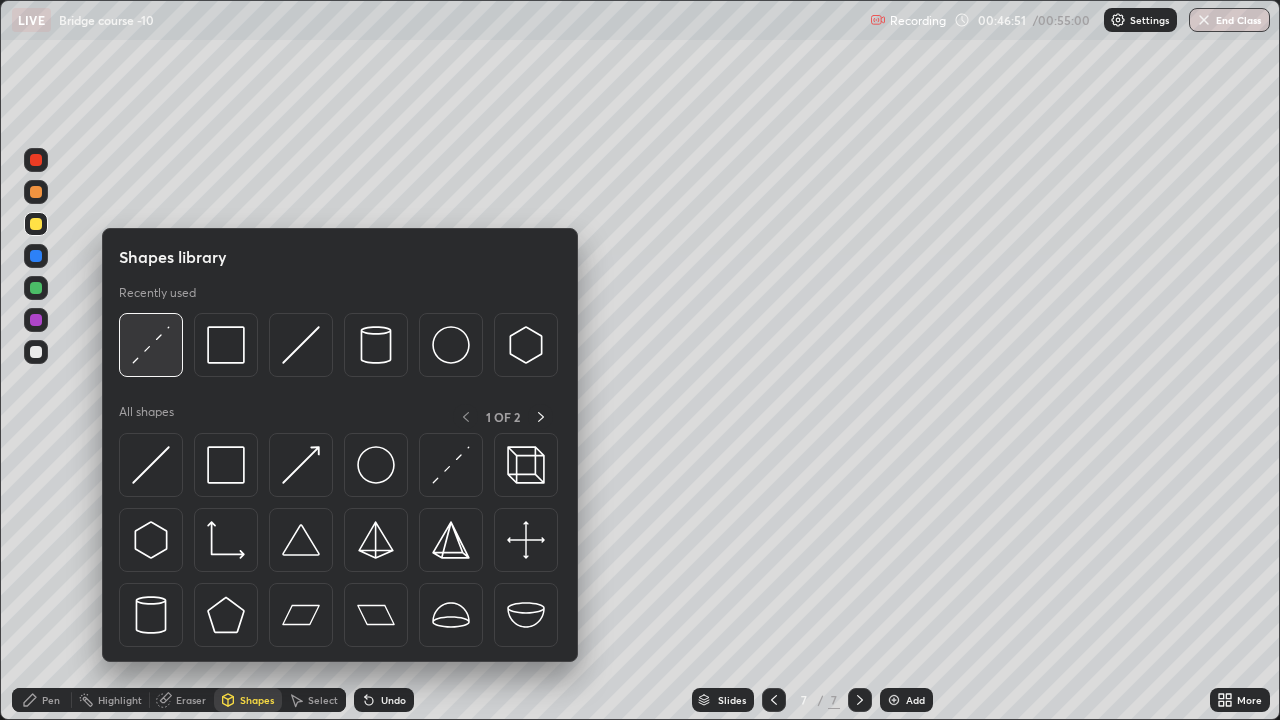 click at bounding box center [151, 345] 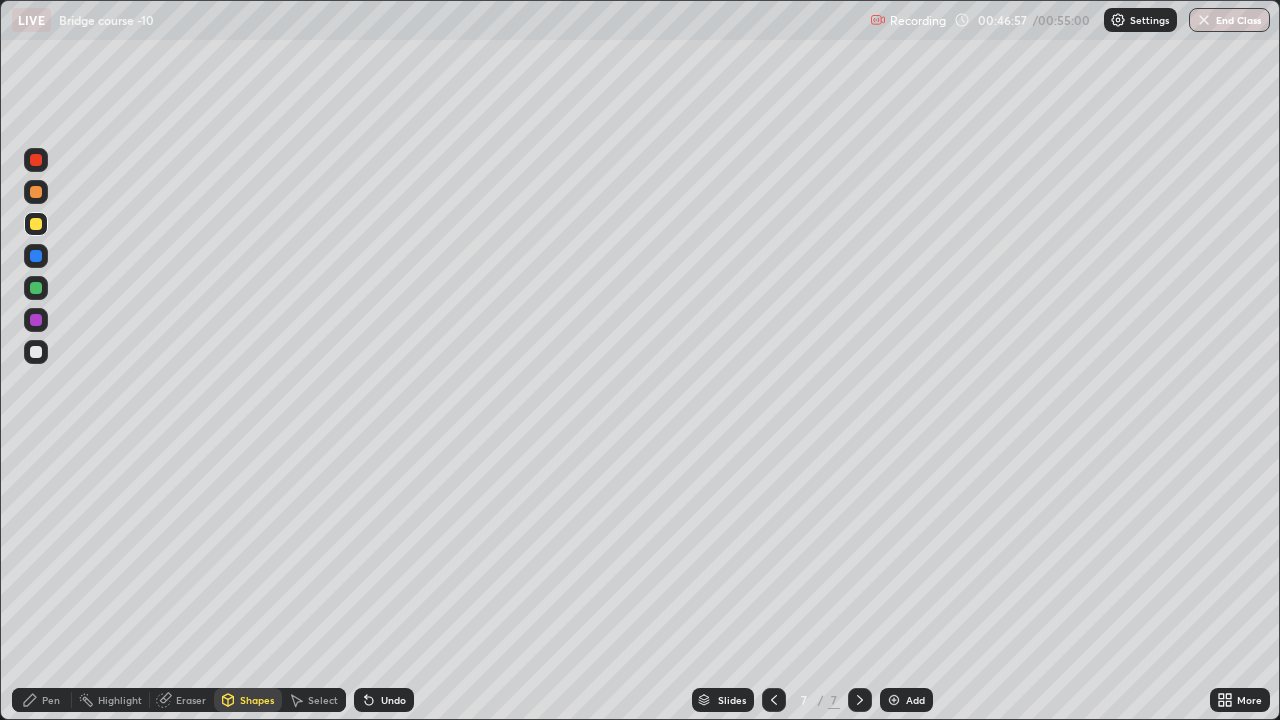 click on "Pen" at bounding box center [51, 700] 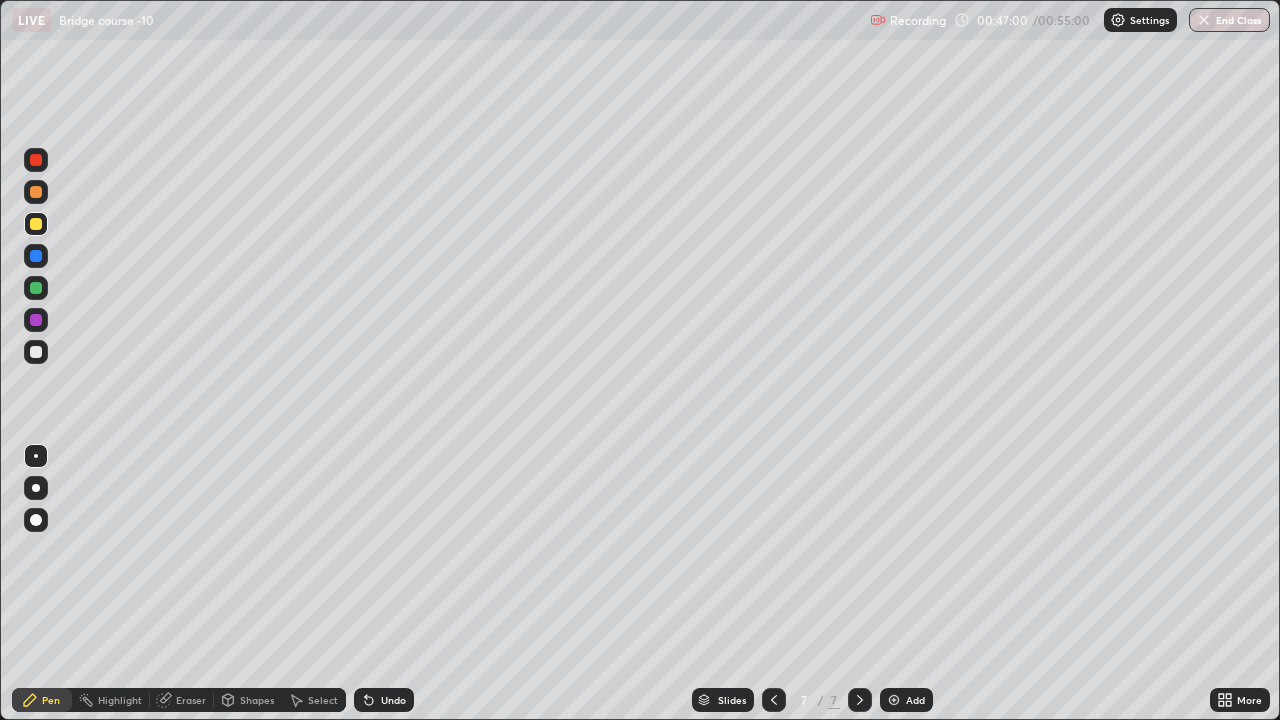 click on "Undo" at bounding box center (393, 700) 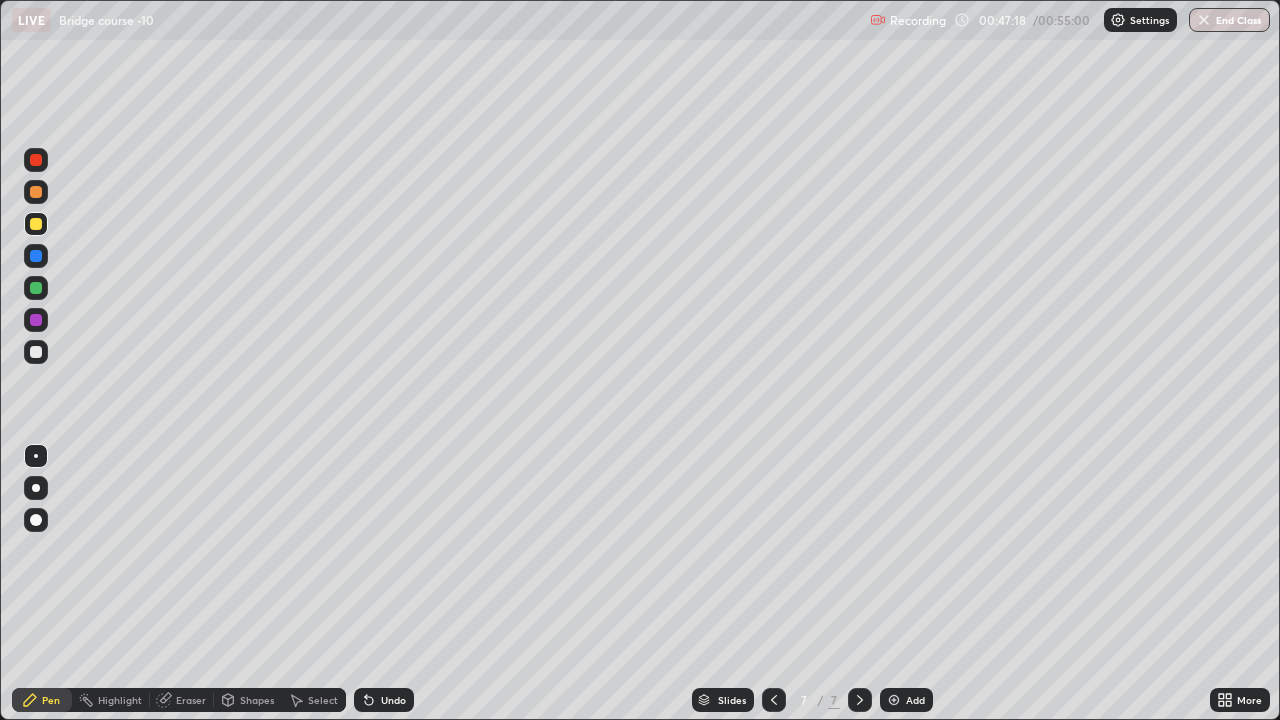 click on "Undo" at bounding box center (384, 700) 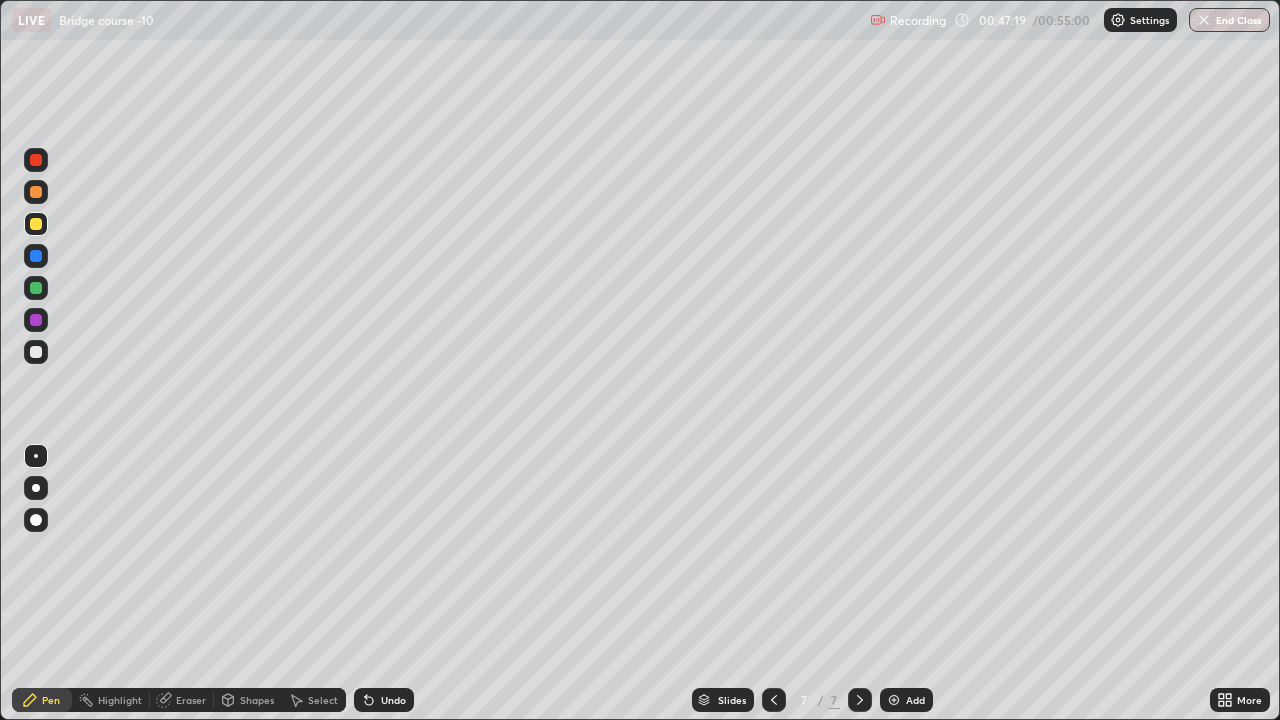 click on "Undo" at bounding box center (393, 700) 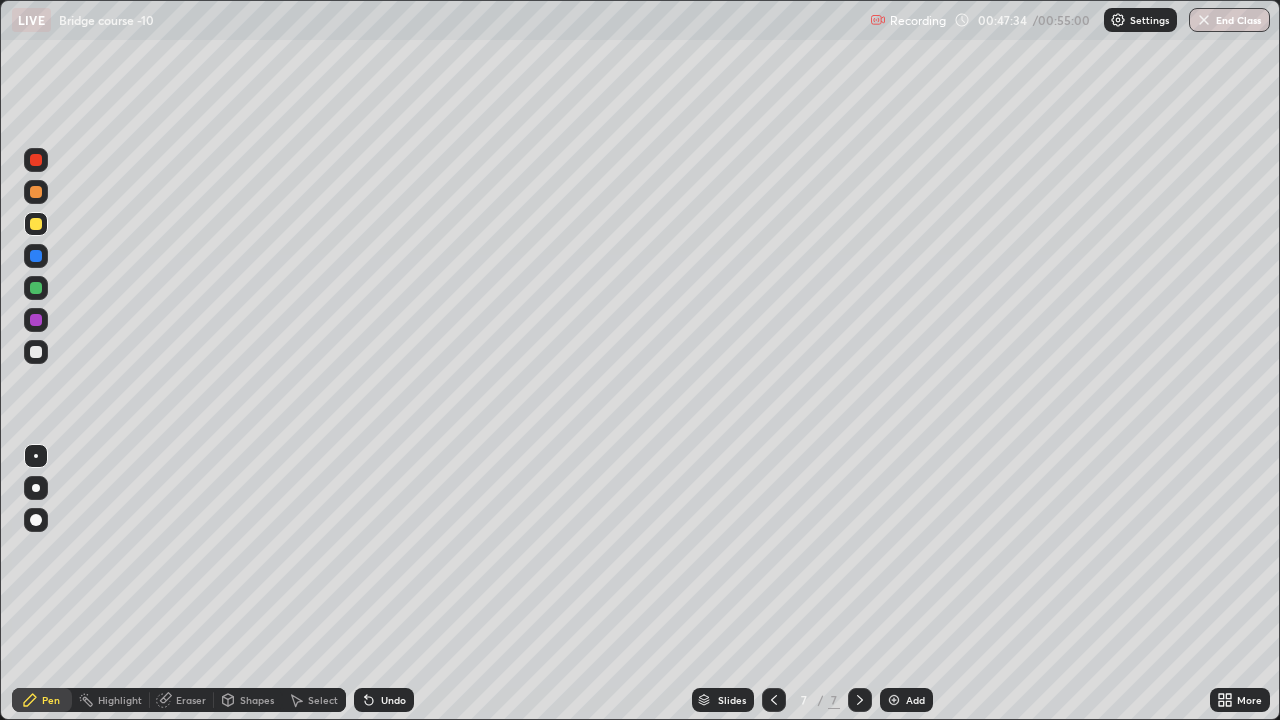 click on "Undo" at bounding box center (393, 700) 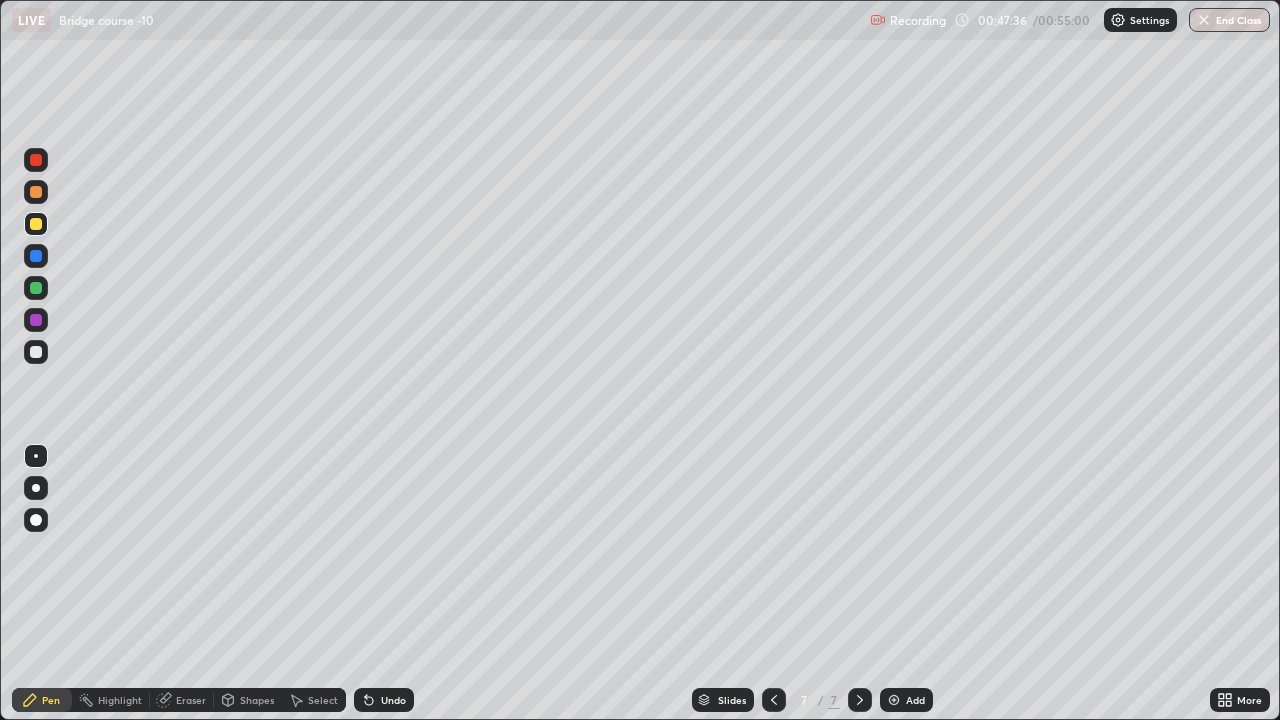 click on "Eraser" at bounding box center (191, 700) 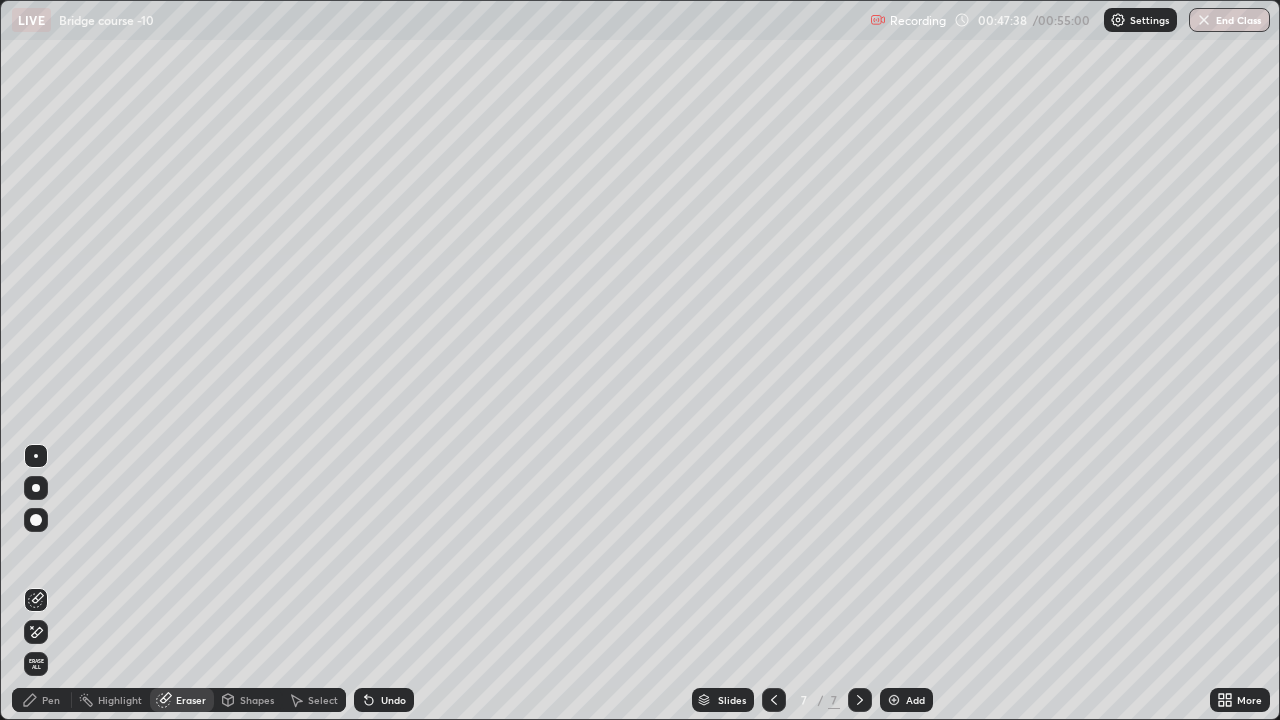 click on "Pen" at bounding box center [42, 700] 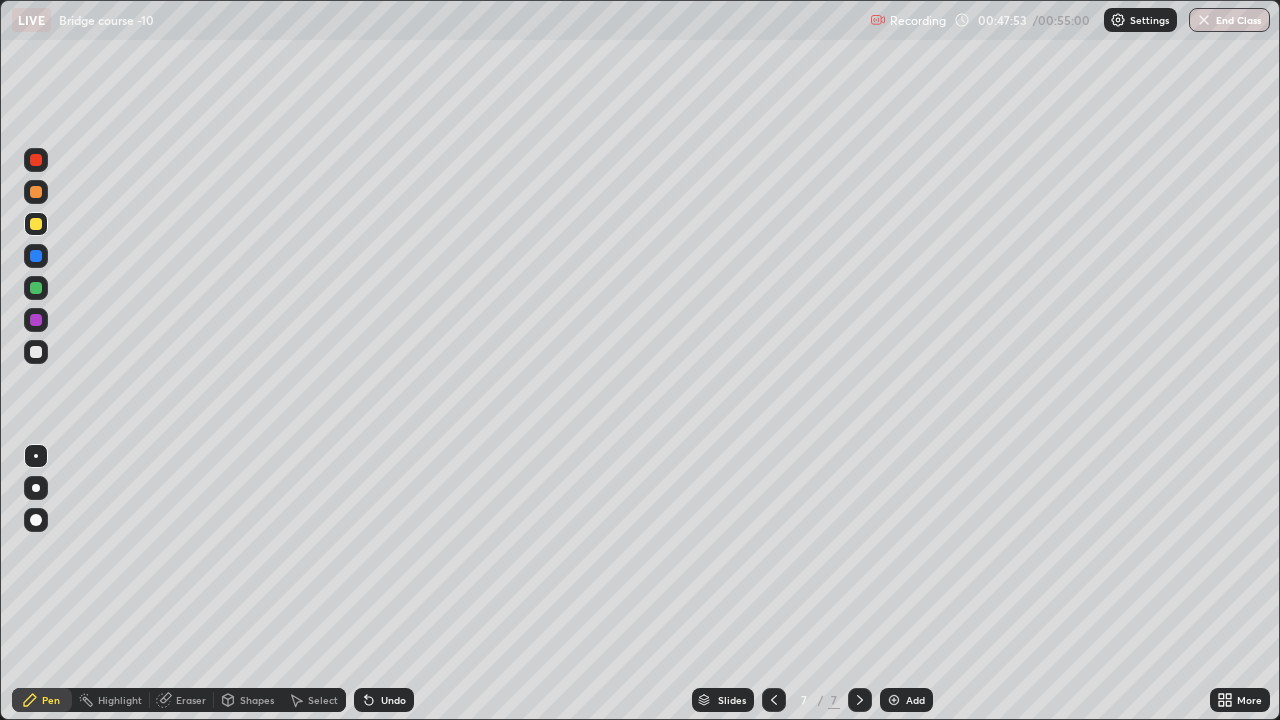 click on "Eraser" at bounding box center (191, 700) 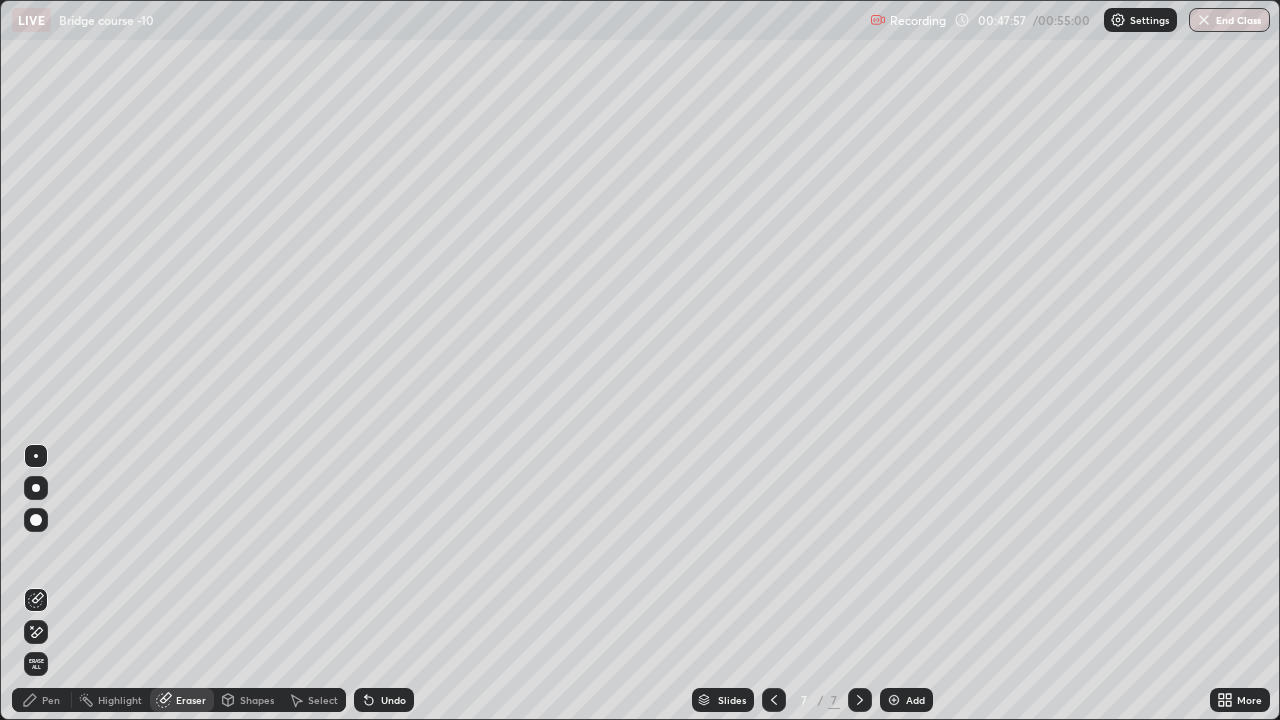 click on "Pen" at bounding box center [51, 700] 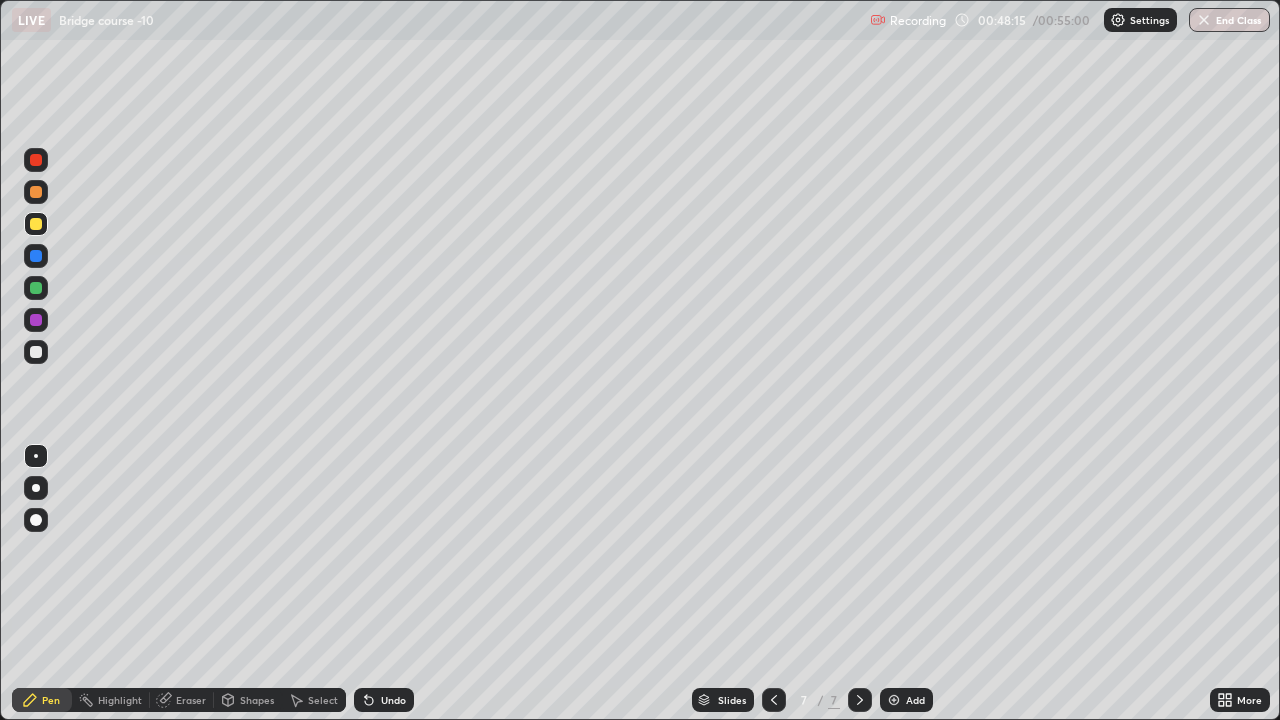 click on "Undo" at bounding box center (393, 700) 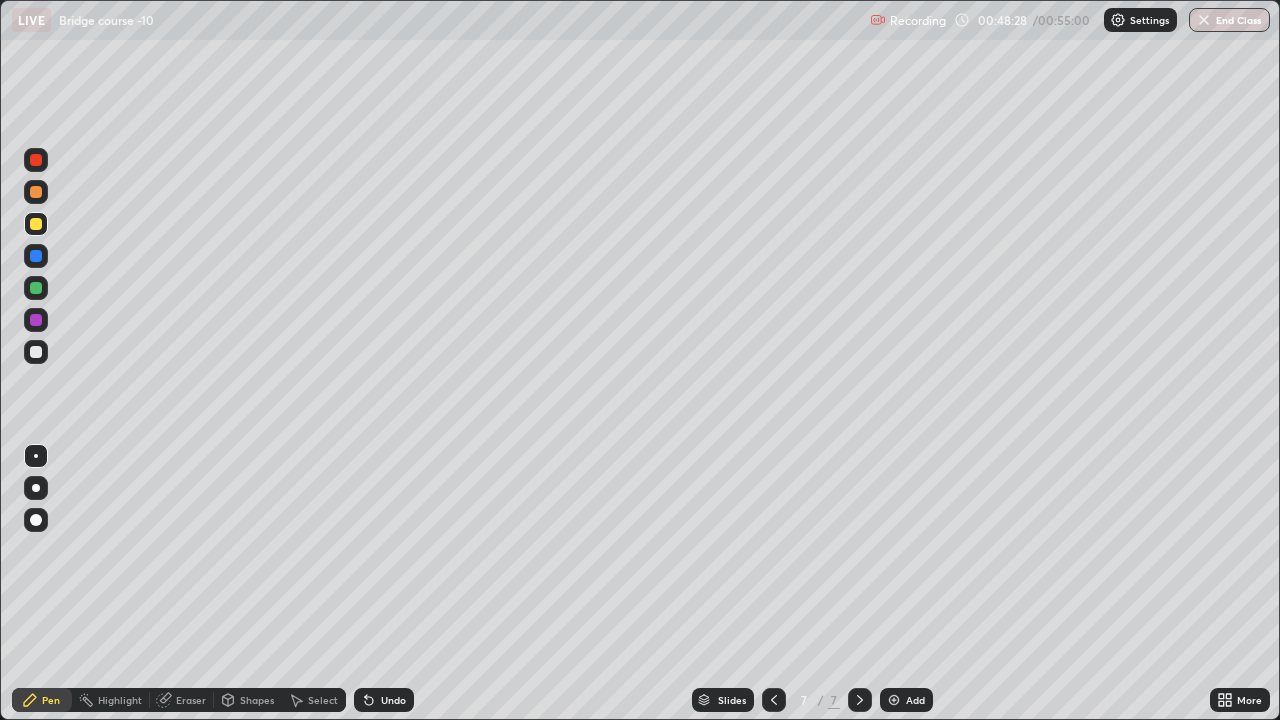 click on "Eraser" at bounding box center (191, 700) 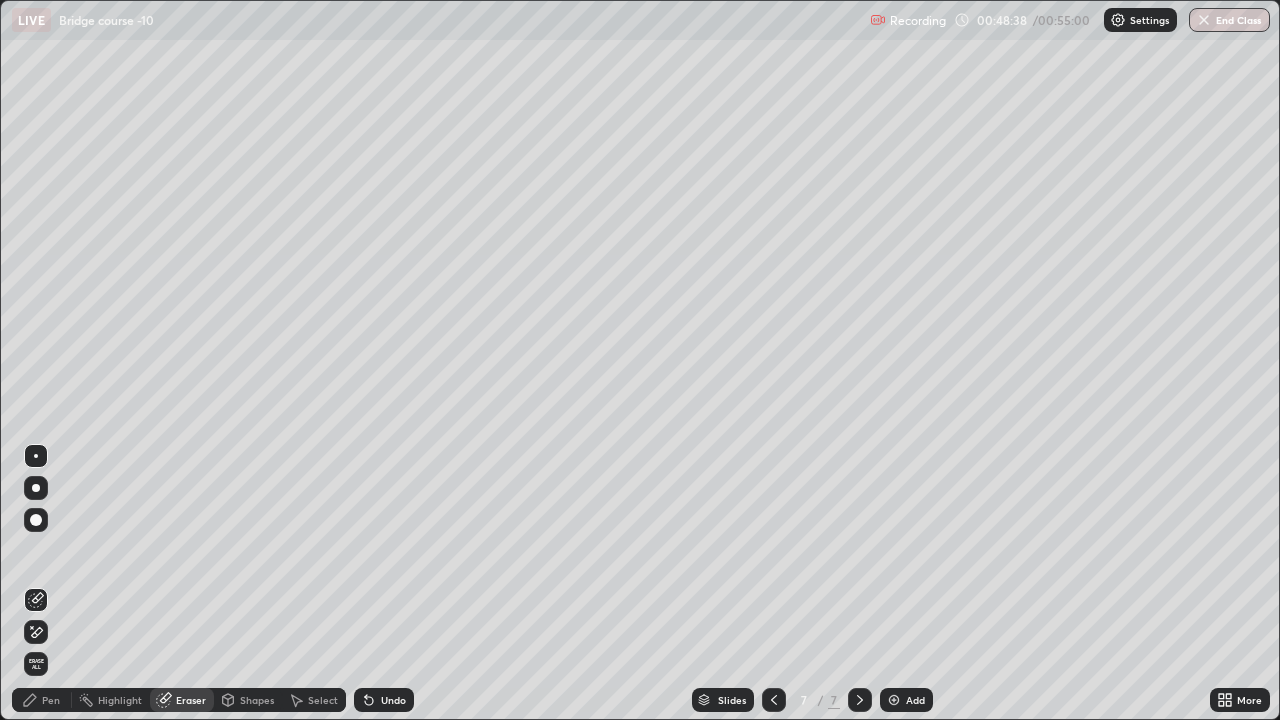 click on "Pen" at bounding box center [51, 700] 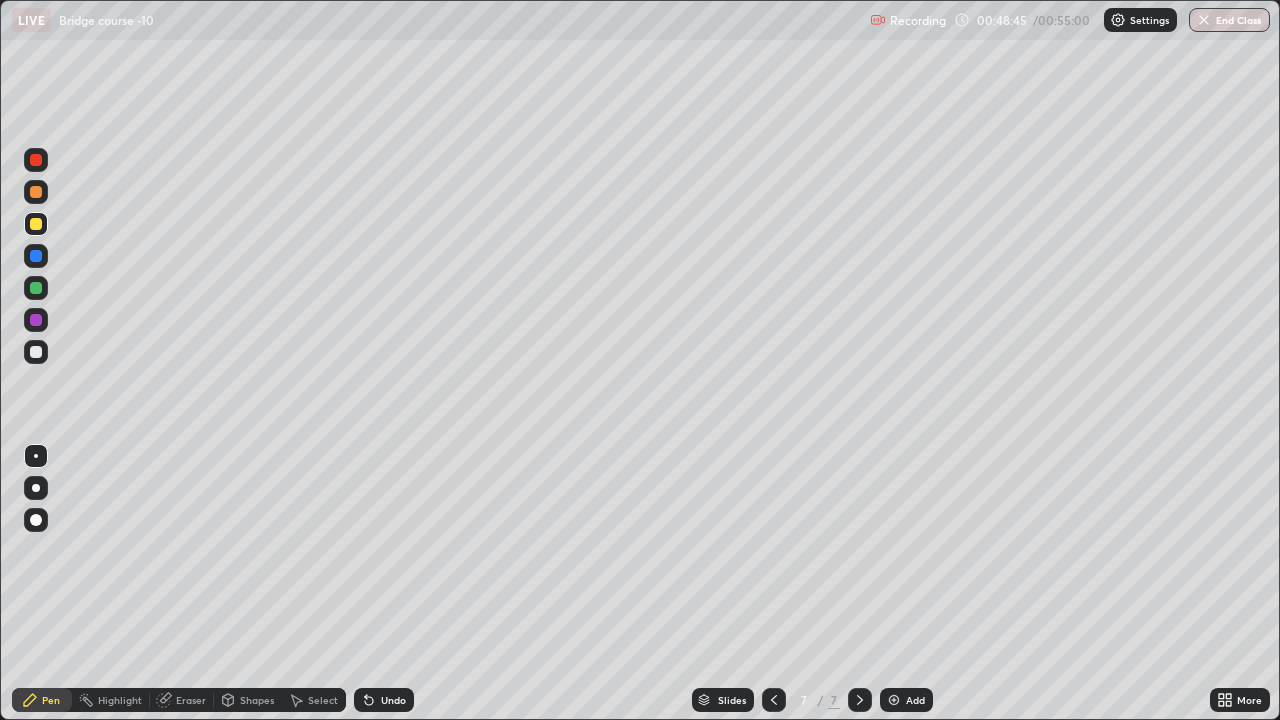 click on "Undo" at bounding box center [393, 700] 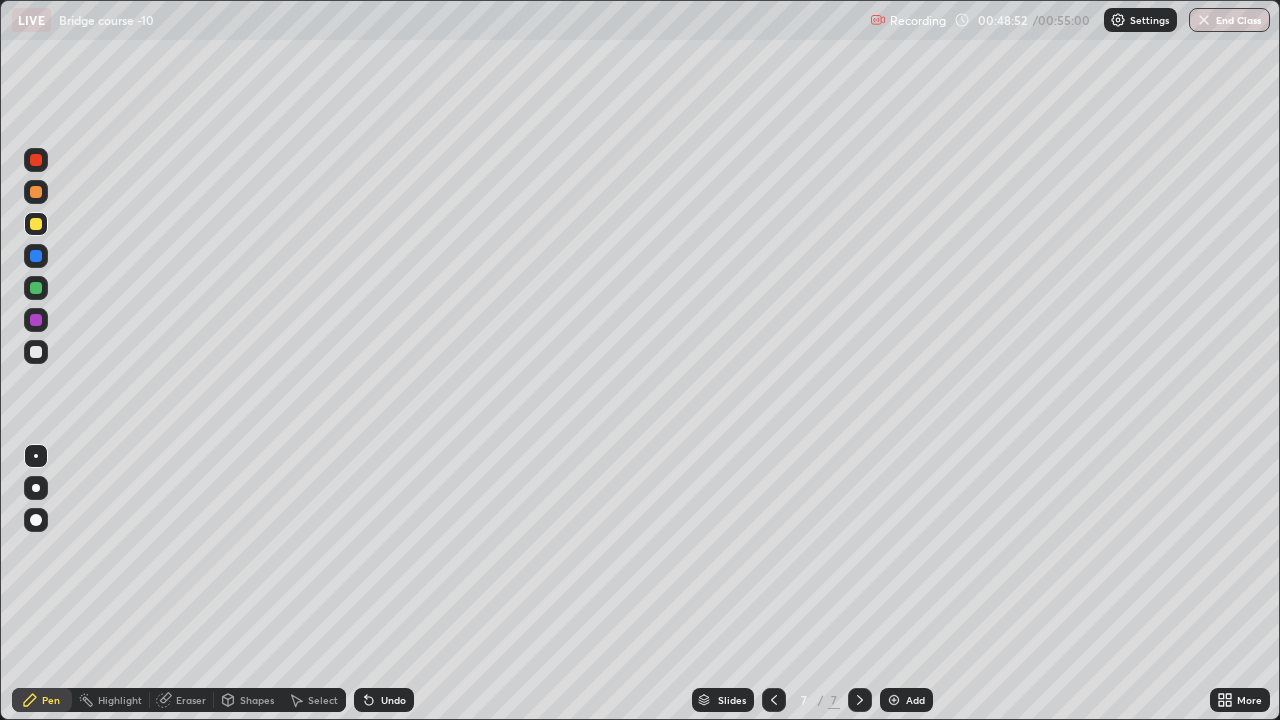 click on "Eraser" at bounding box center [191, 700] 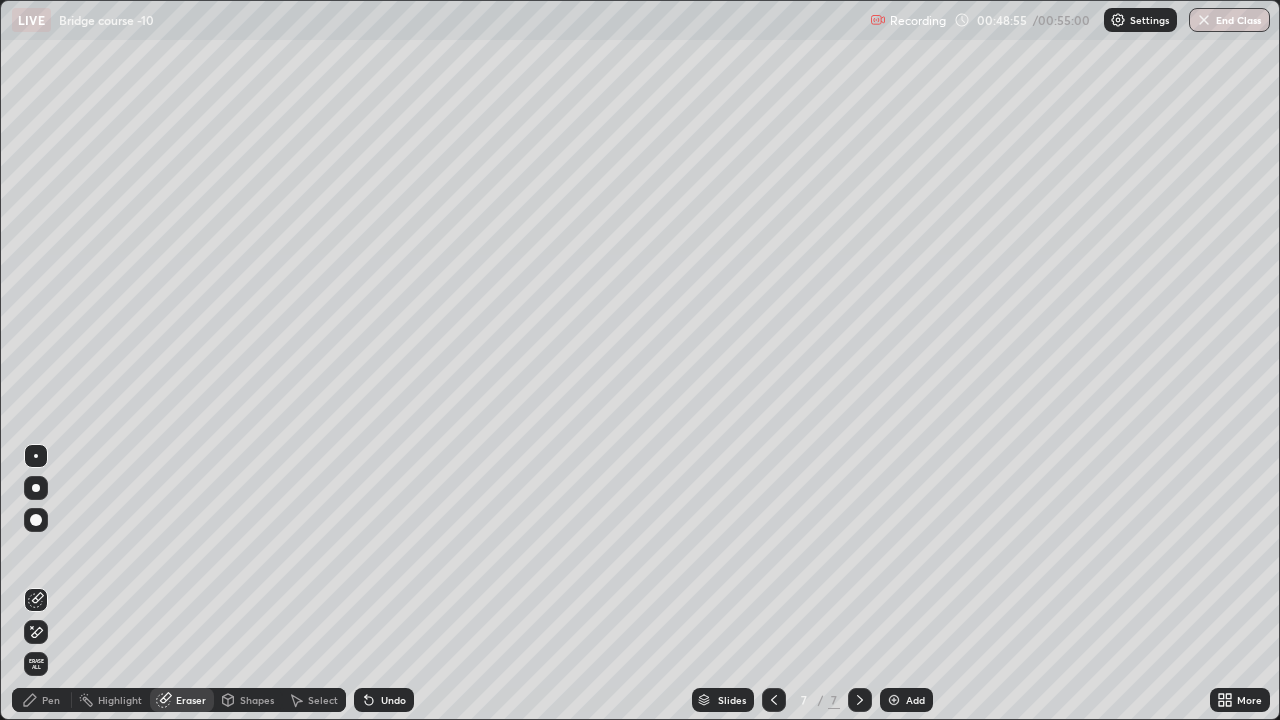 click on "Pen" at bounding box center (51, 700) 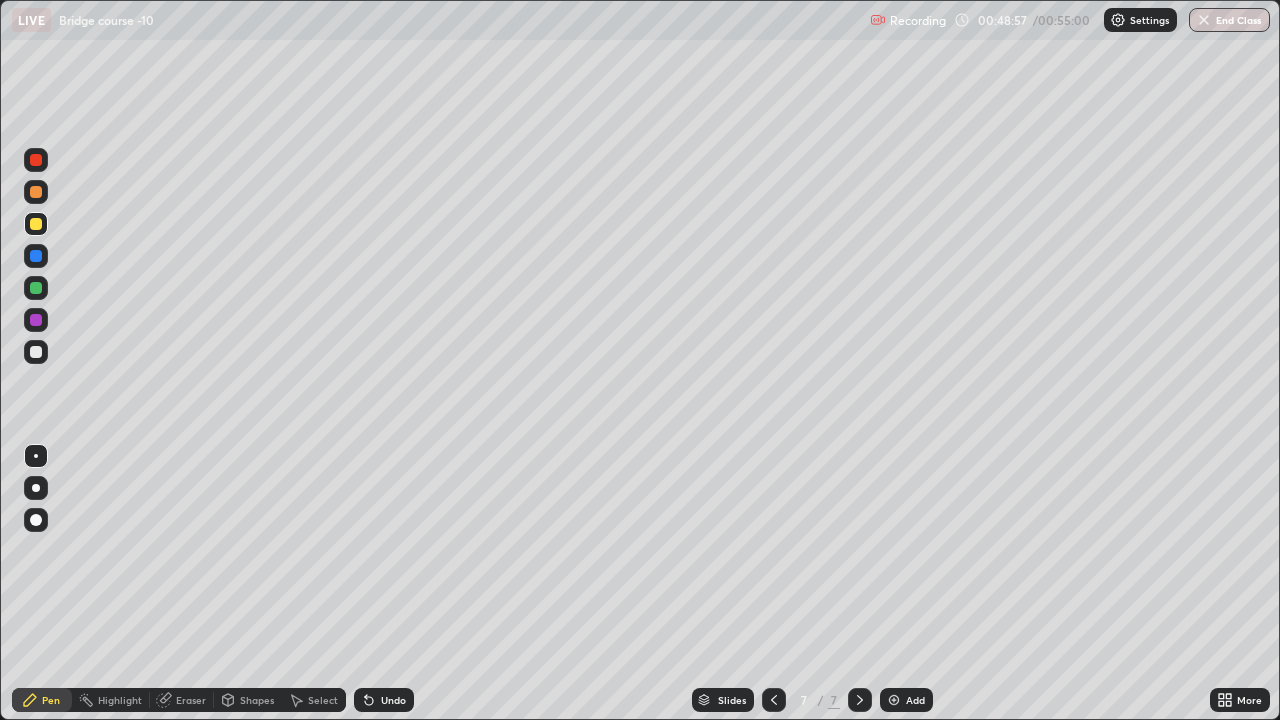 click at bounding box center [36, 352] 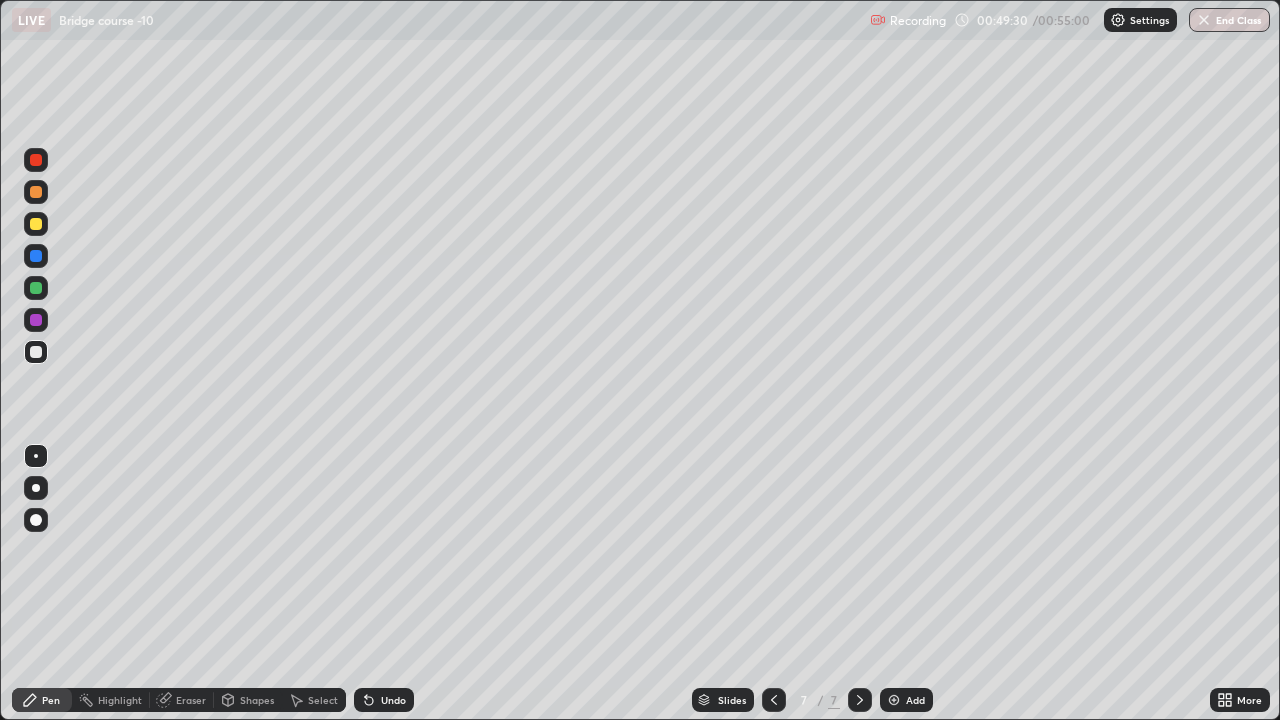 click on "Undo" at bounding box center [393, 700] 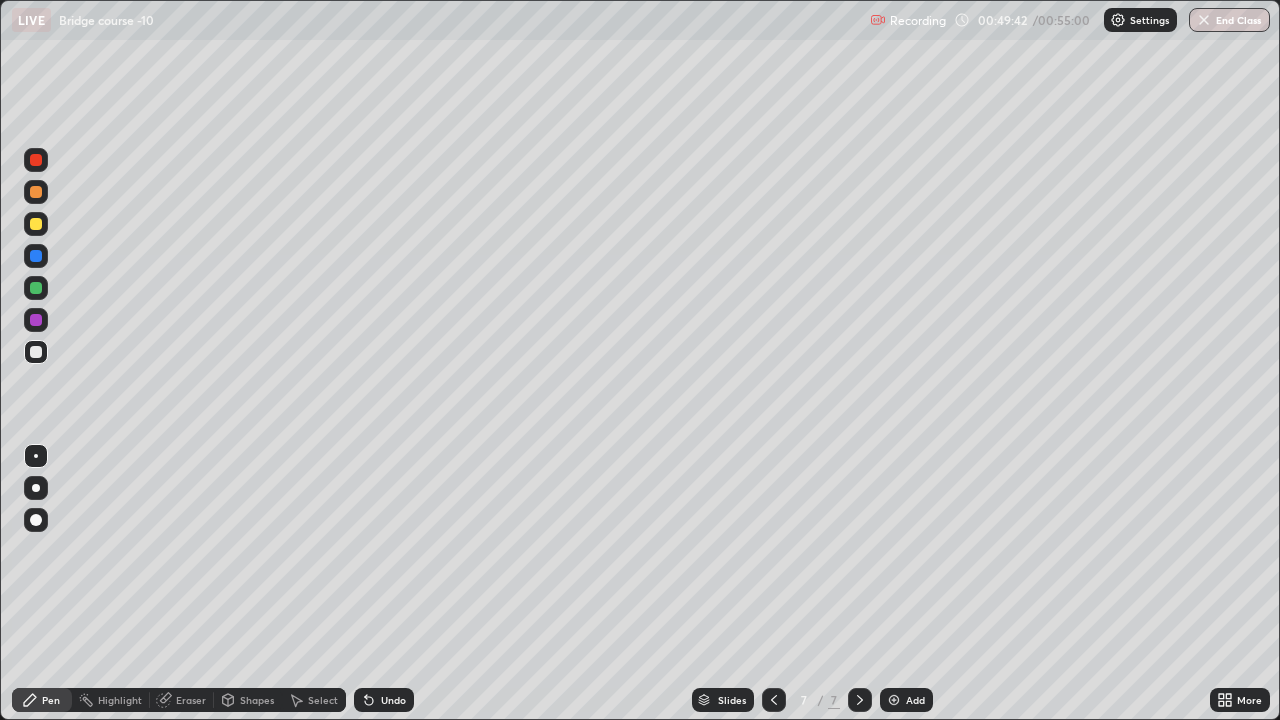 click at bounding box center [36, 224] 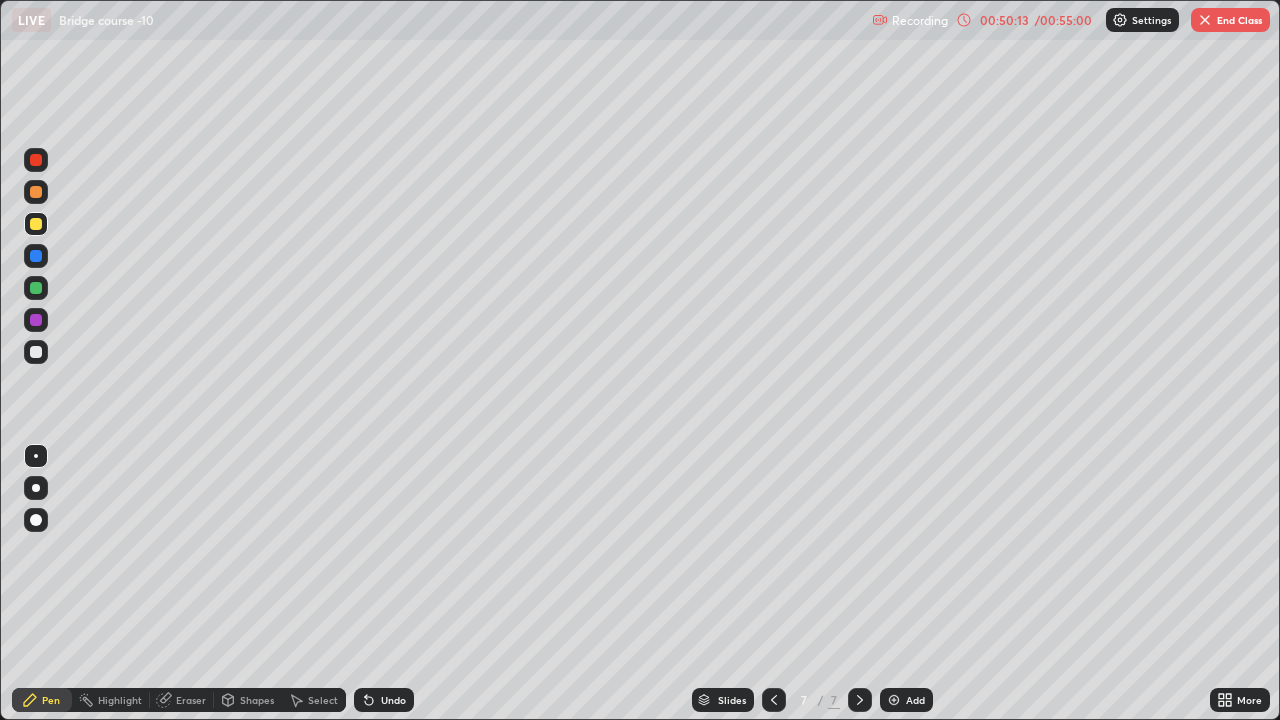click at bounding box center [36, 352] 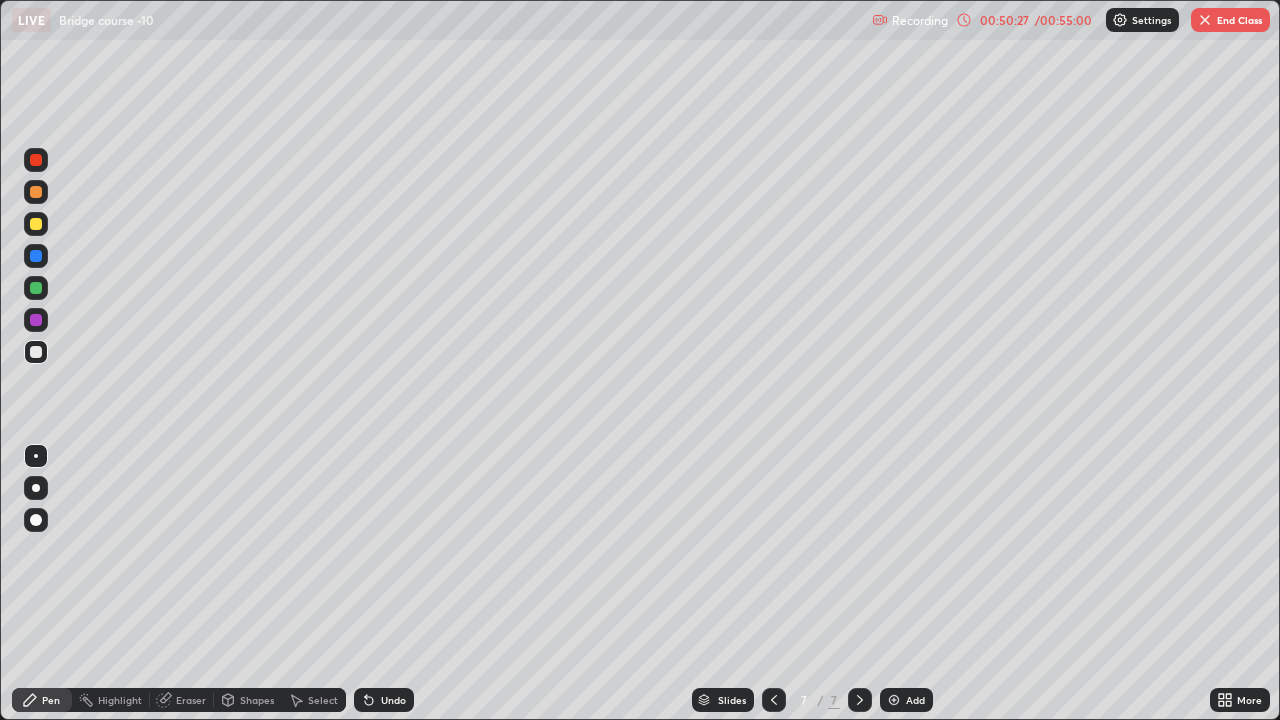 click on "Undo" at bounding box center (393, 700) 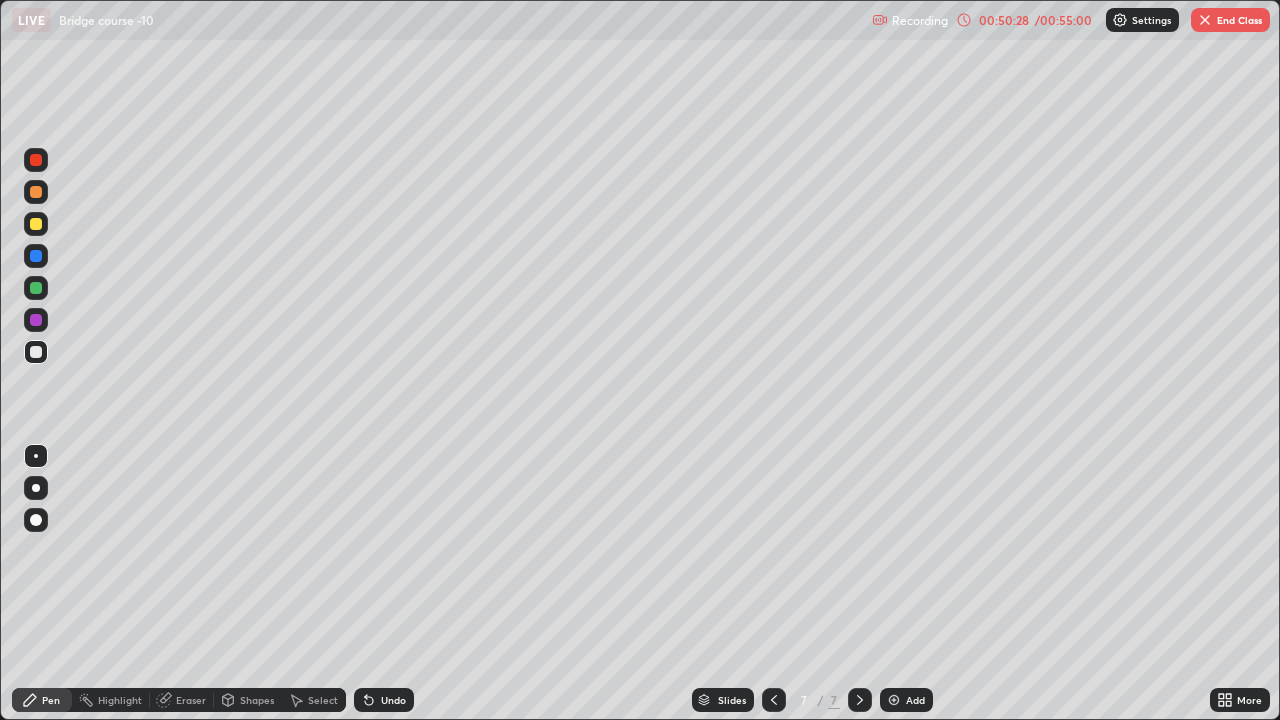 click on "Undo" at bounding box center (384, 700) 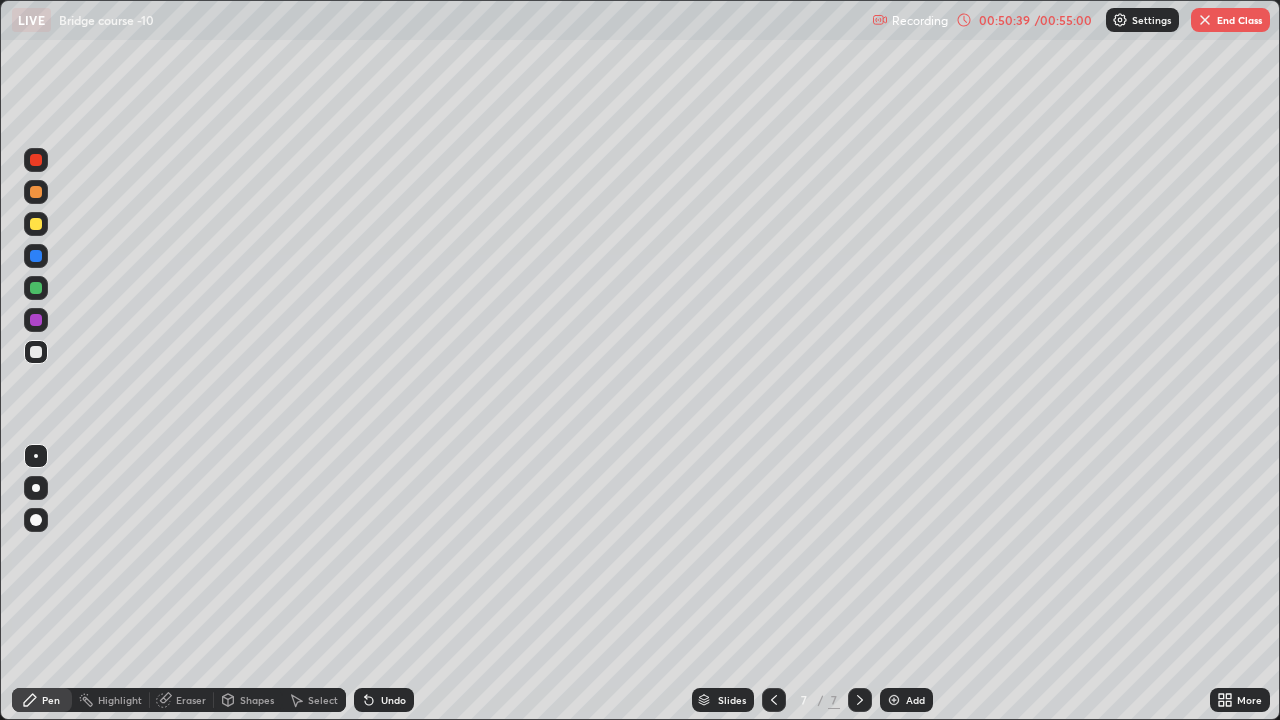 click on "Undo" at bounding box center [393, 700] 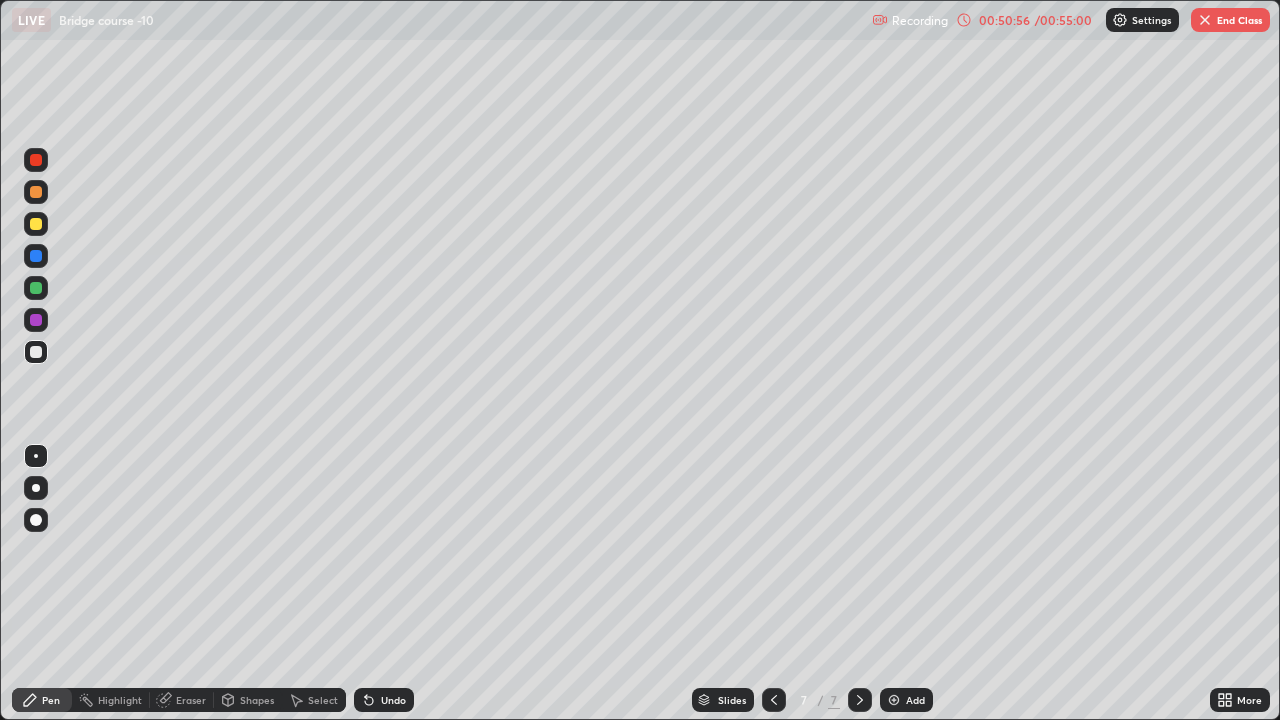 click at bounding box center (36, 520) 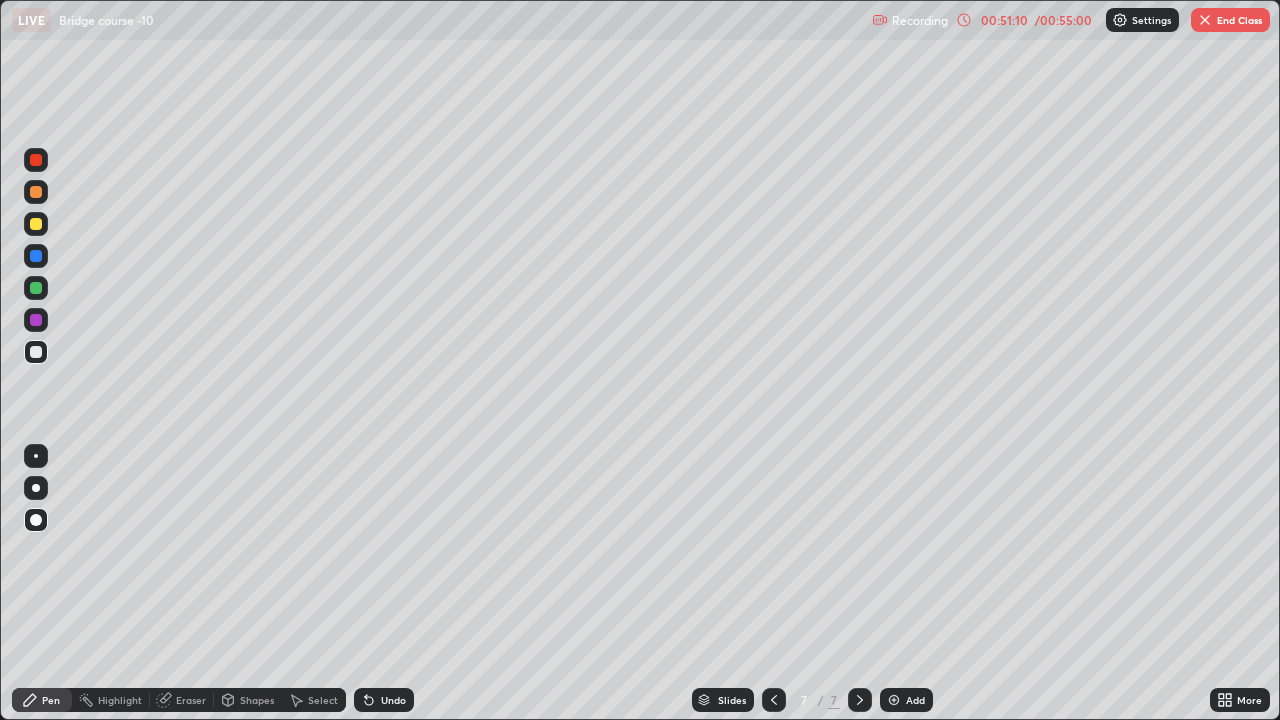 click at bounding box center [36, 456] 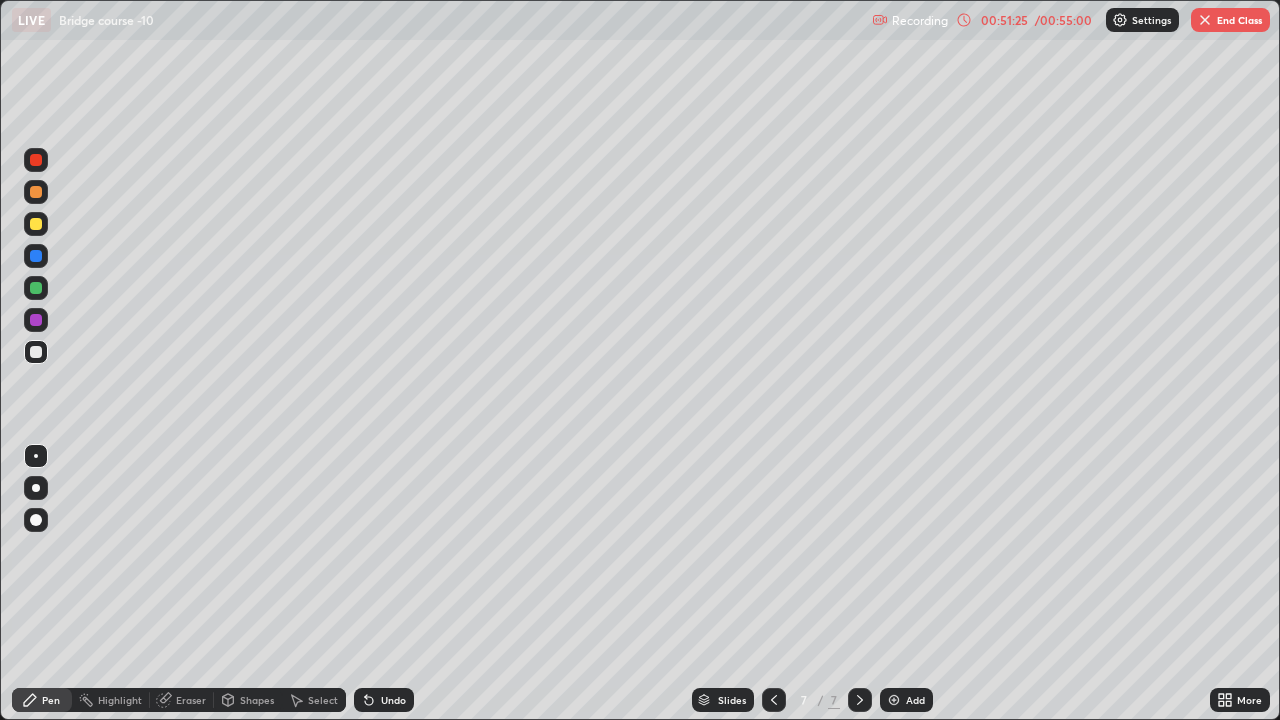 click at bounding box center (36, 520) 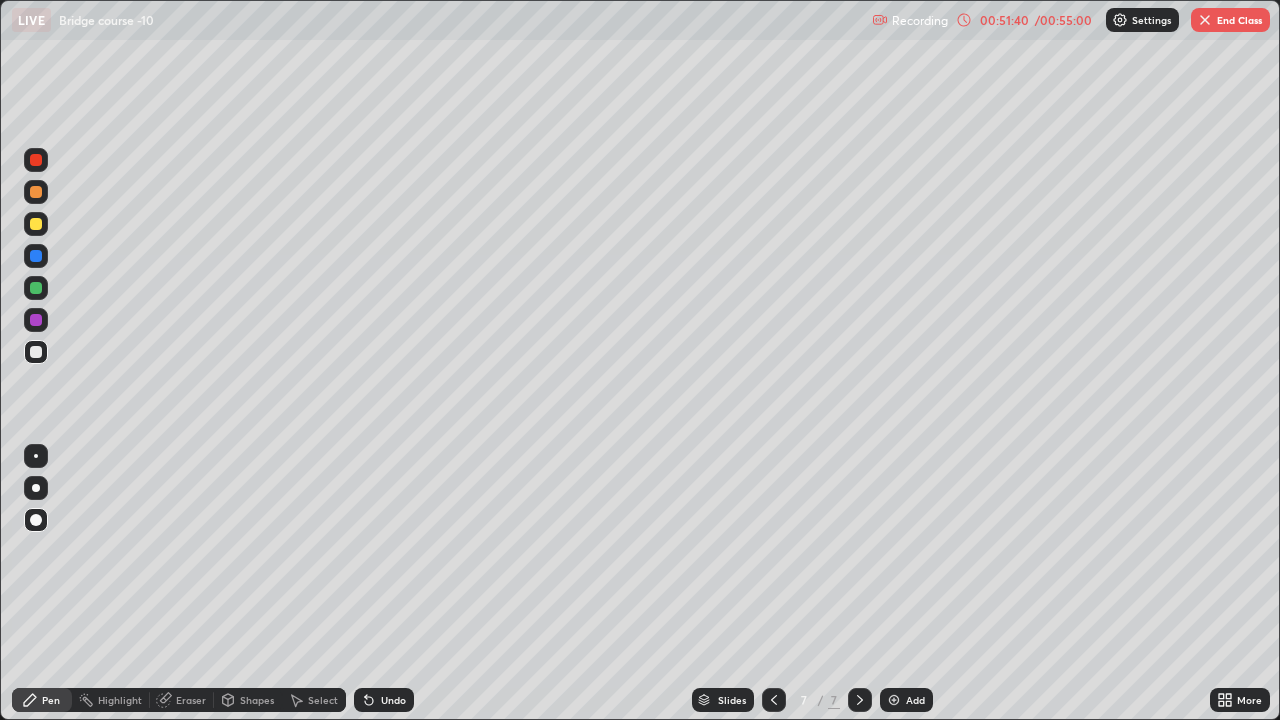 click at bounding box center [36, 456] 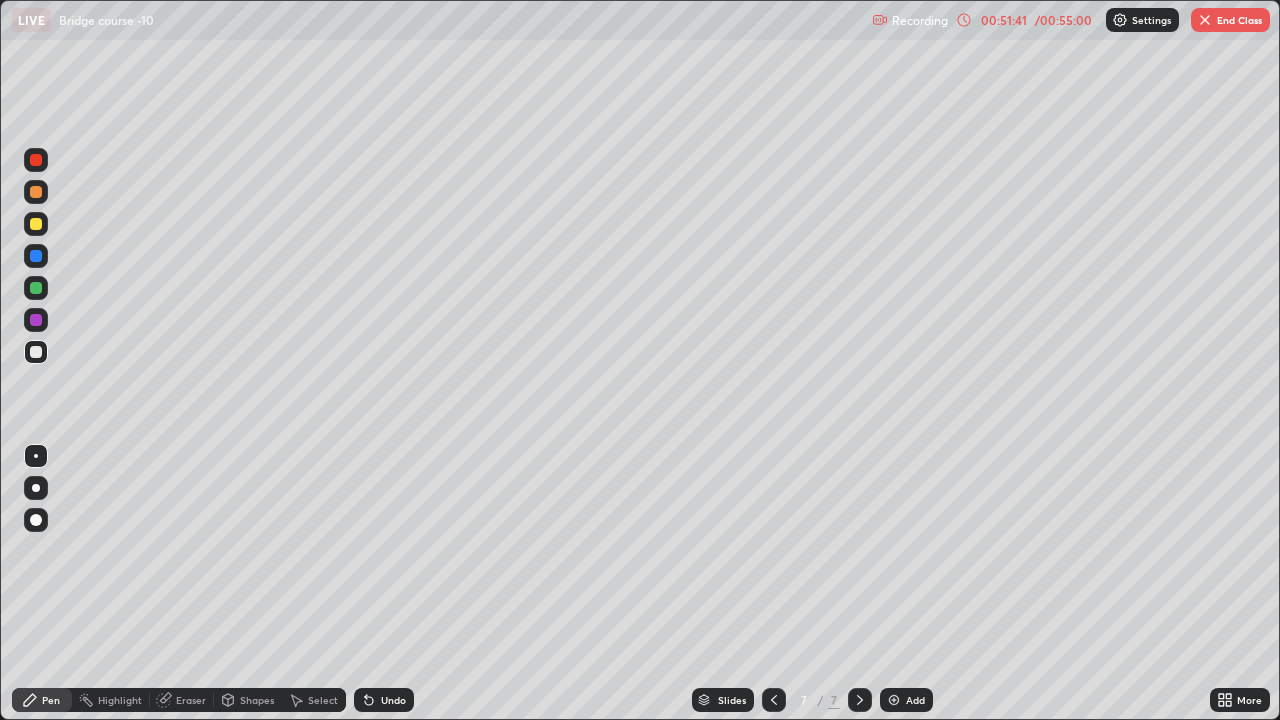 click at bounding box center (36, 288) 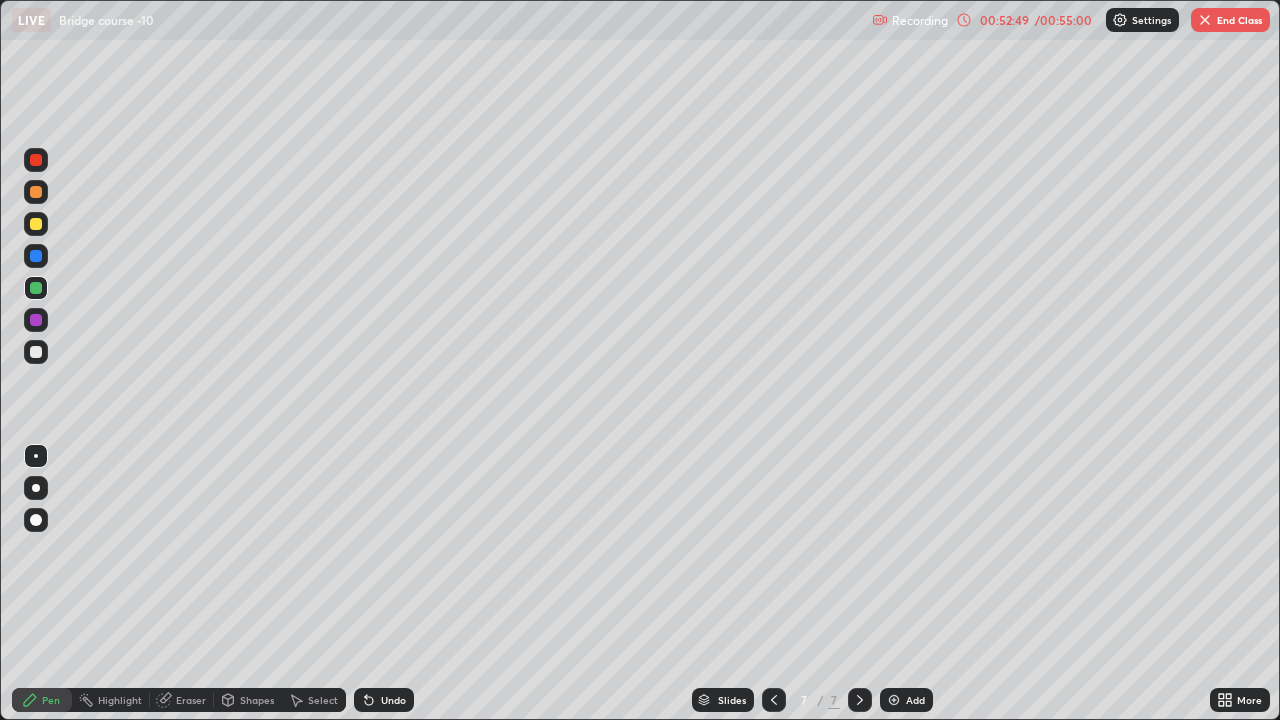 click 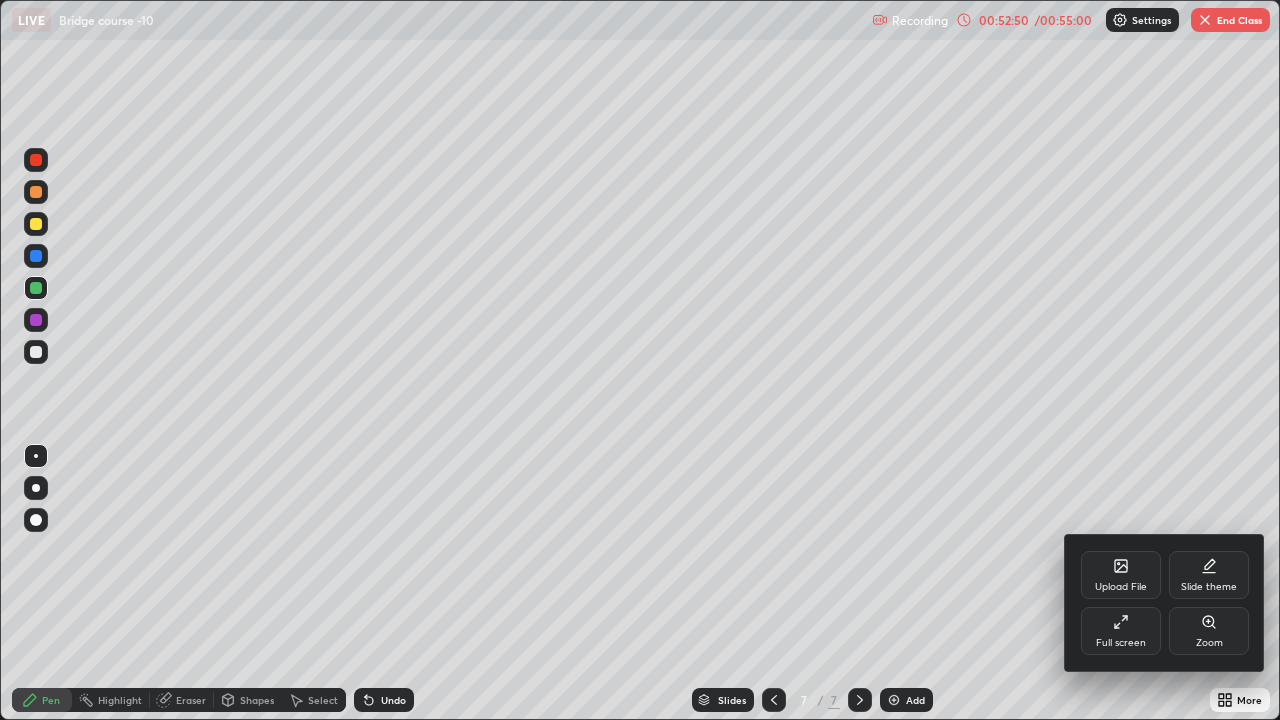 click 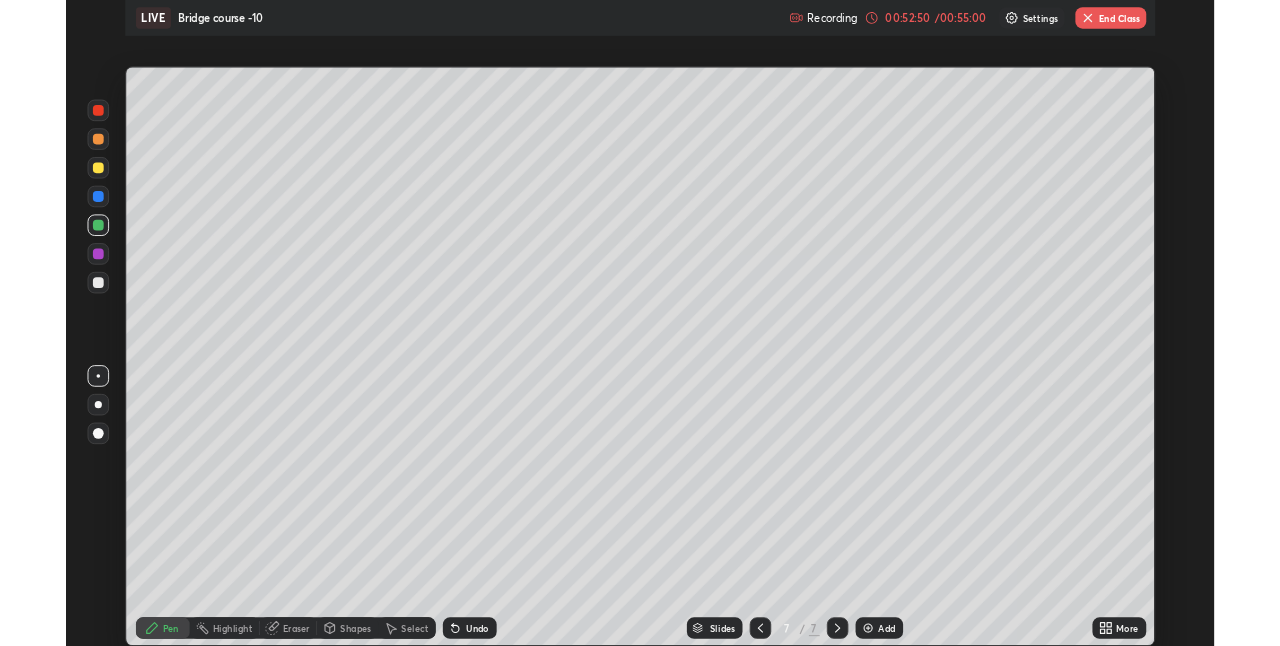 scroll, scrollTop: 646, scrollLeft: 1280, axis: both 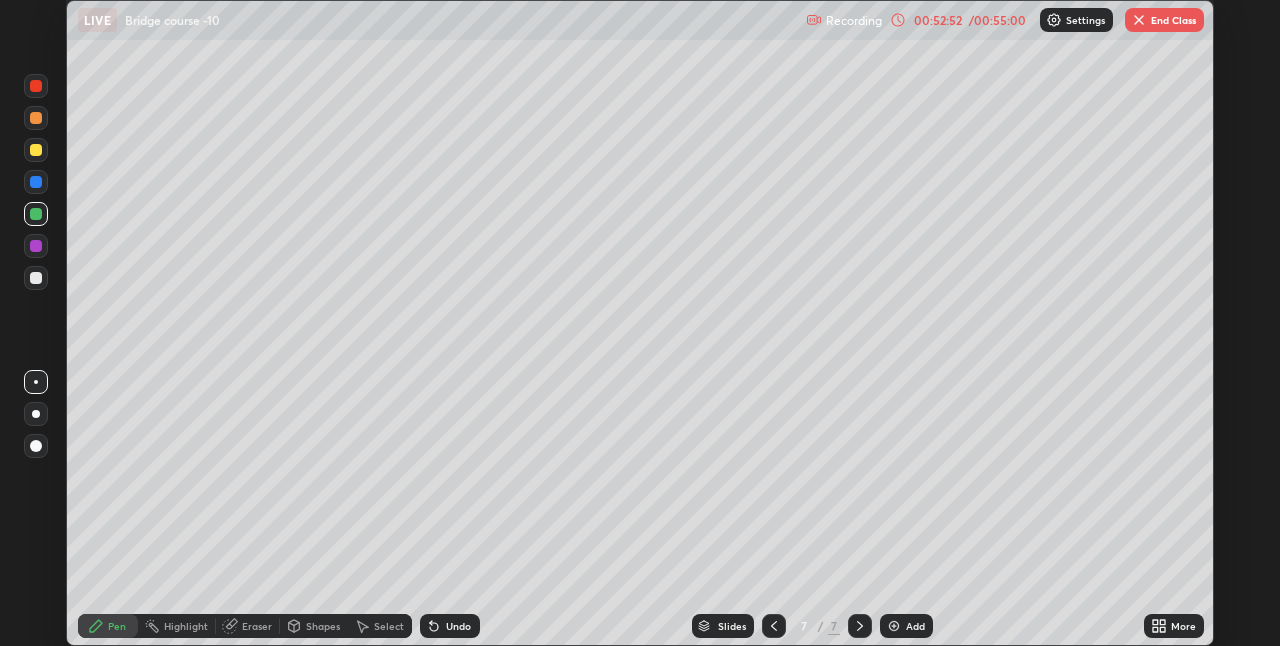 click at bounding box center (1139, 20) 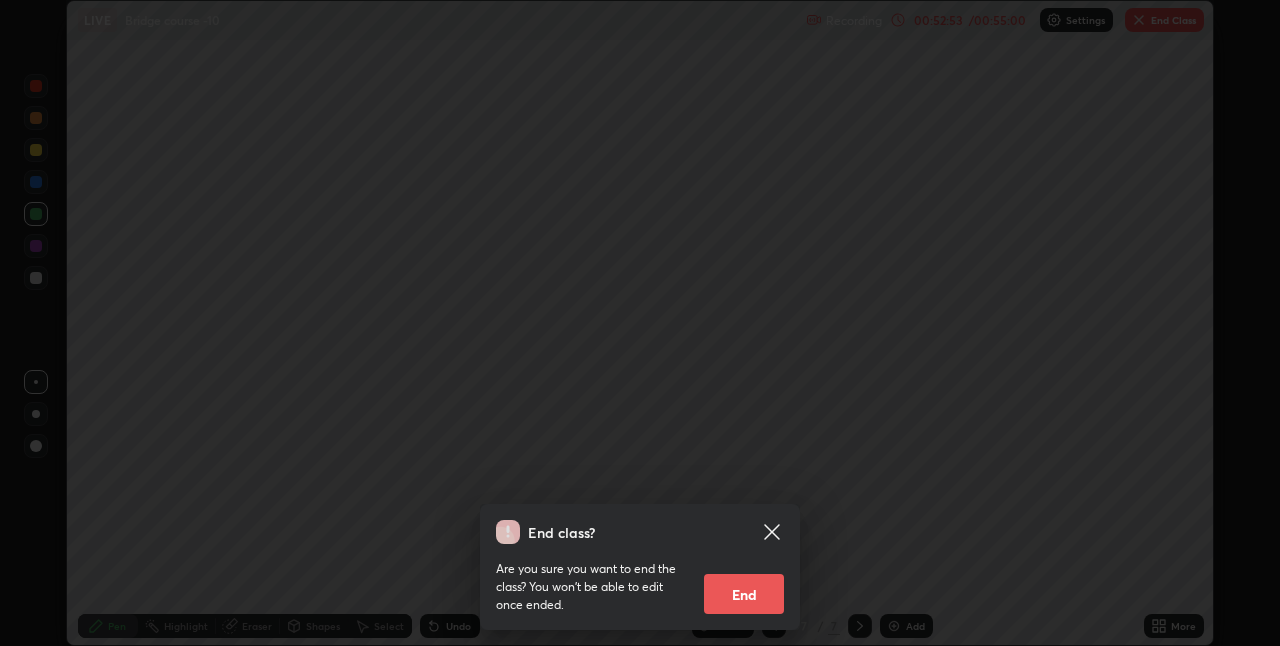 click on "End" at bounding box center (744, 594) 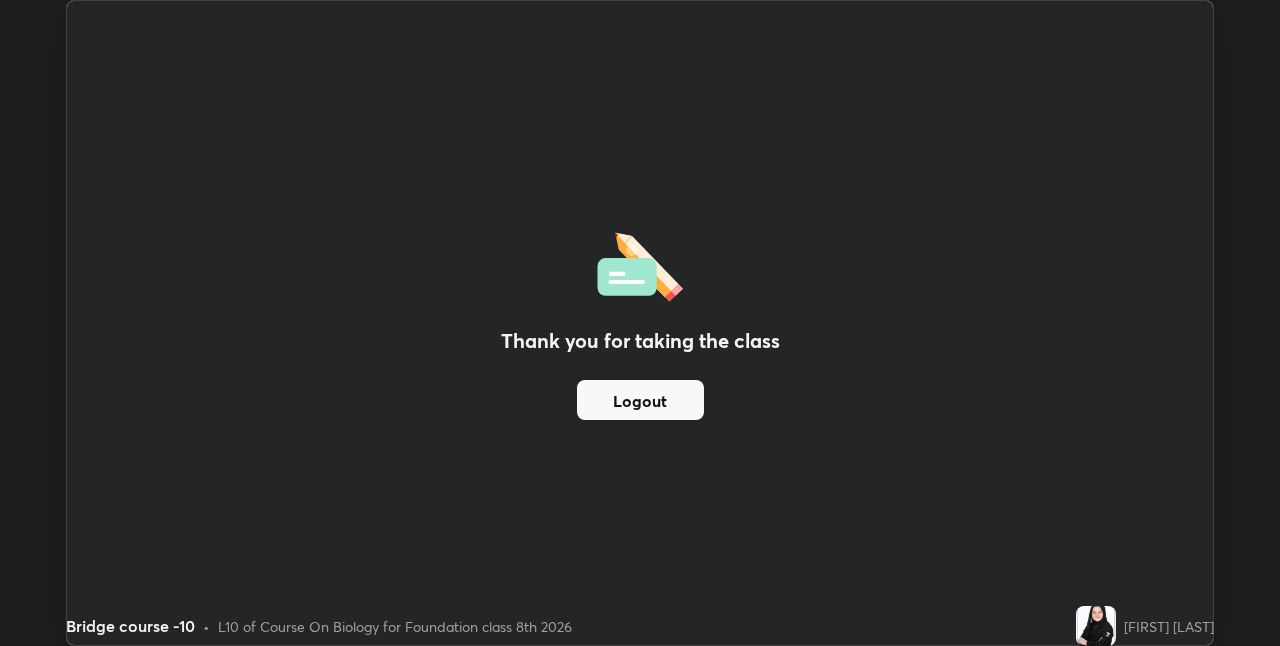 click on "Logout" at bounding box center [640, 400] 